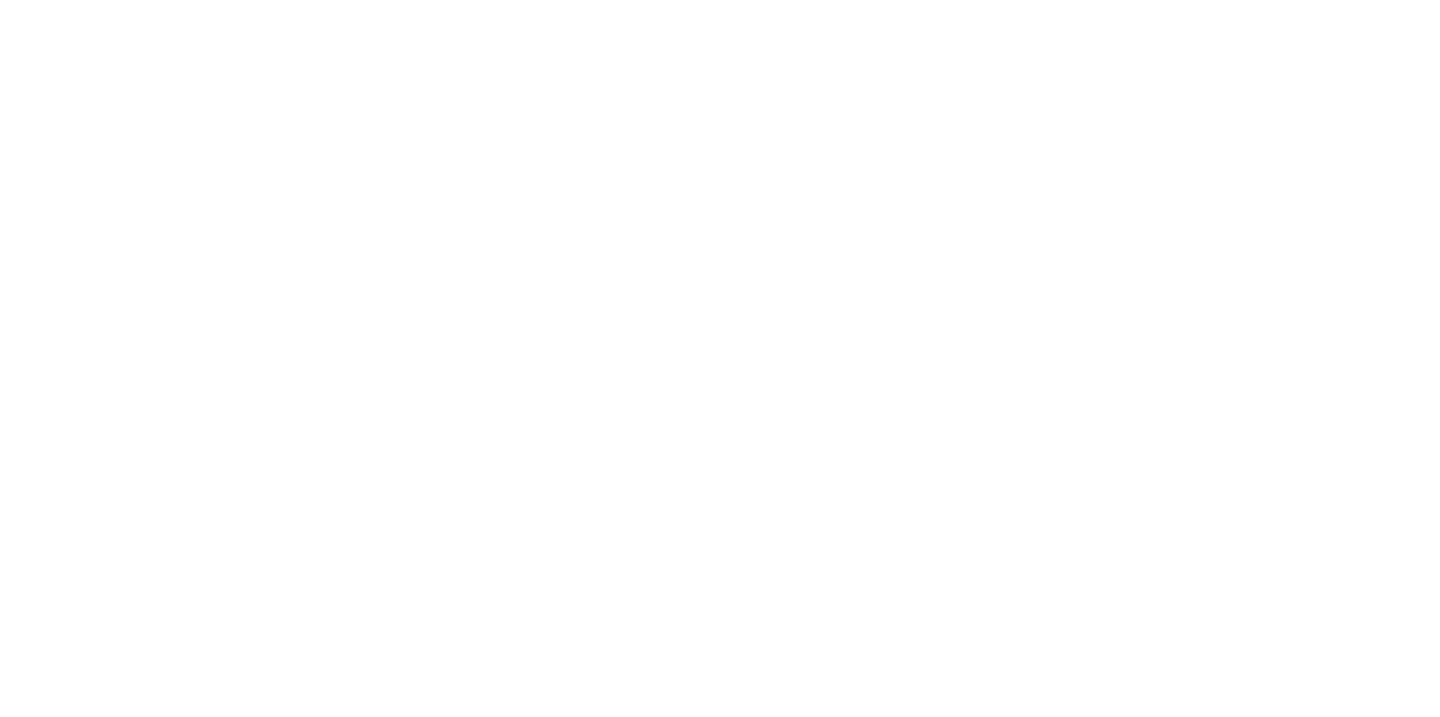 scroll, scrollTop: 0, scrollLeft: 0, axis: both 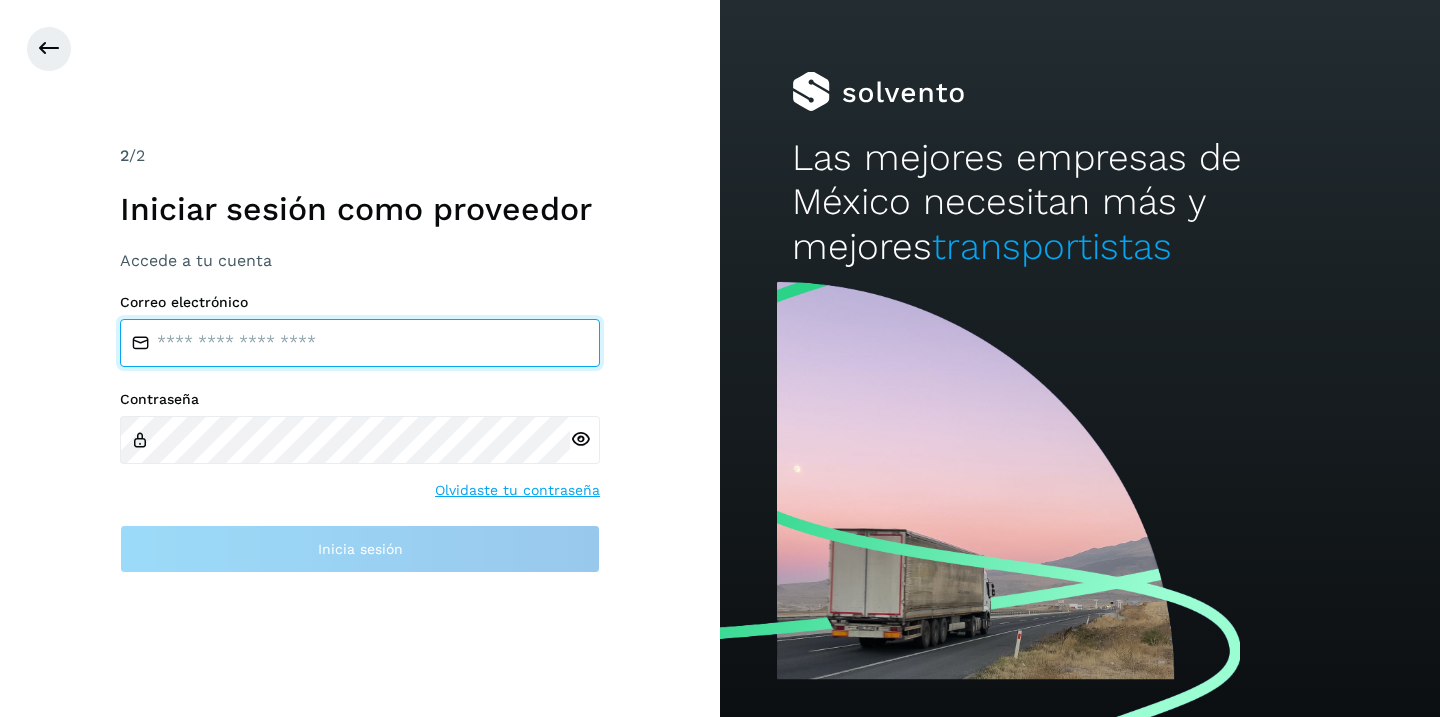 click at bounding box center (360, 343) 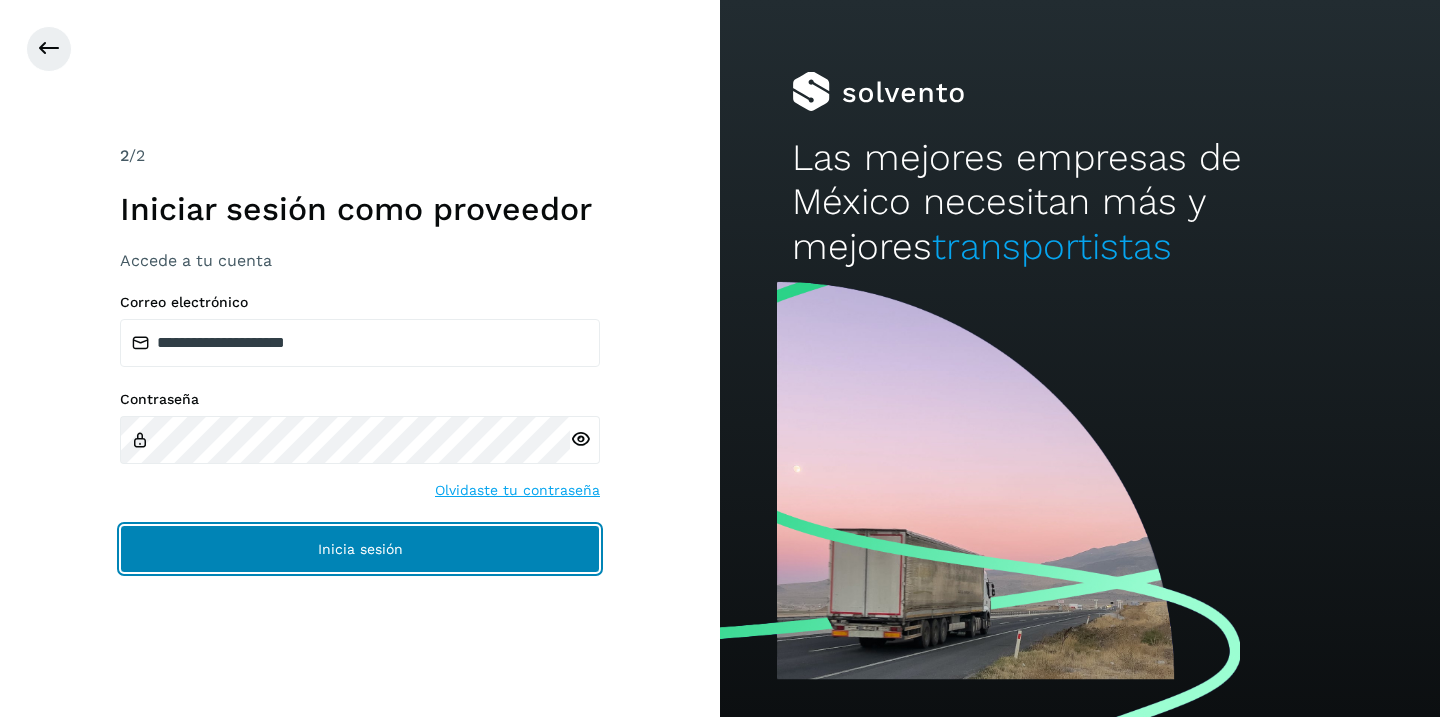 click on "Inicia sesión" at bounding box center (360, 549) 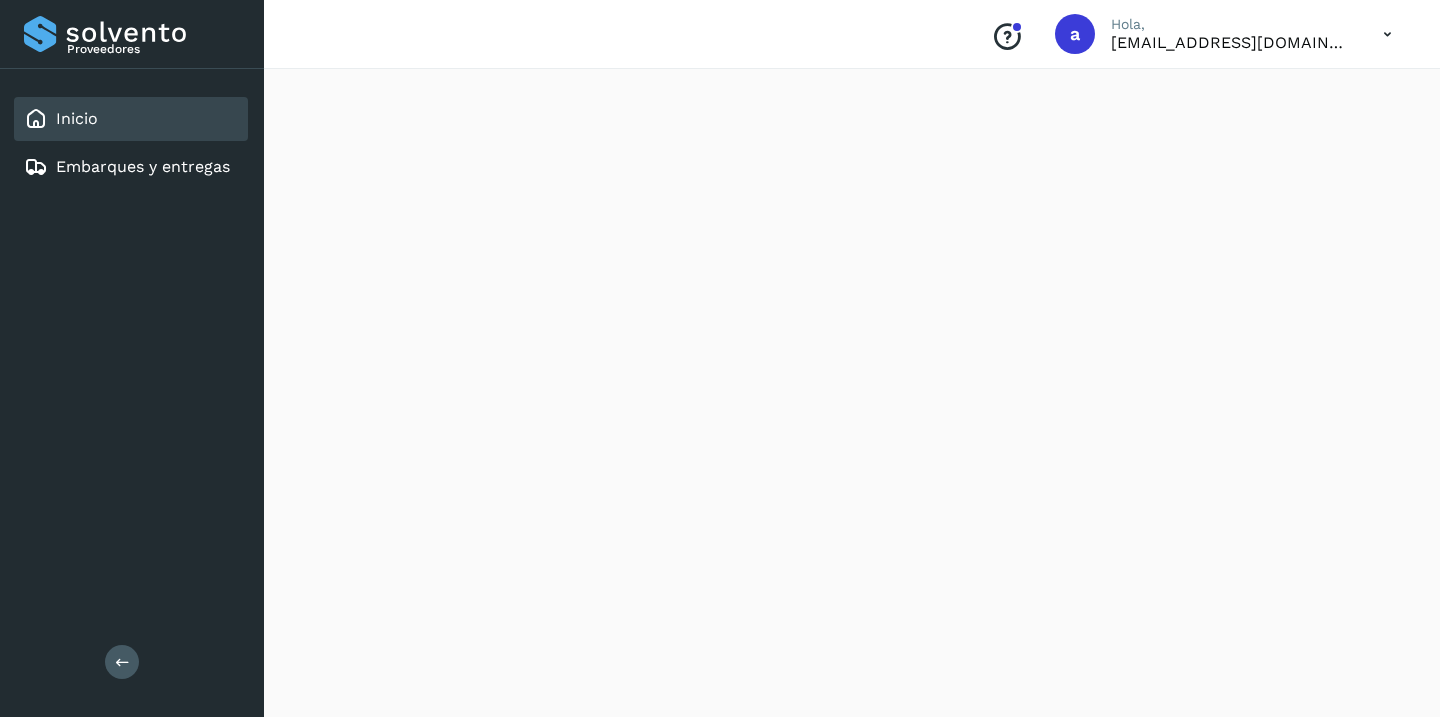 scroll, scrollTop: 0, scrollLeft: 0, axis: both 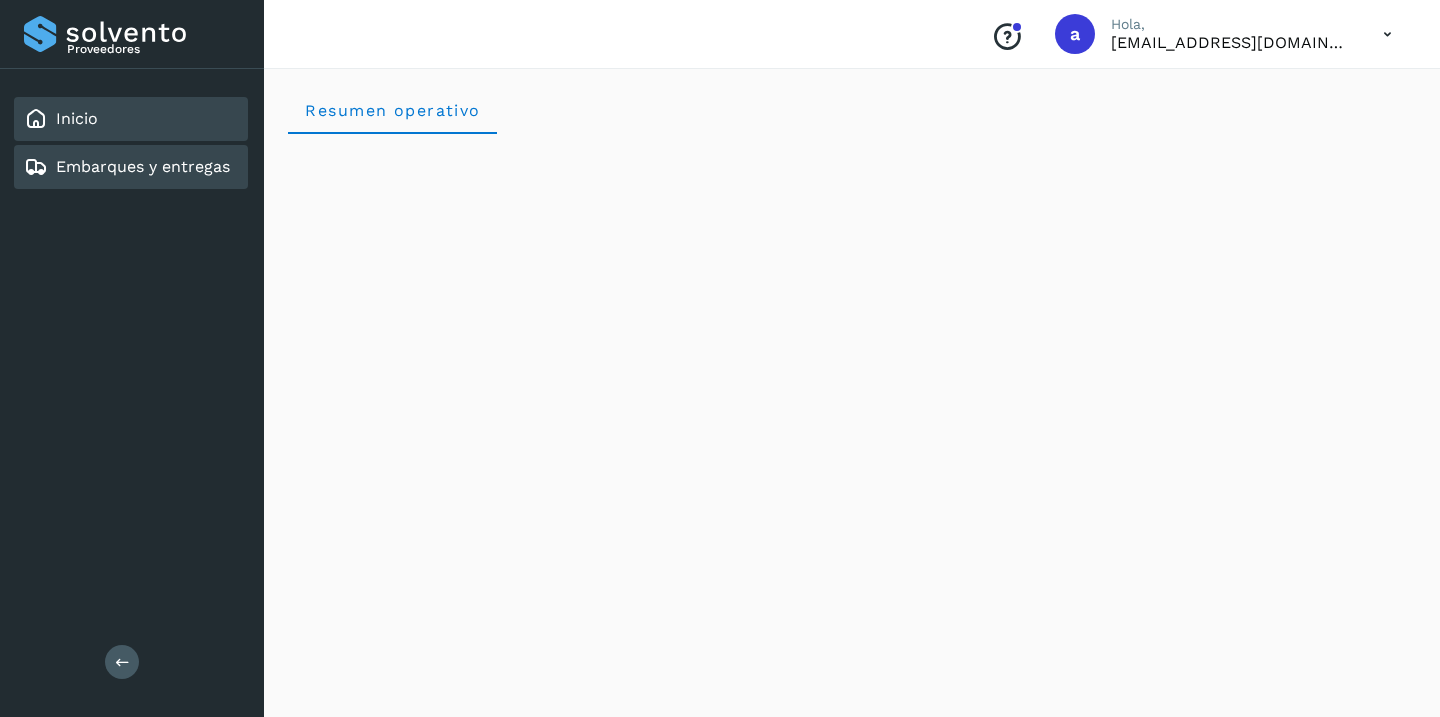 click on "Embarques y entregas" at bounding box center (143, 166) 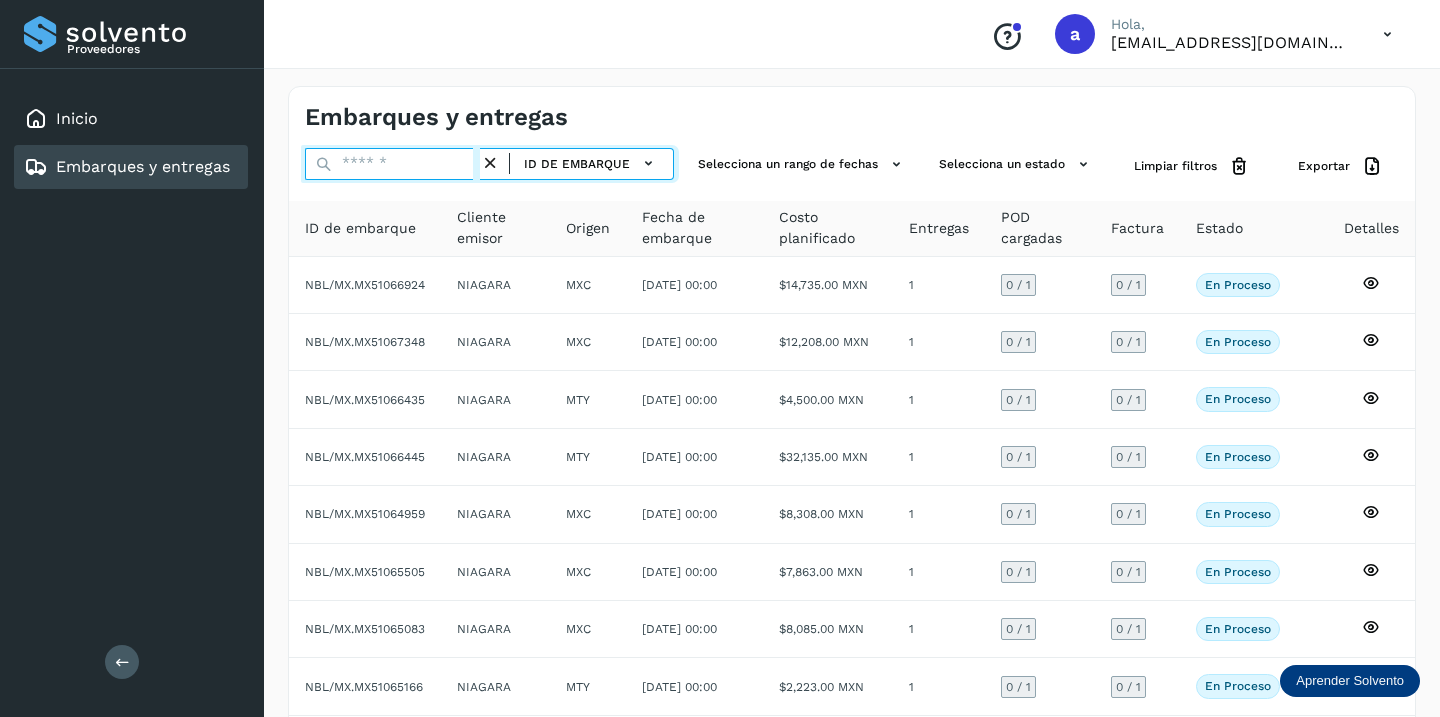 click at bounding box center [392, 164] 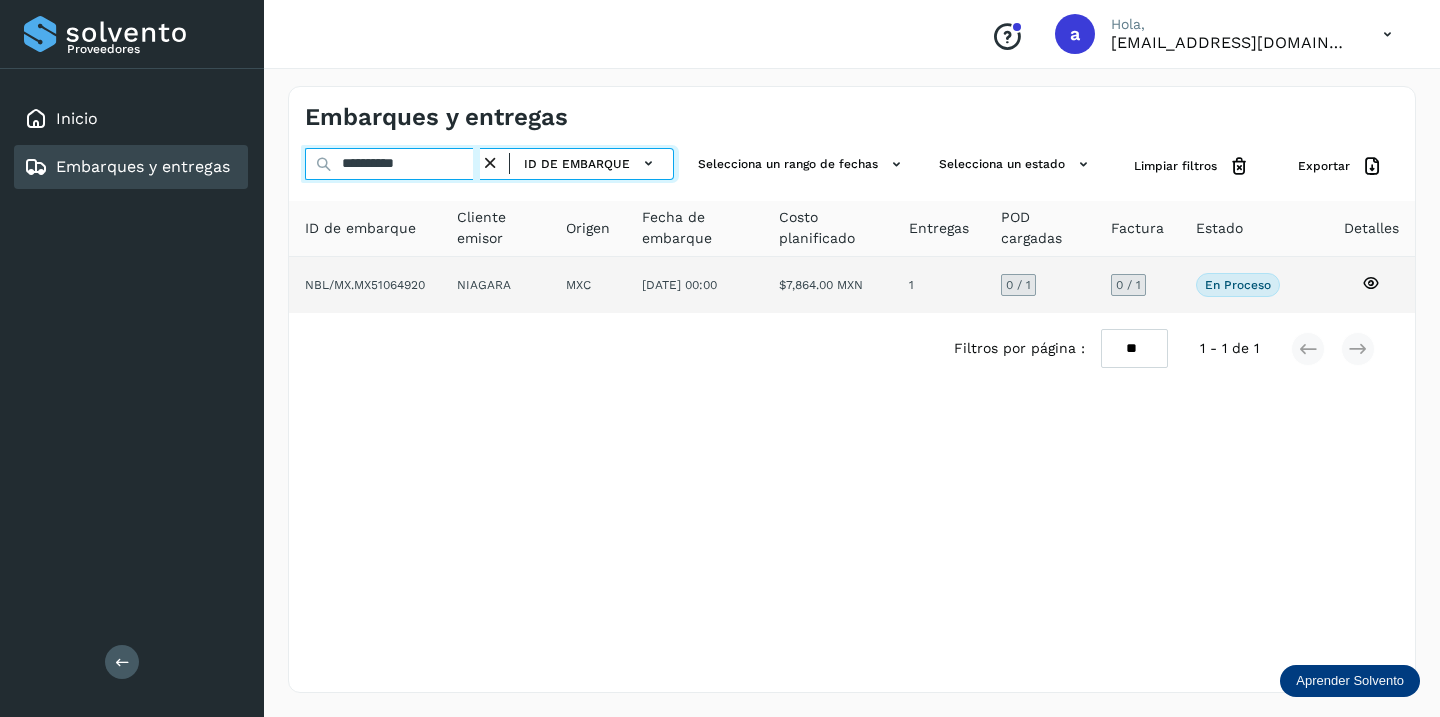 type on "**********" 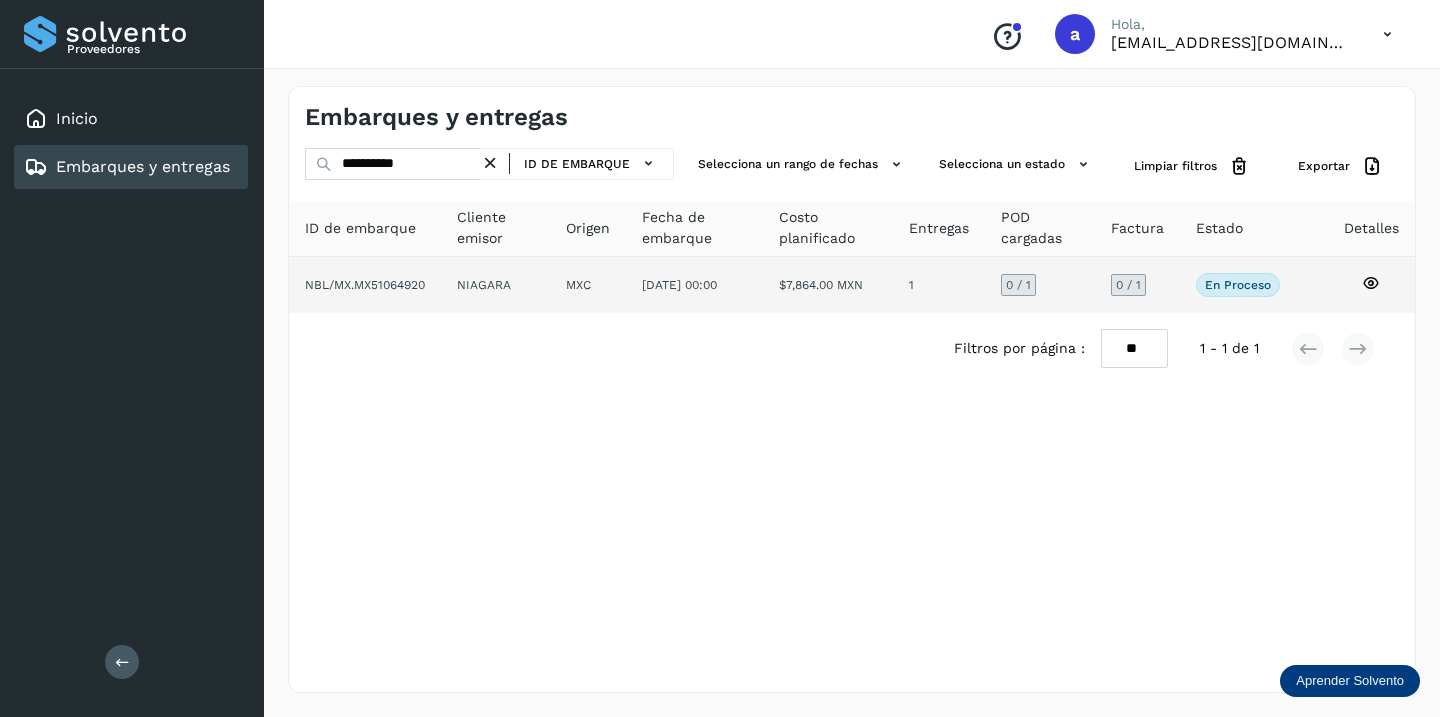 click on "0 / 1" at bounding box center (1128, 285) 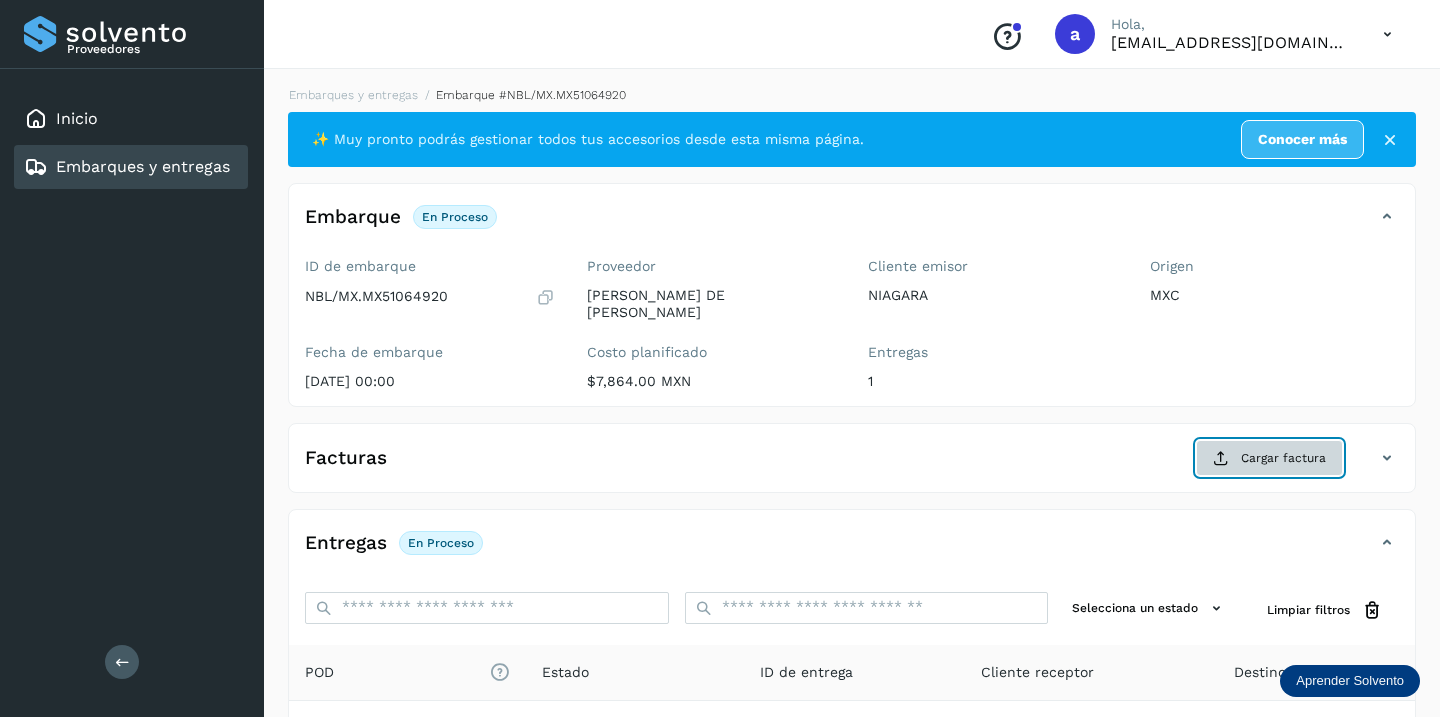 click on "Cargar factura" at bounding box center (1269, 458) 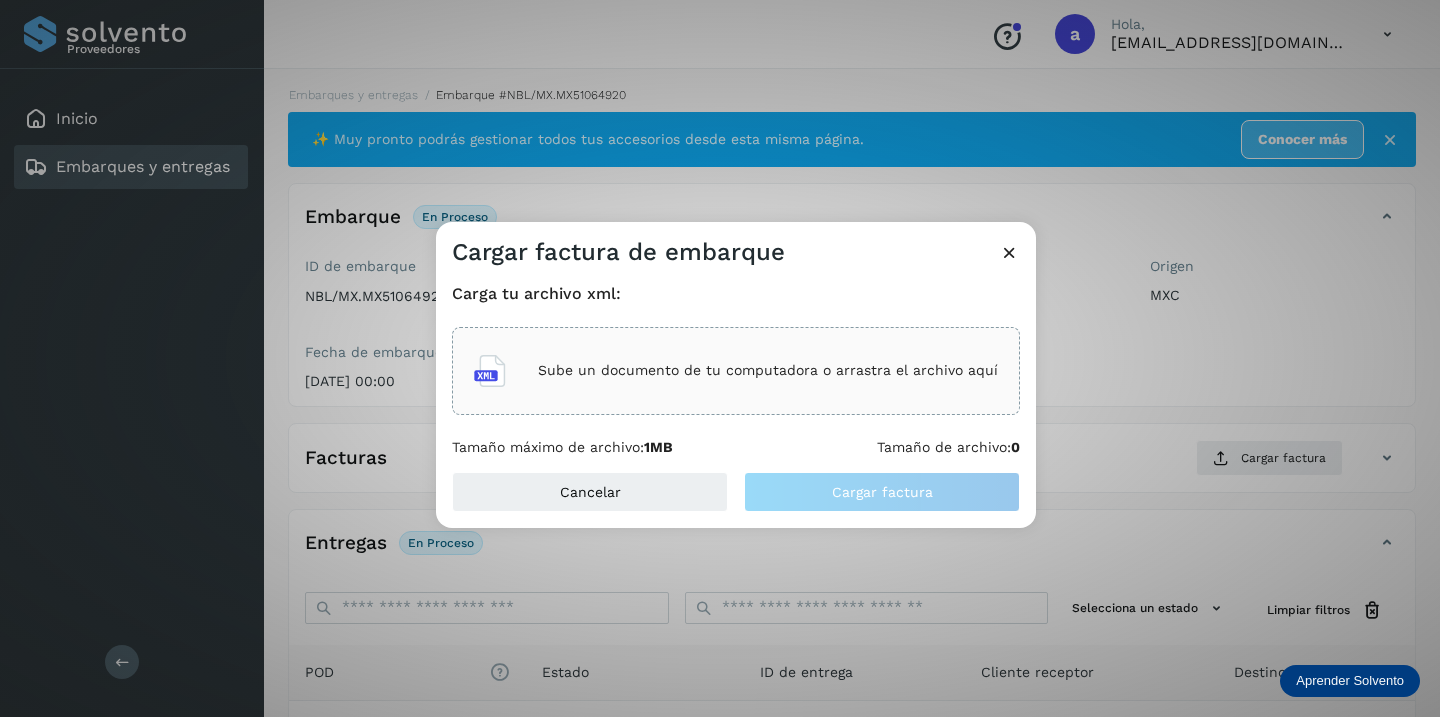 click on "Sube un documento de tu computadora o arrastra el archivo aquí" at bounding box center [768, 370] 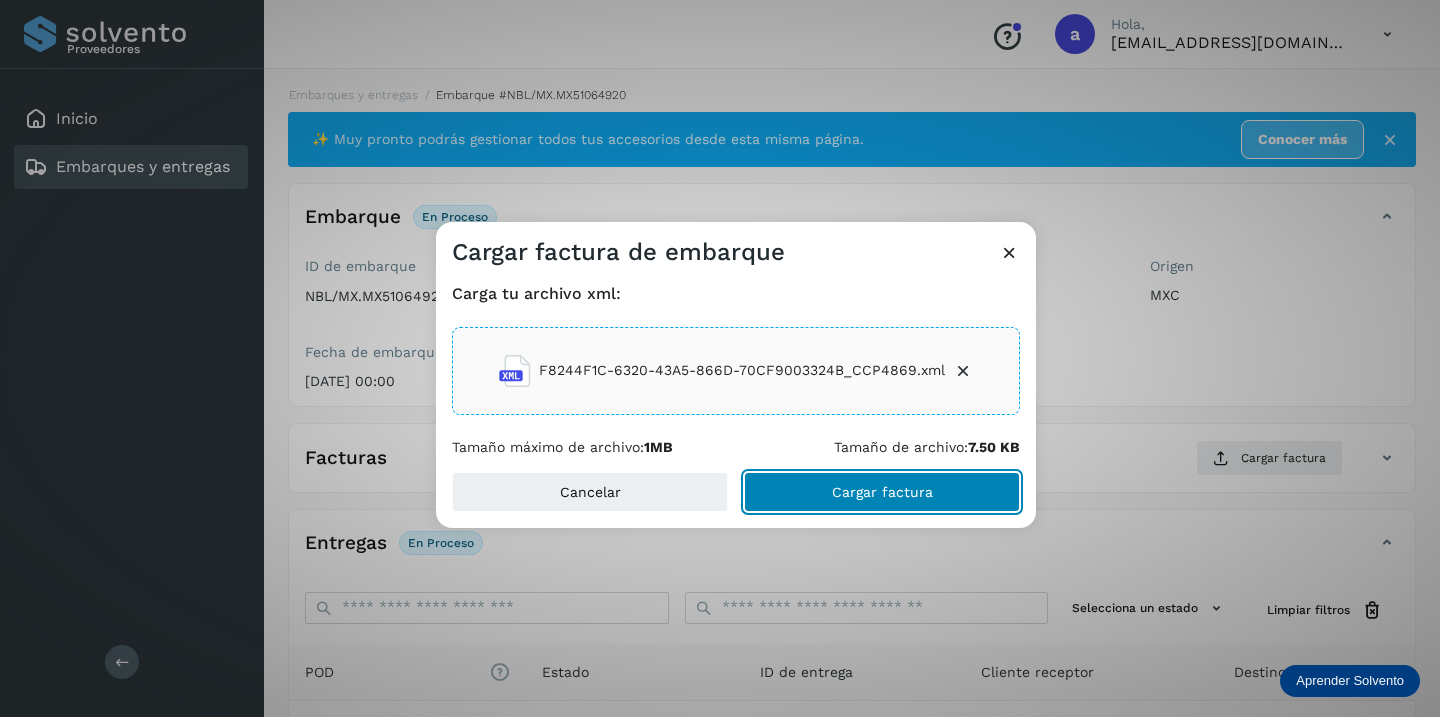 click on "Cargar factura" 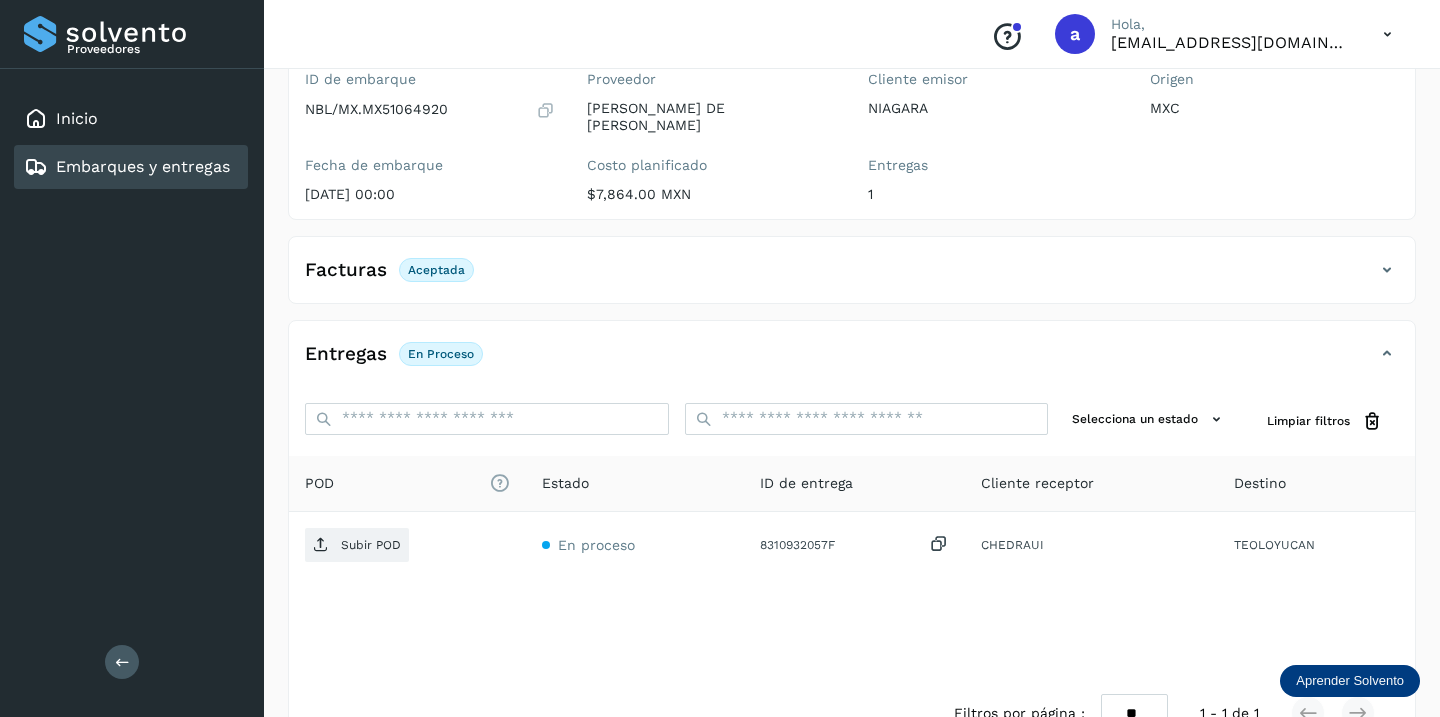 scroll, scrollTop: 230, scrollLeft: 0, axis: vertical 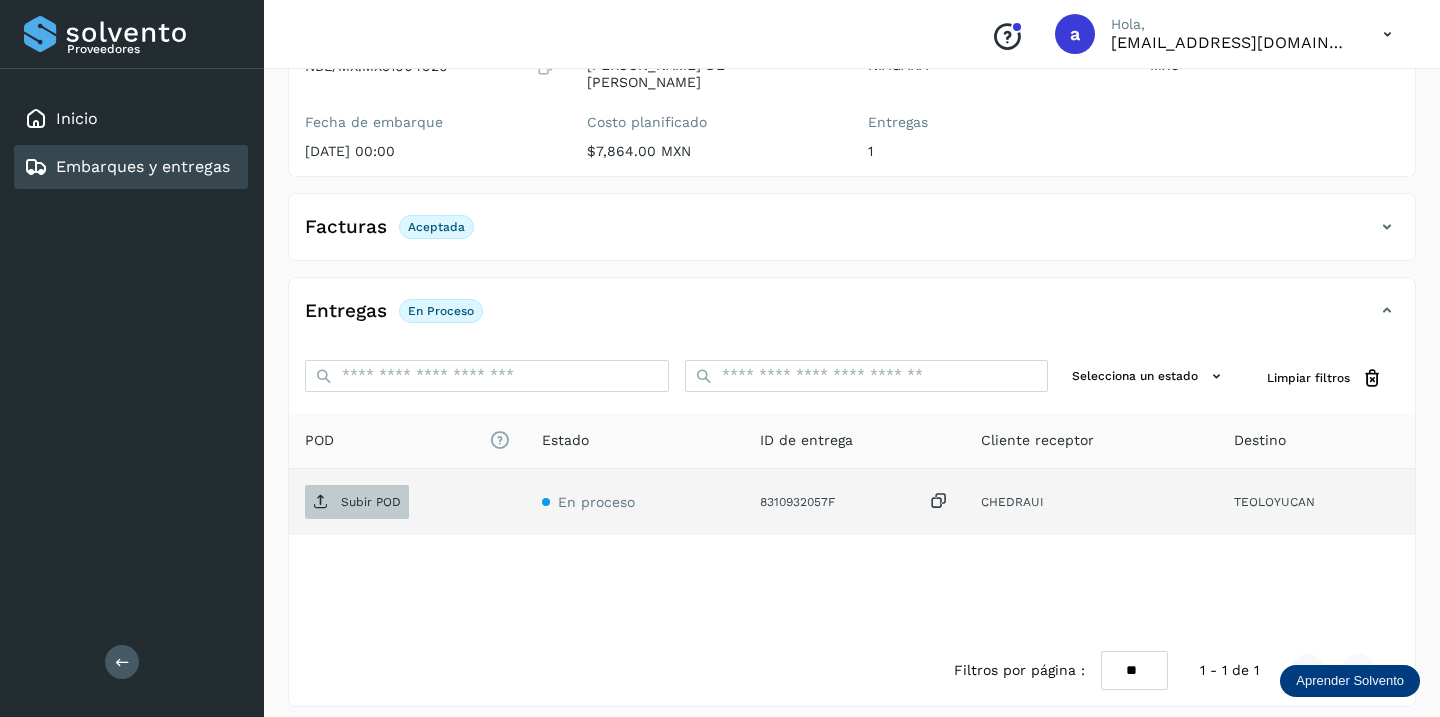 click on "Subir POD" at bounding box center [371, 502] 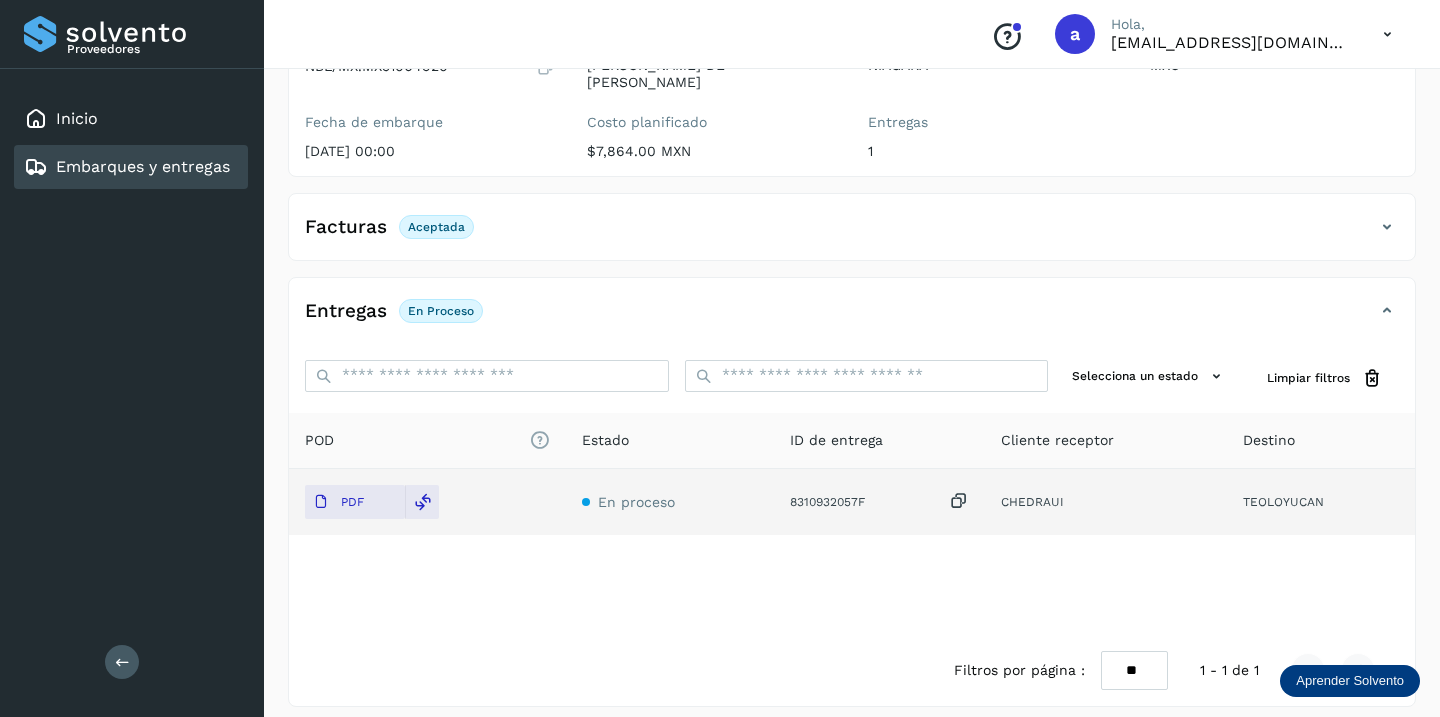 click on "Embarques y entregas" at bounding box center (143, 166) 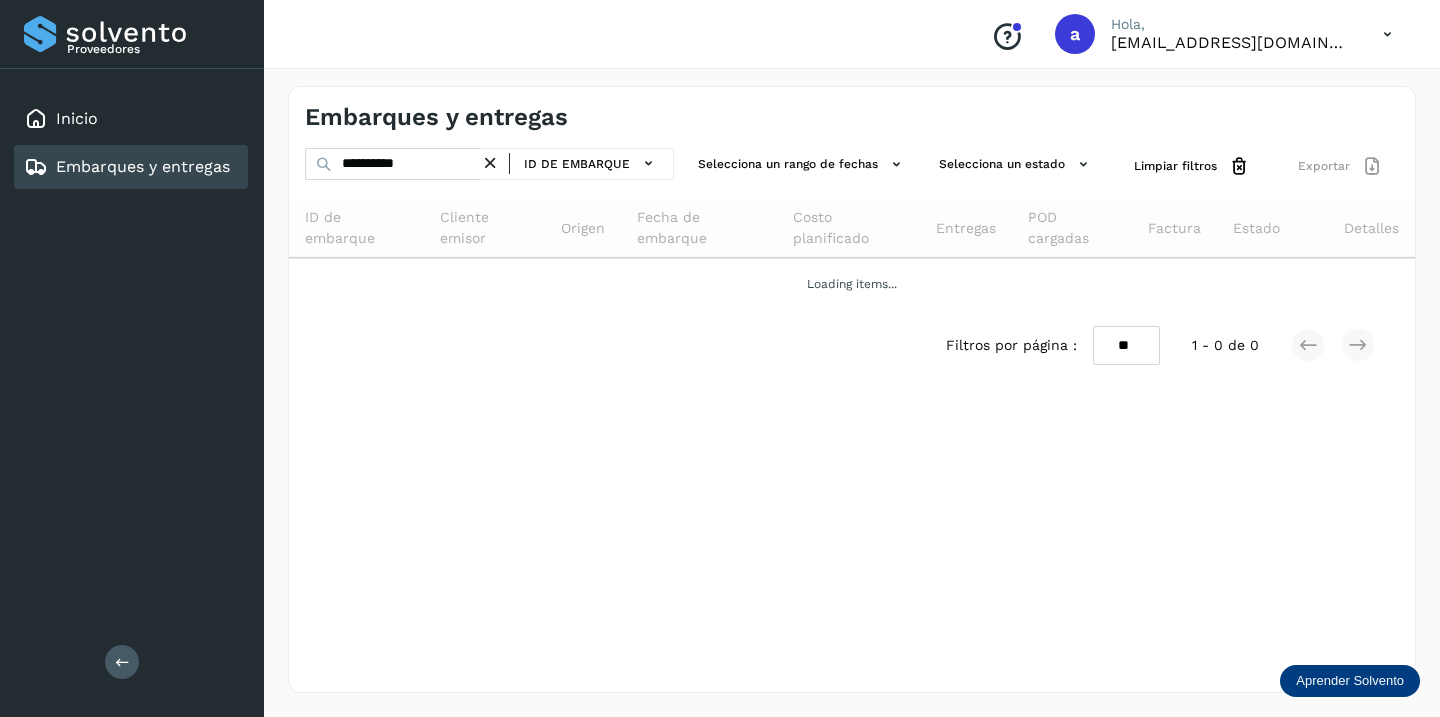 scroll, scrollTop: 0, scrollLeft: 0, axis: both 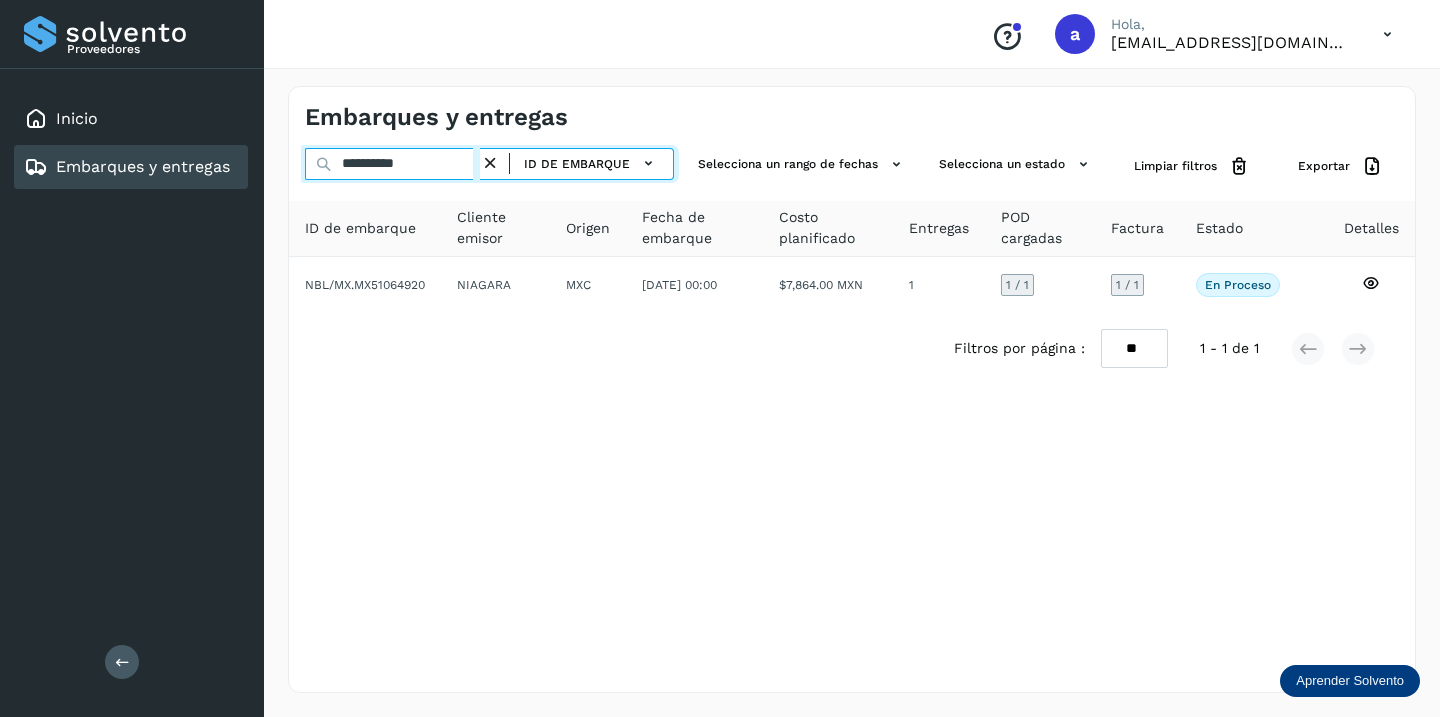 drag, startPoint x: 440, startPoint y: 168, endPoint x: 221, endPoint y: 150, distance: 219.73848 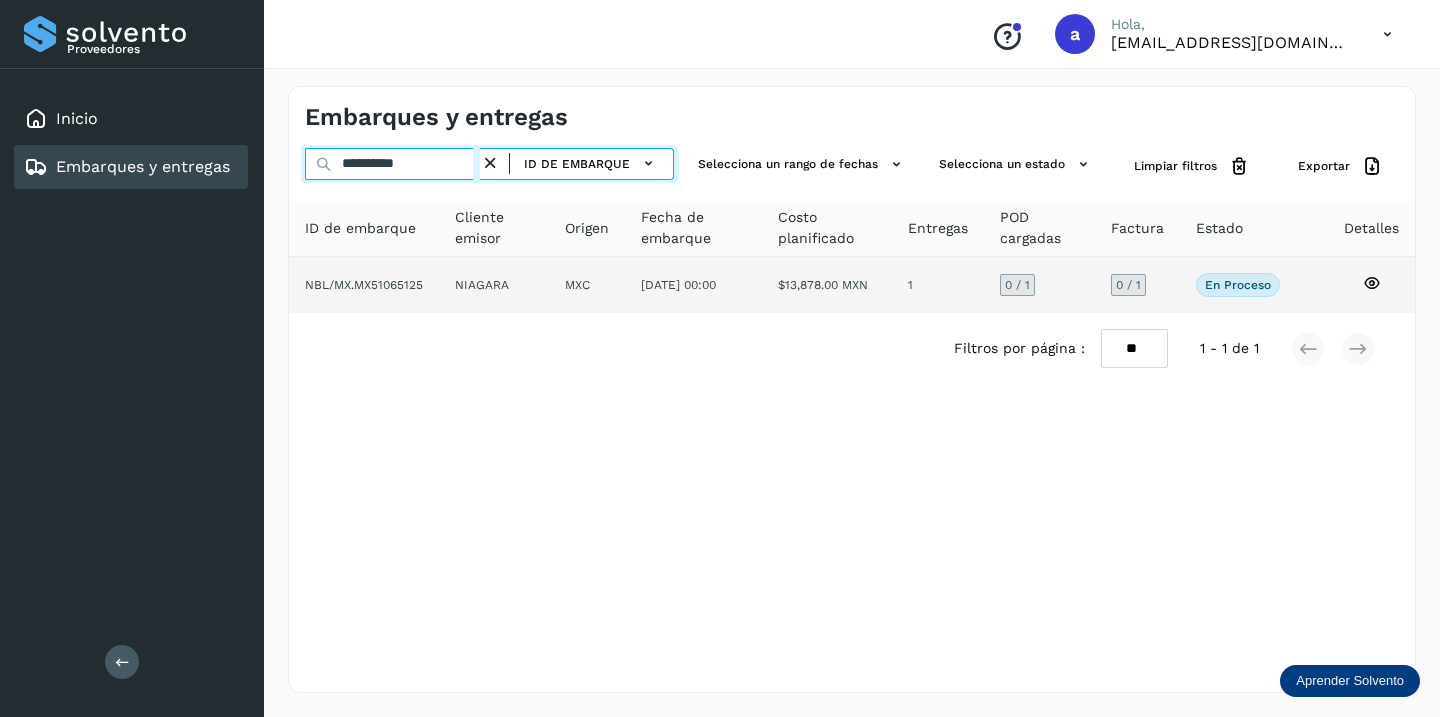 type on "**********" 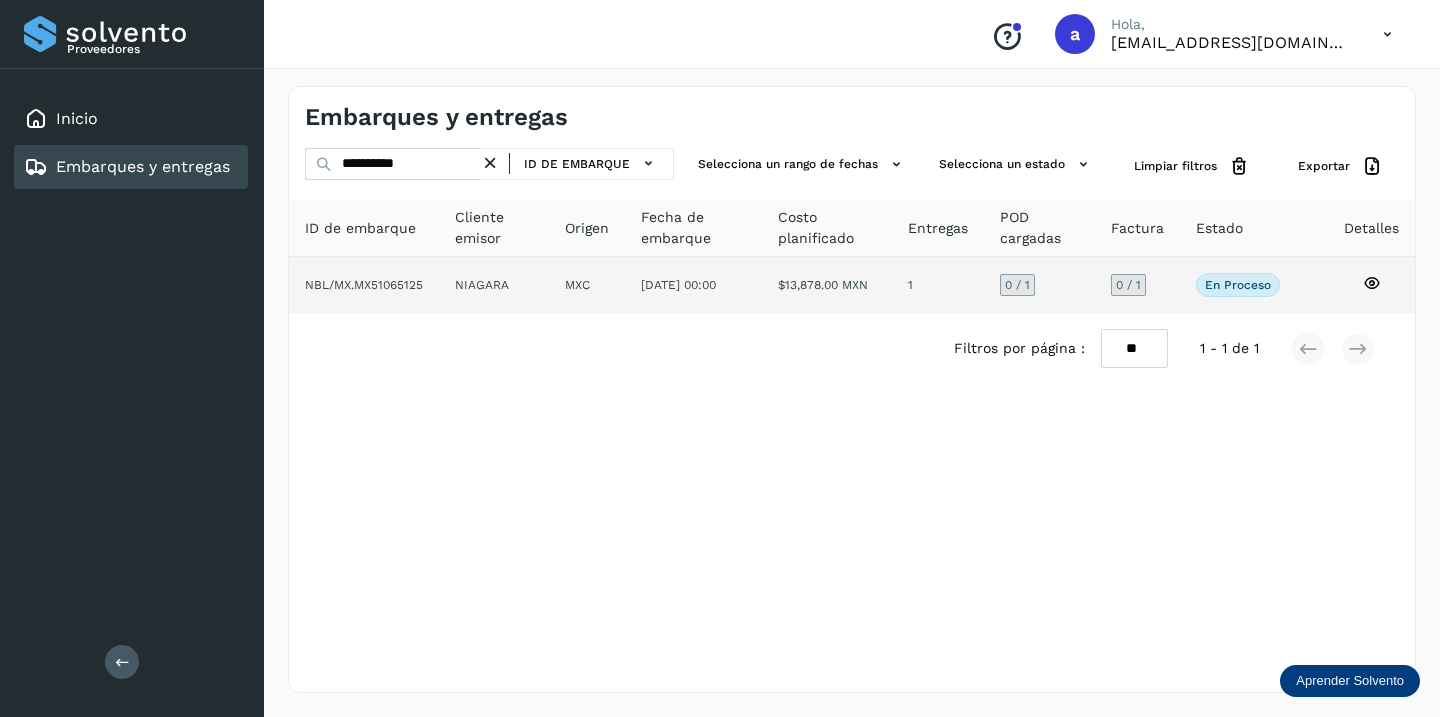 click on "0 / 1" at bounding box center [1128, 285] 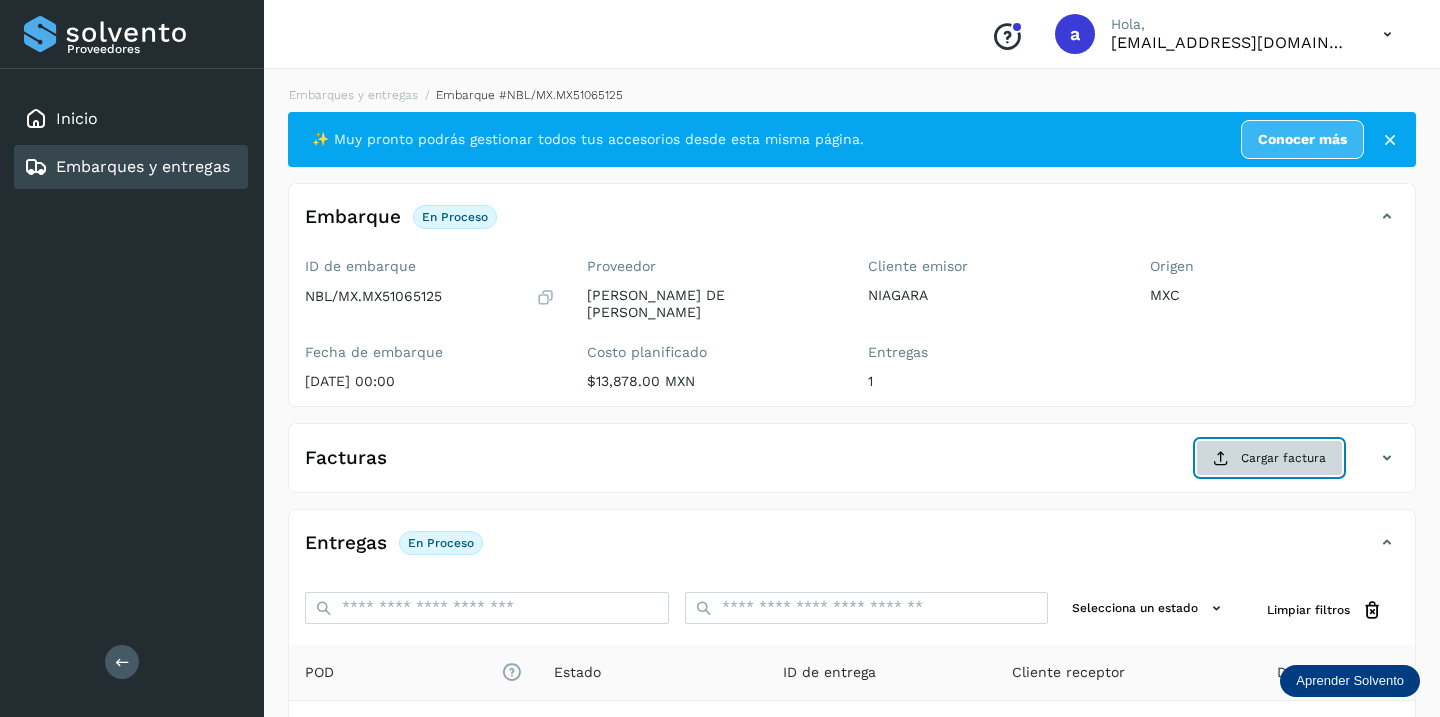 click on "Cargar factura" 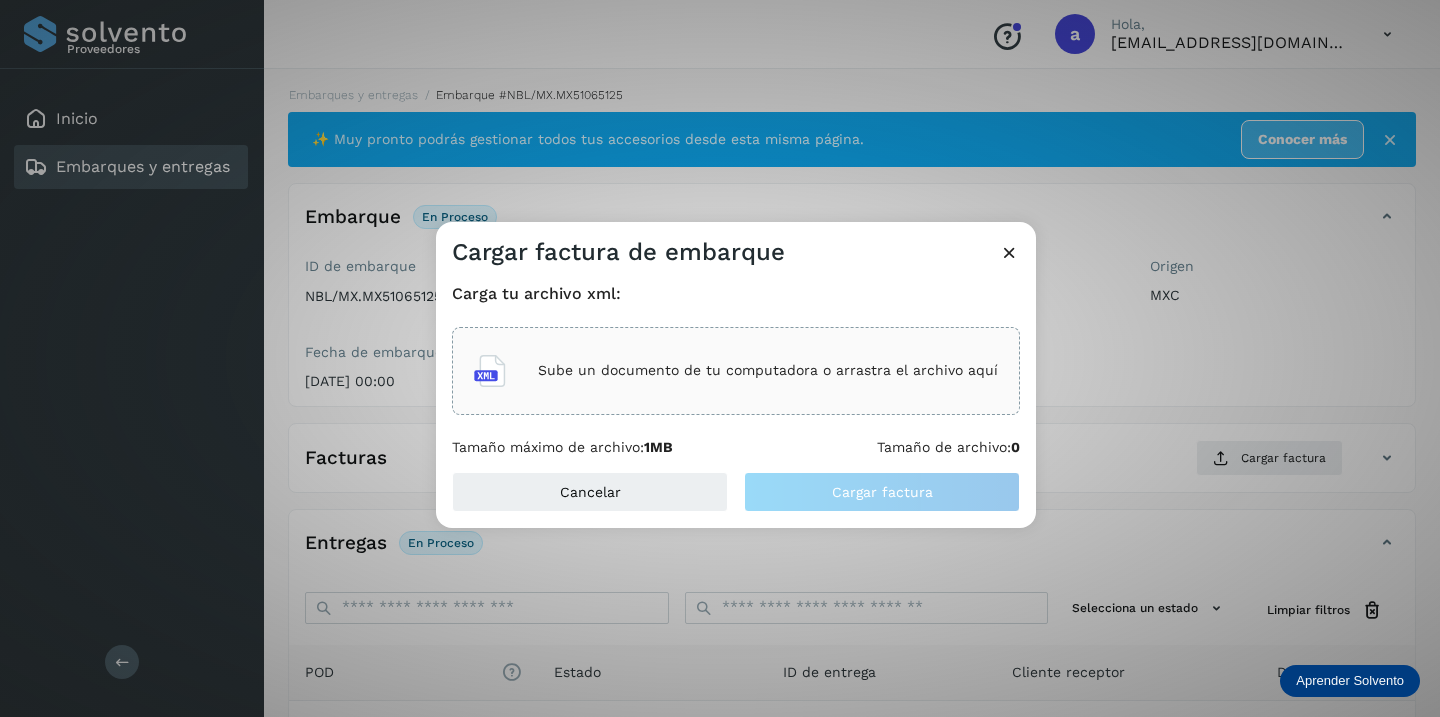 click on "Sube un documento de tu computadora o arrastra el archivo aquí" at bounding box center (768, 370) 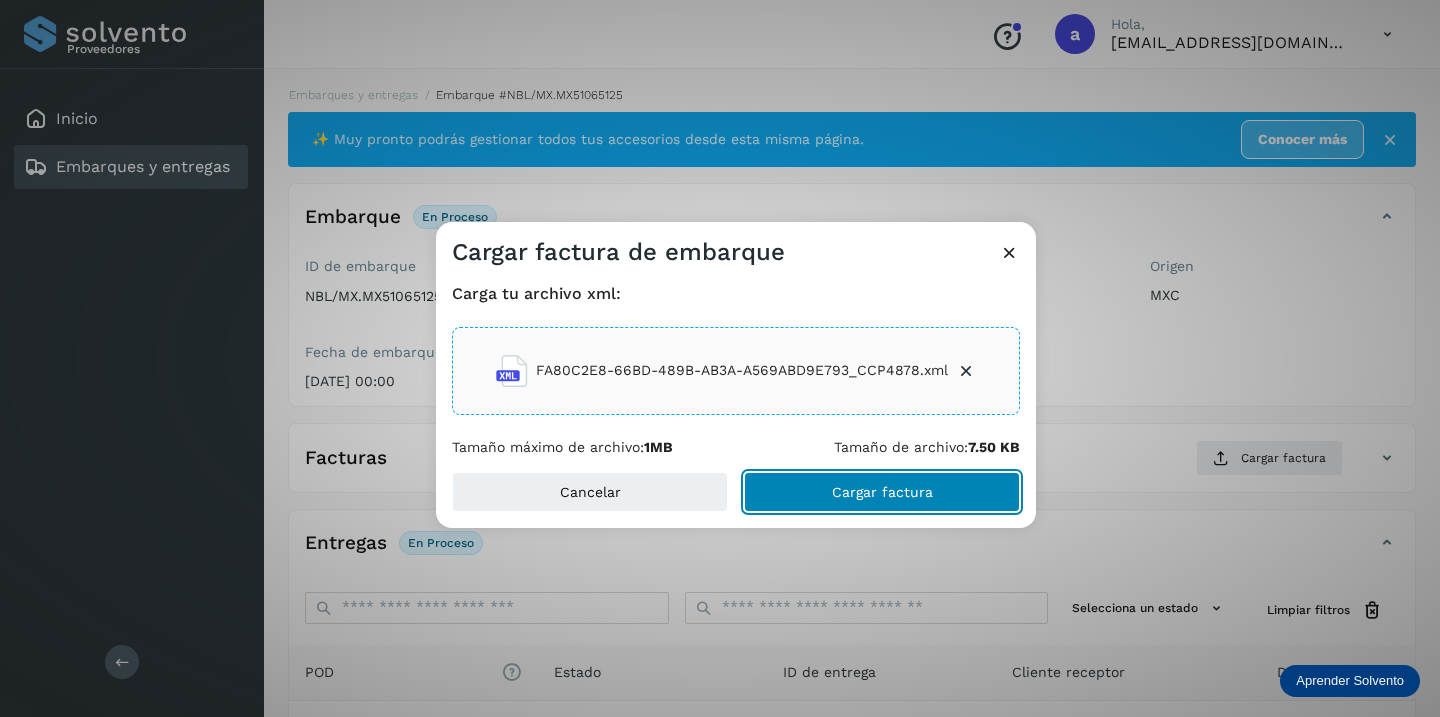 click on "Cargar factura" 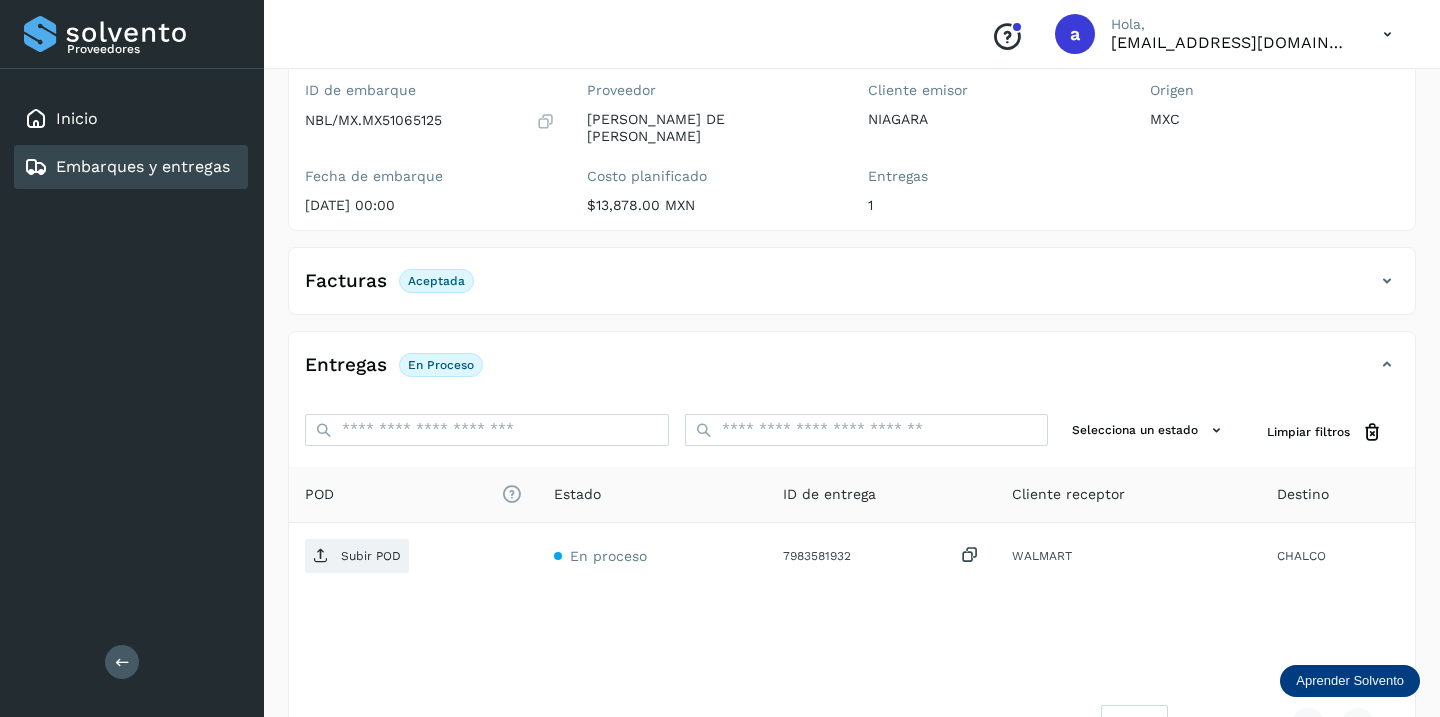 scroll, scrollTop: 230, scrollLeft: 0, axis: vertical 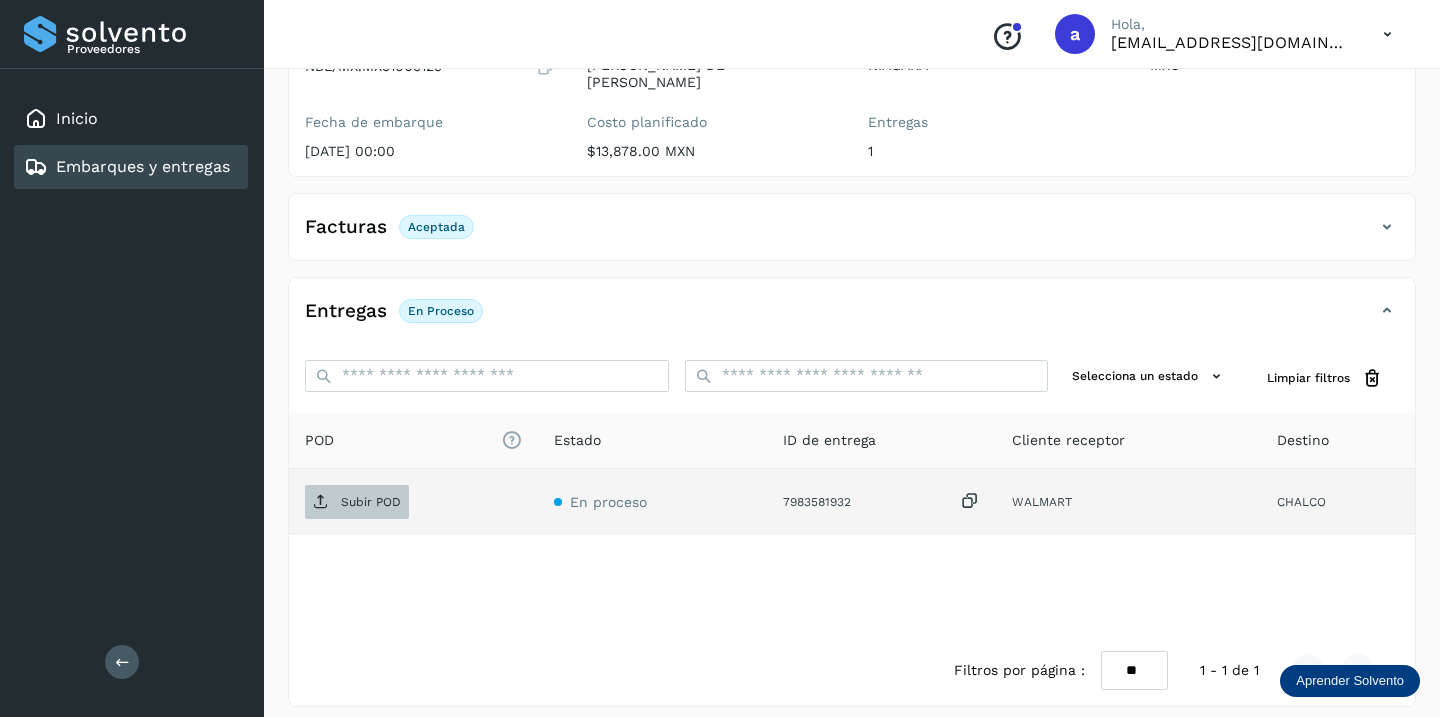 click on "Subir POD" at bounding box center (371, 502) 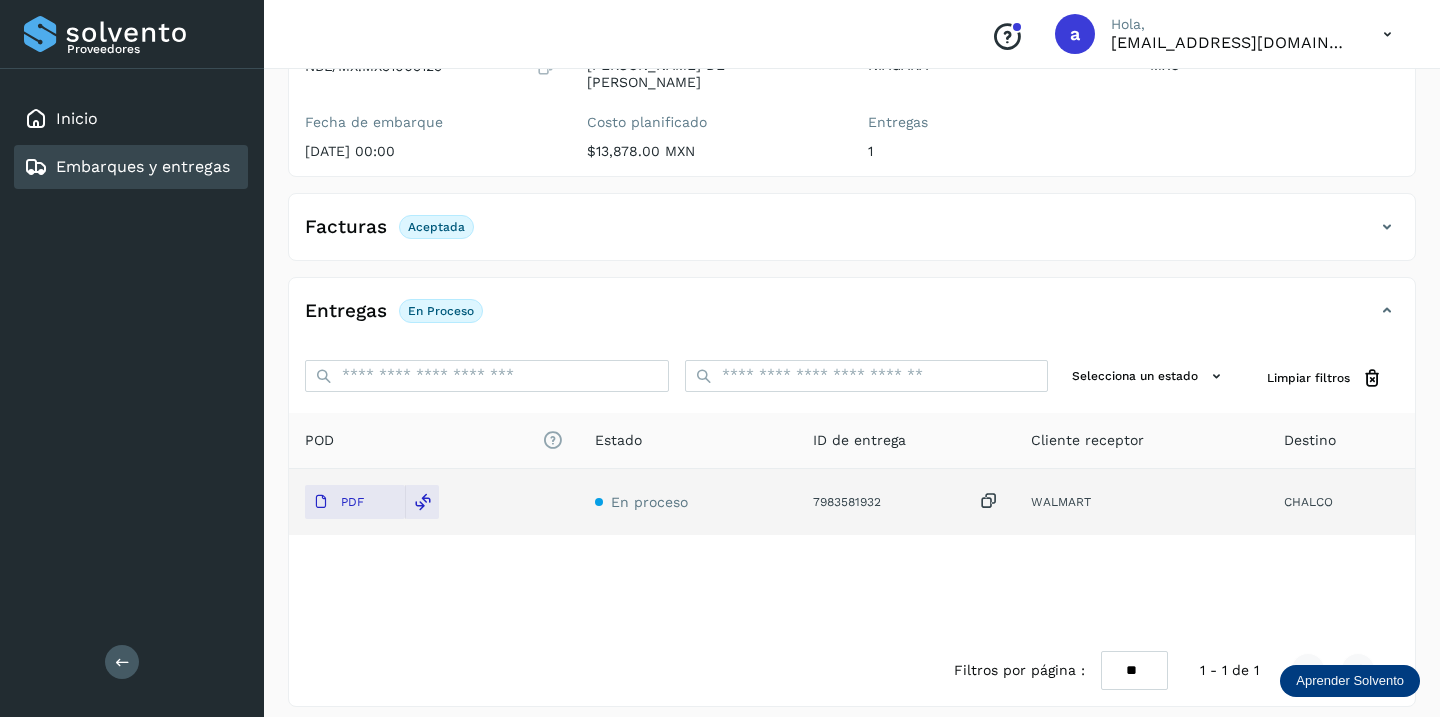 click on "Embarques y entregas" at bounding box center (143, 166) 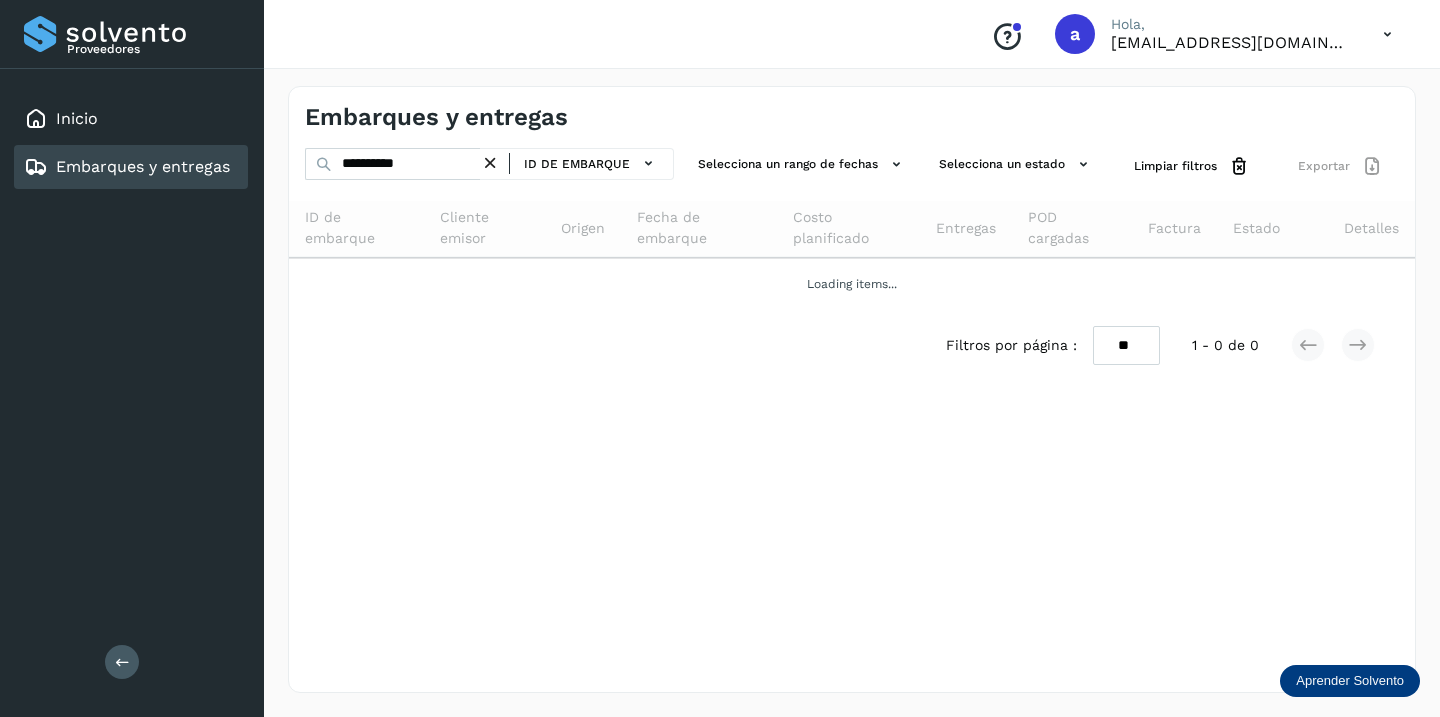 scroll, scrollTop: 0, scrollLeft: 0, axis: both 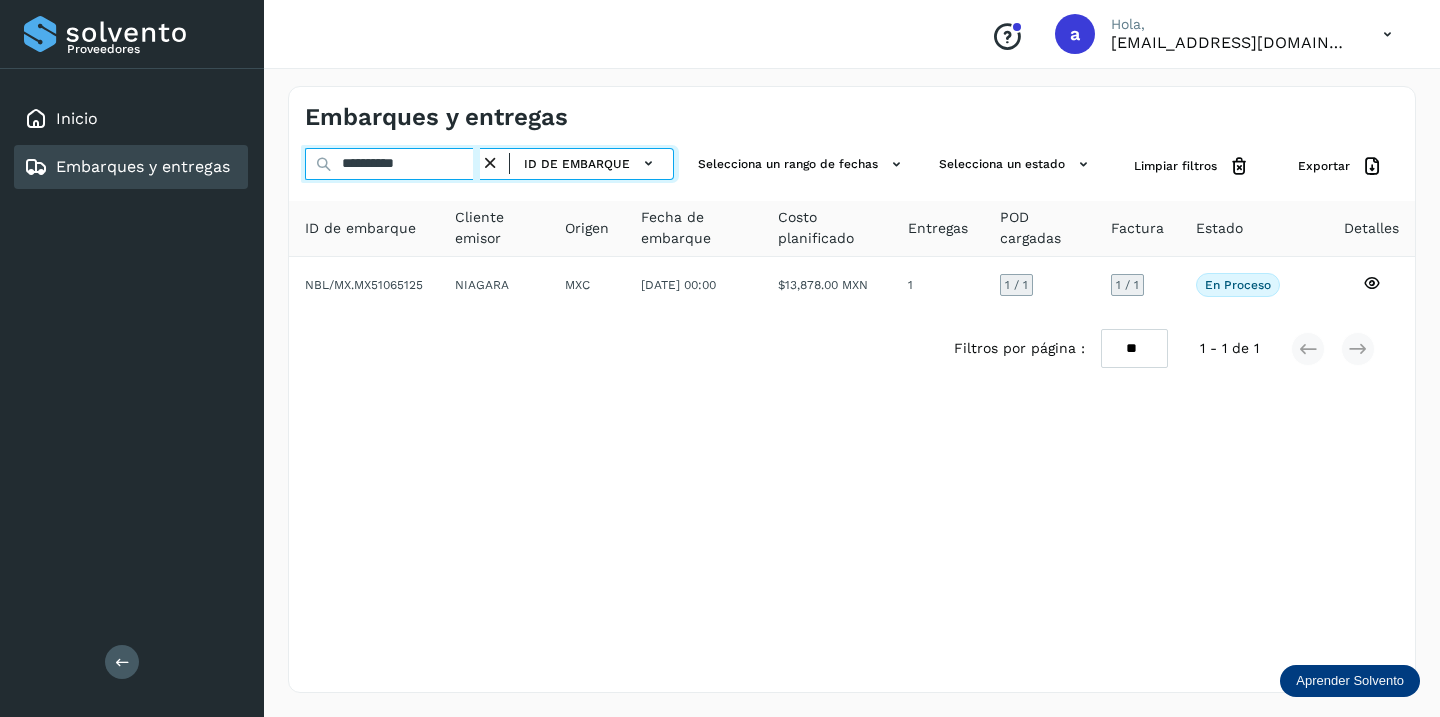 drag, startPoint x: 440, startPoint y: 171, endPoint x: 217, endPoint y: 161, distance: 223.2241 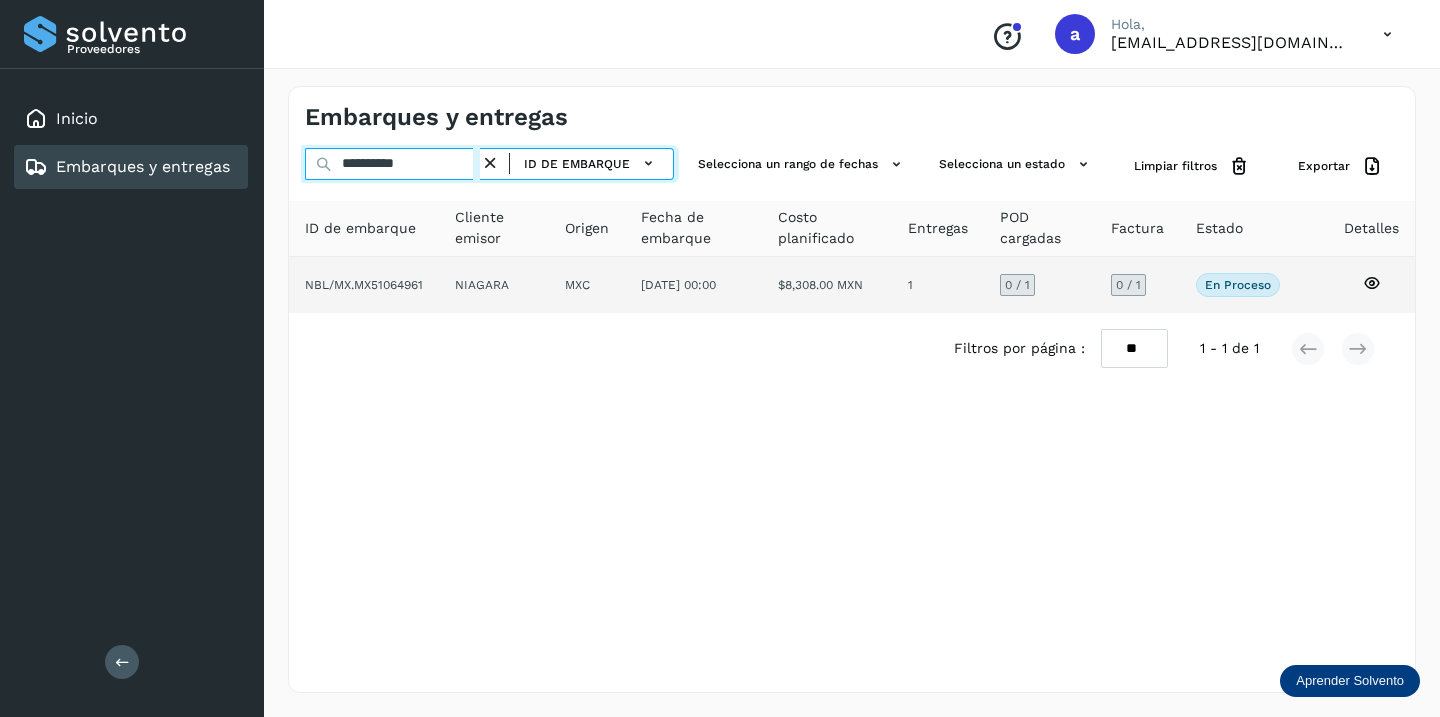 type on "**********" 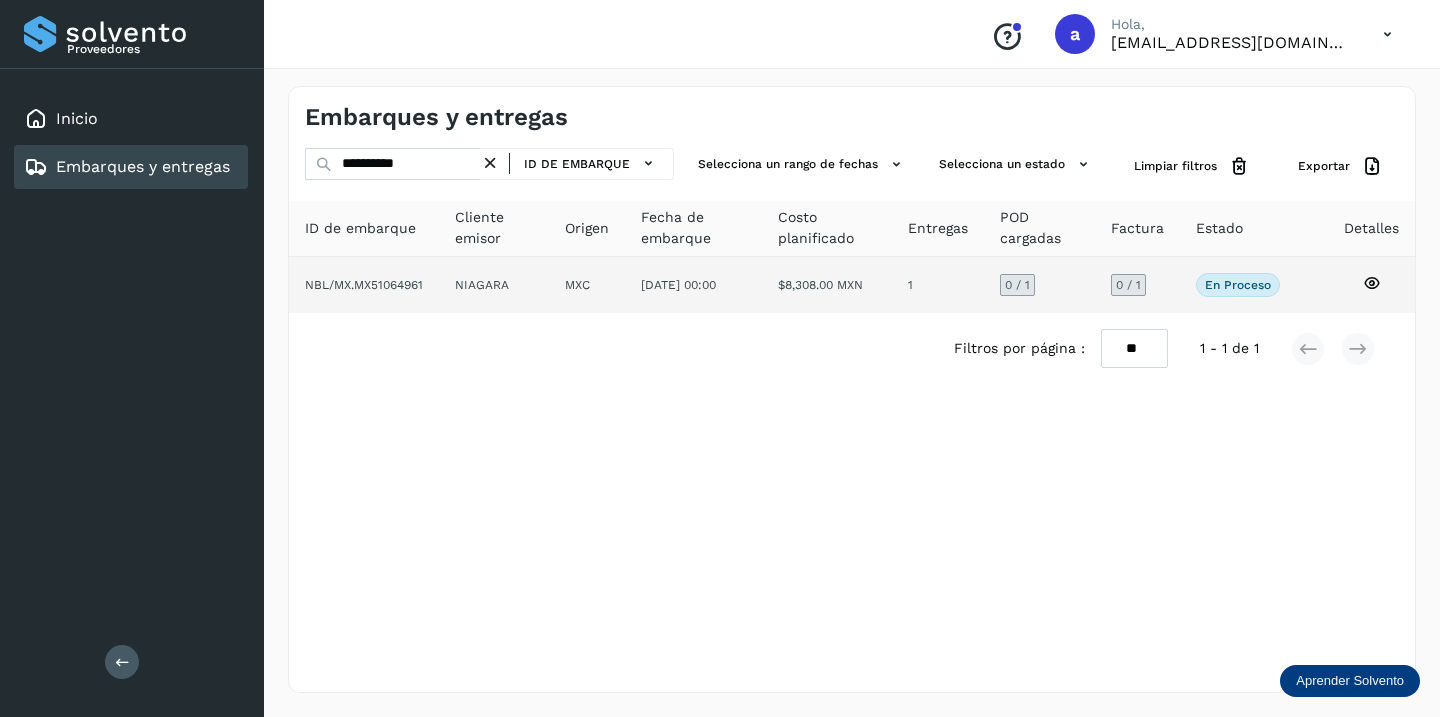 click on "0 / 1" at bounding box center (1128, 285) 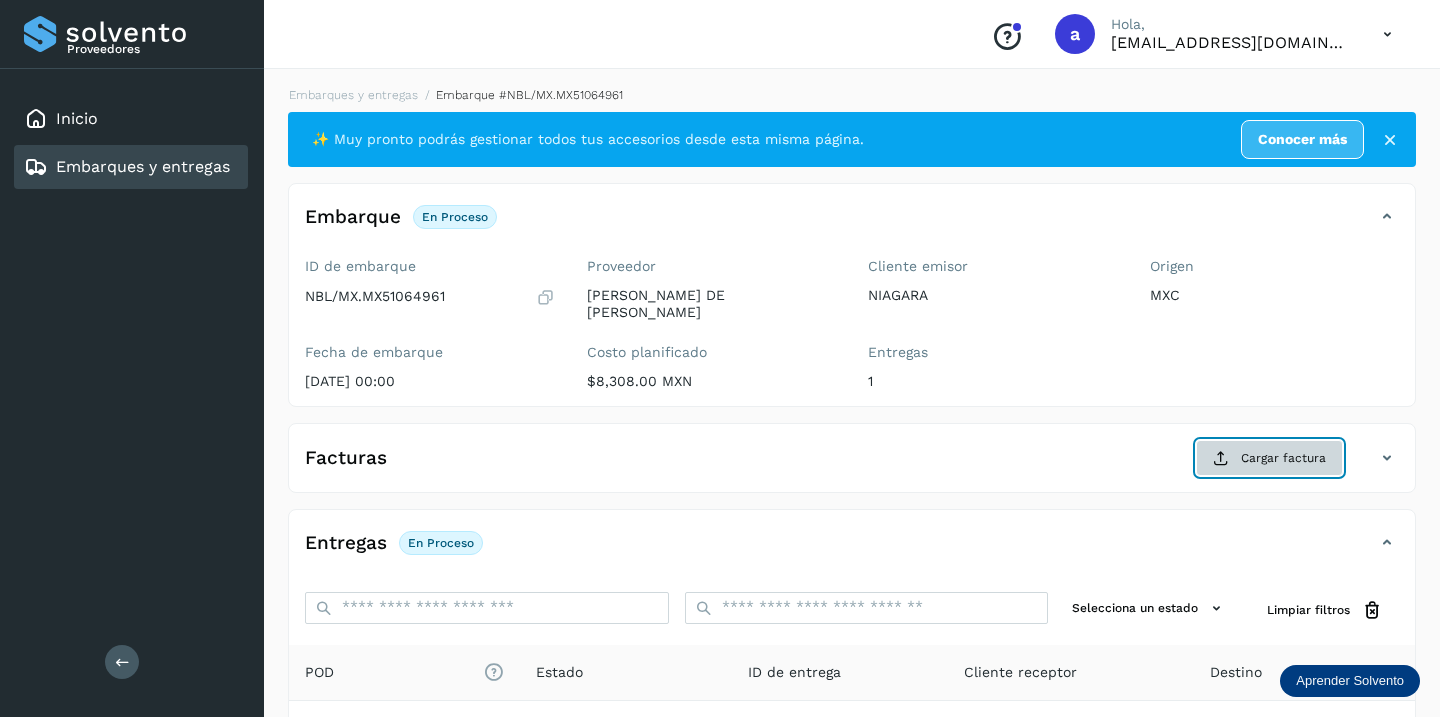 click on "Cargar factura" 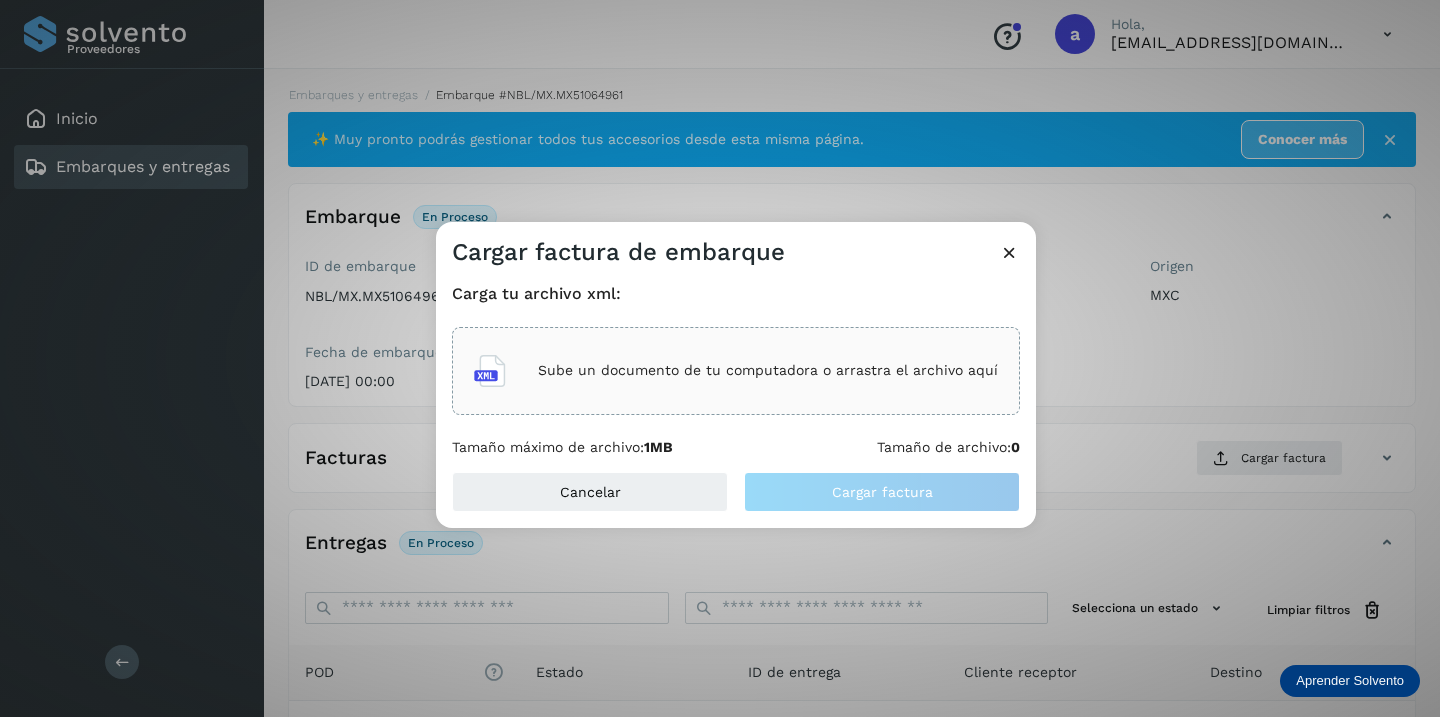 click on "Sube un documento de tu computadora o arrastra el archivo aquí" at bounding box center (768, 370) 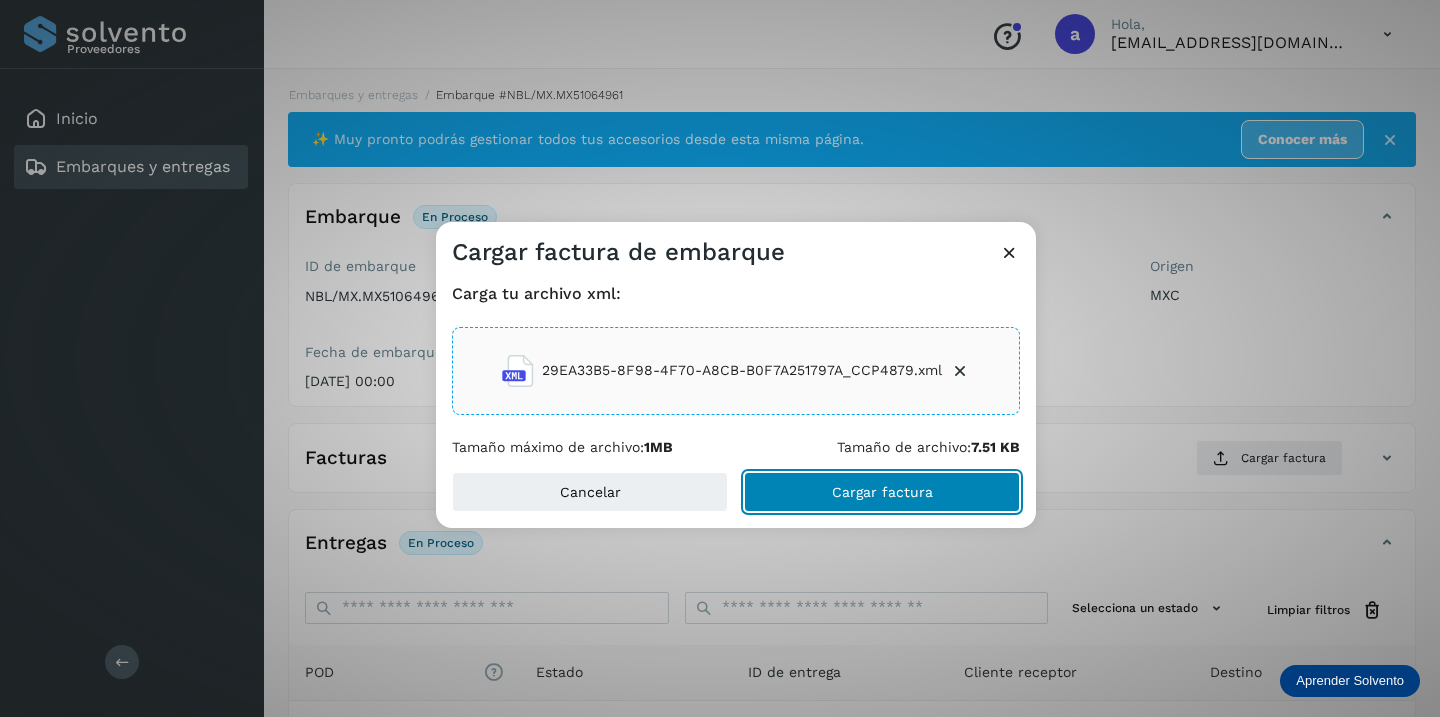 click on "Cargar factura" 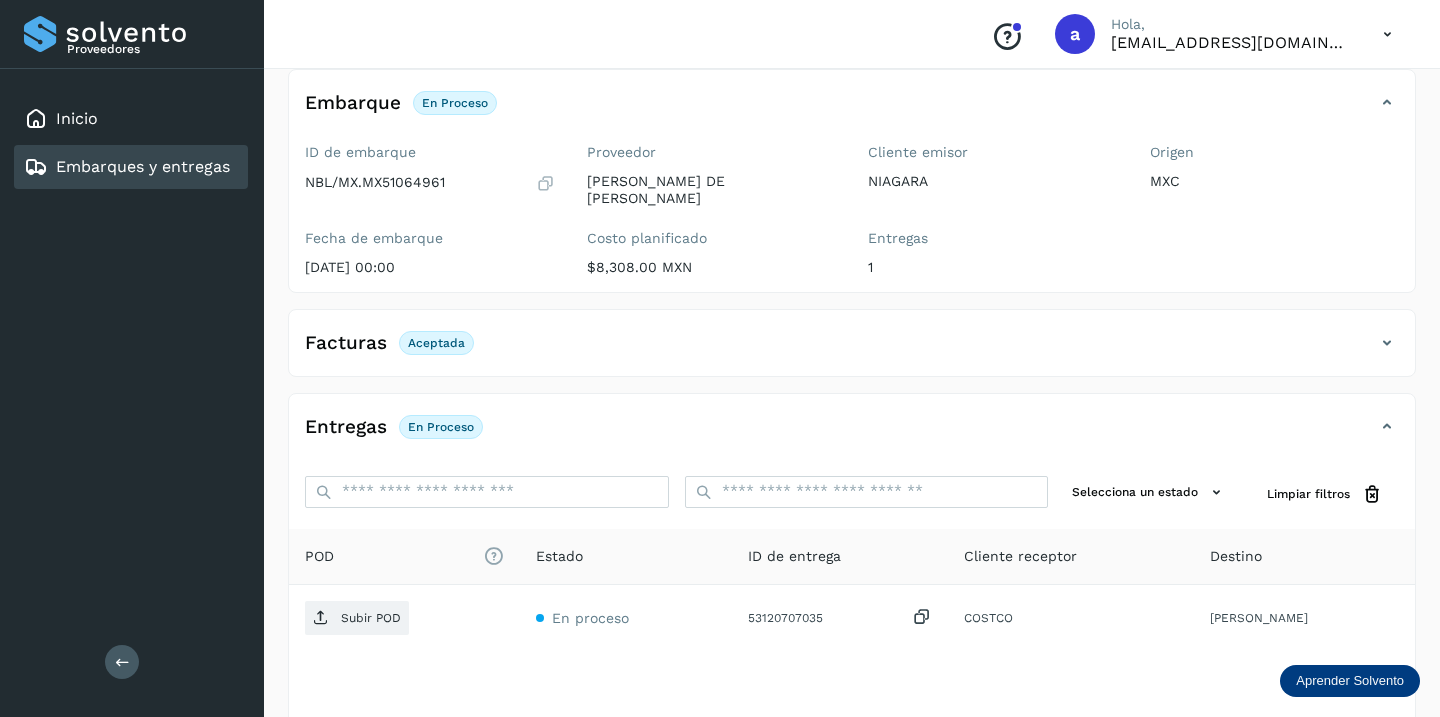 scroll, scrollTop: 230, scrollLeft: 0, axis: vertical 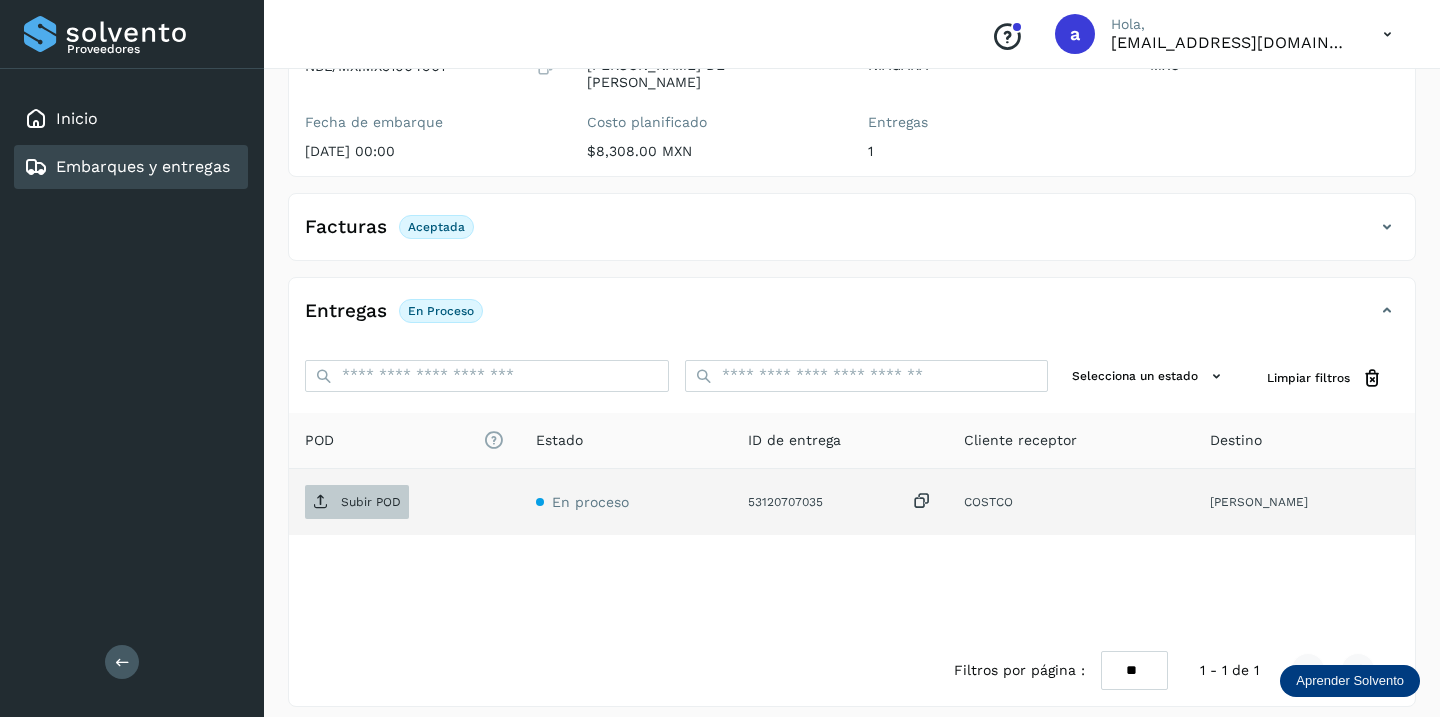 click on "Subir POD" at bounding box center [371, 502] 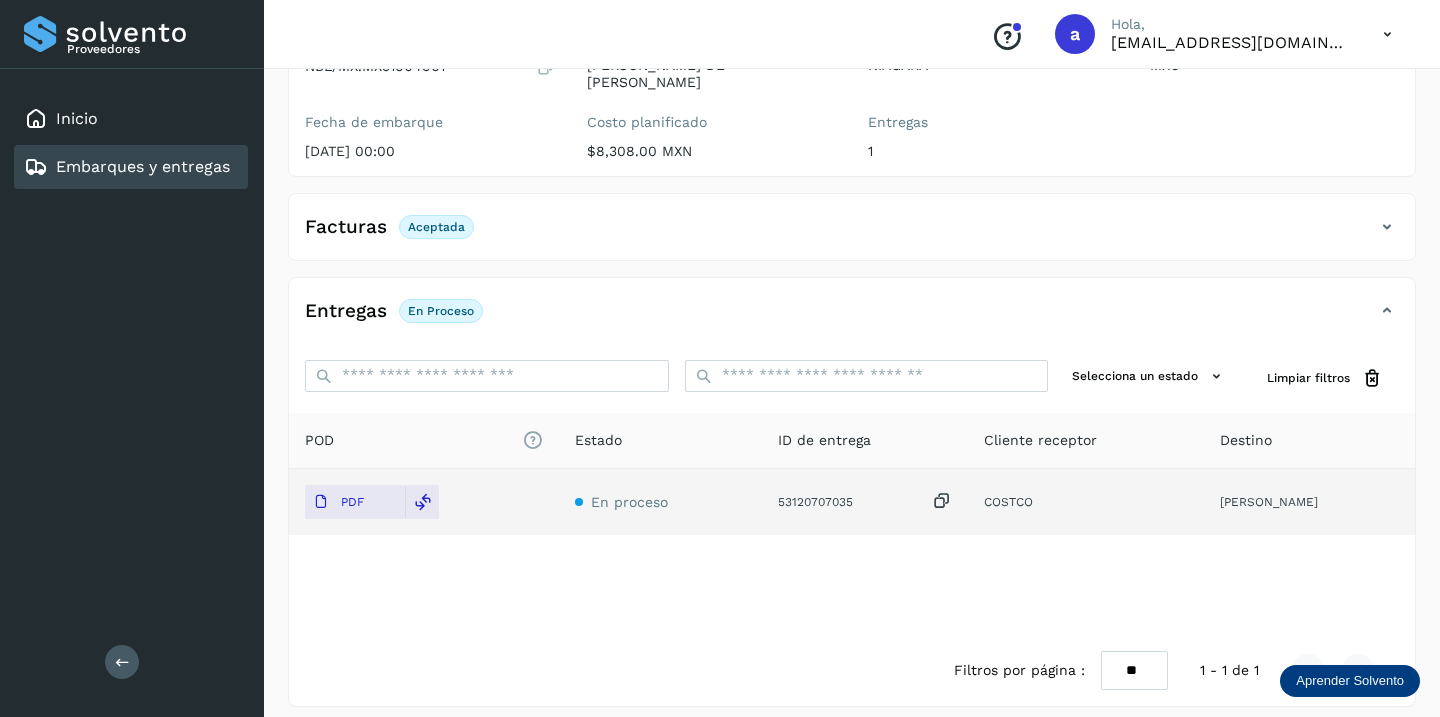 click on "Embarques y entregas" at bounding box center (143, 166) 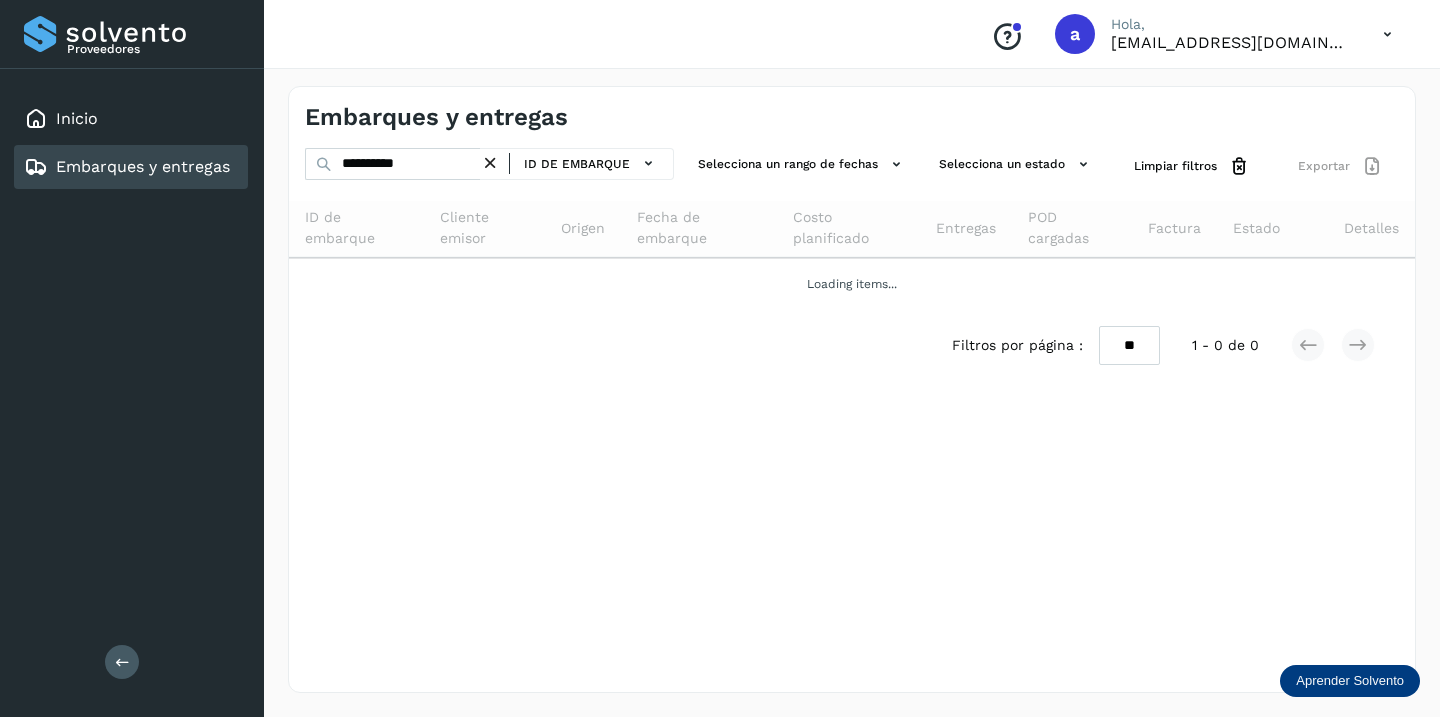 scroll, scrollTop: 0, scrollLeft: 0, axis: both 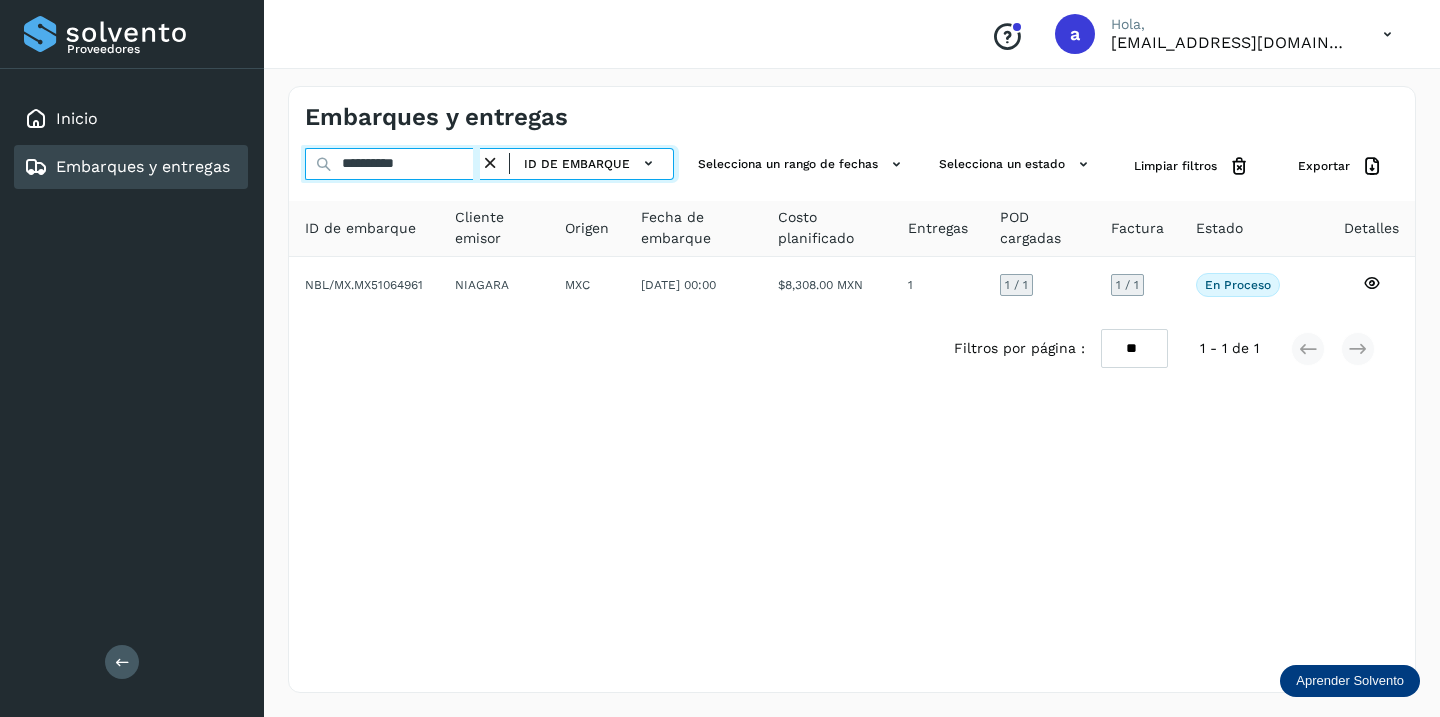 drag, startPoint x: 443, startPoint y: 166, endPoint x: 113, endPoint y: 158, distance: 330.09695 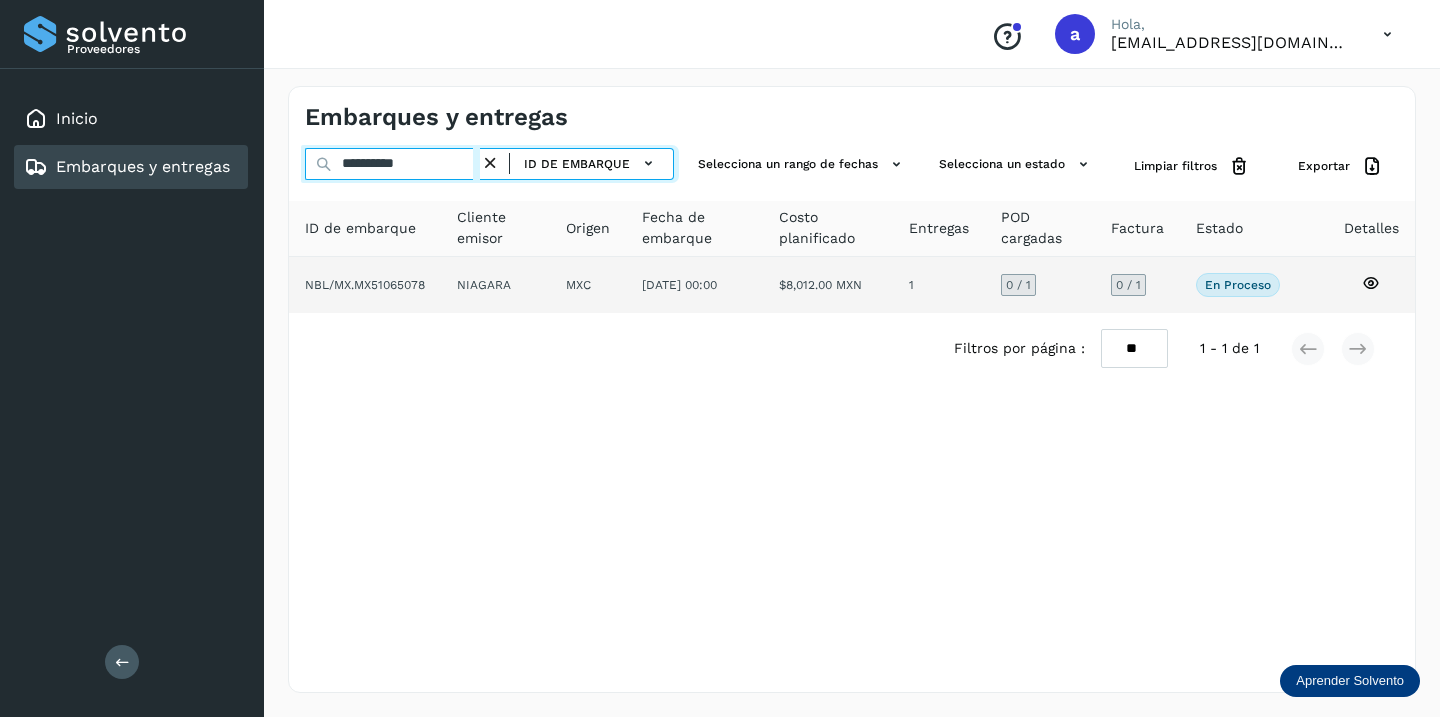 type on "**********" 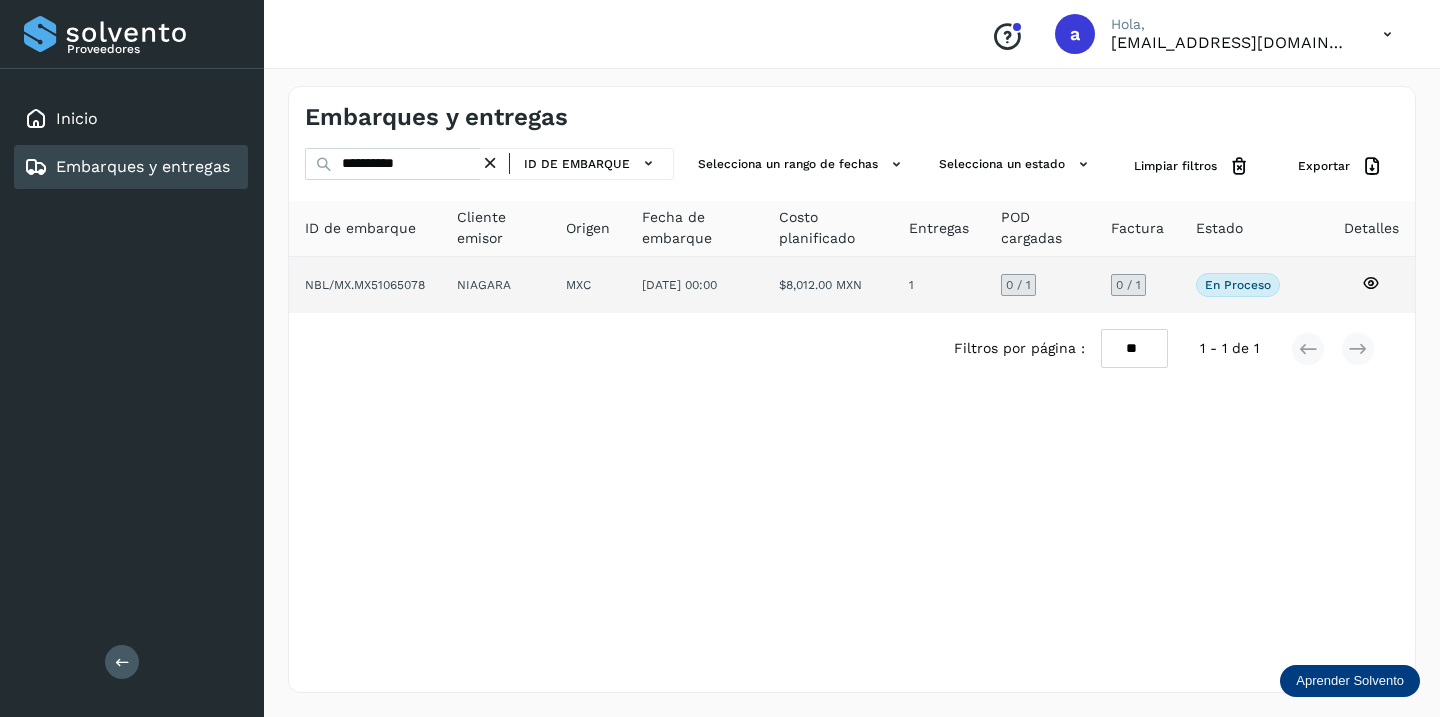 click on "0 / 1" at bounding box center [1128, 285] 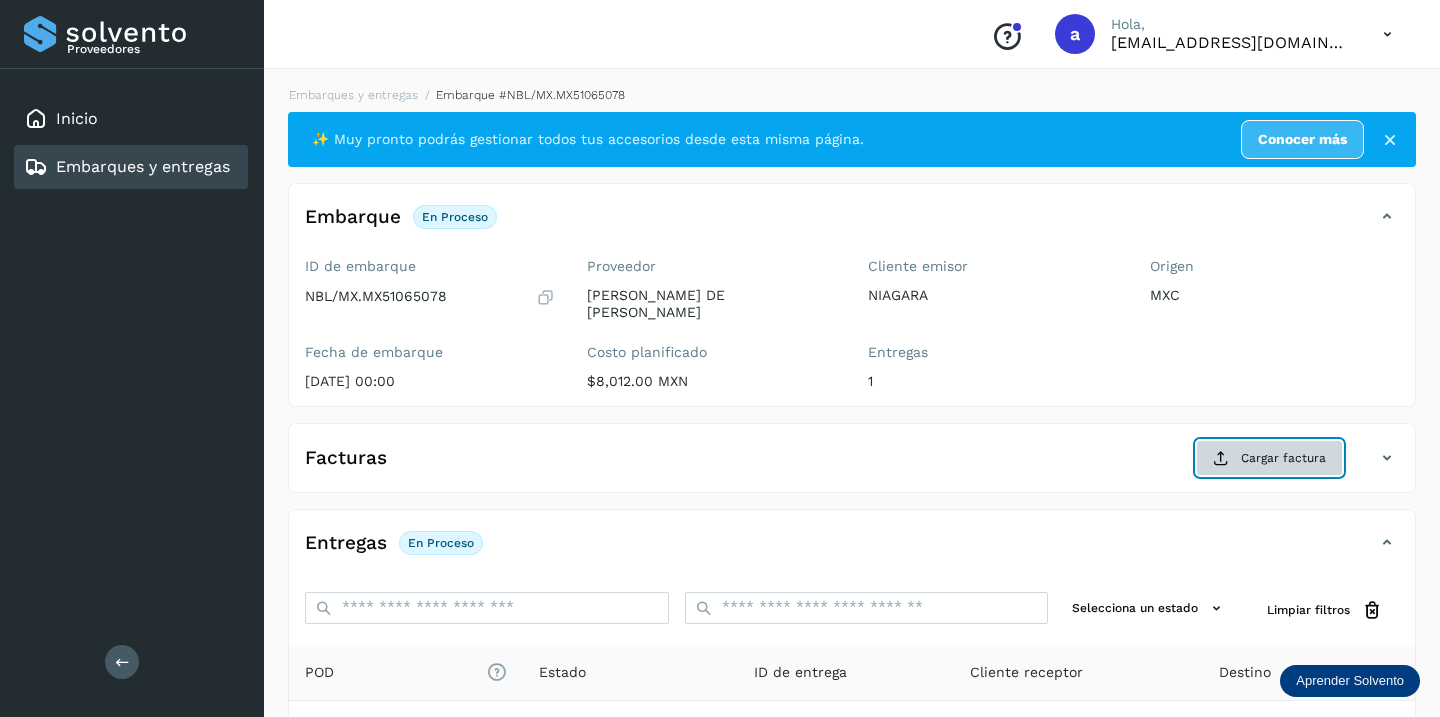 click on "Cargar factura" 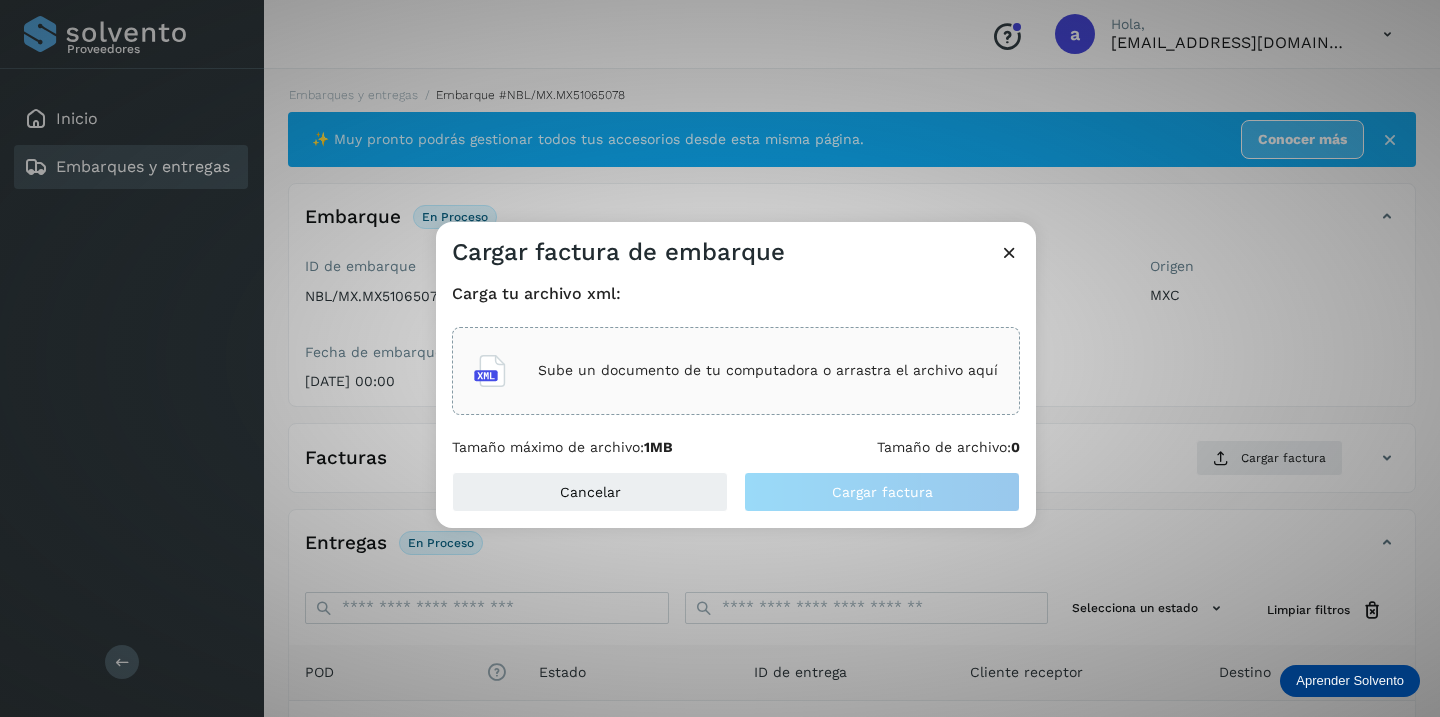 click on "Sube un documento de tu computadora o arrastra el archivo aquí" at bounding box center [768, 370] 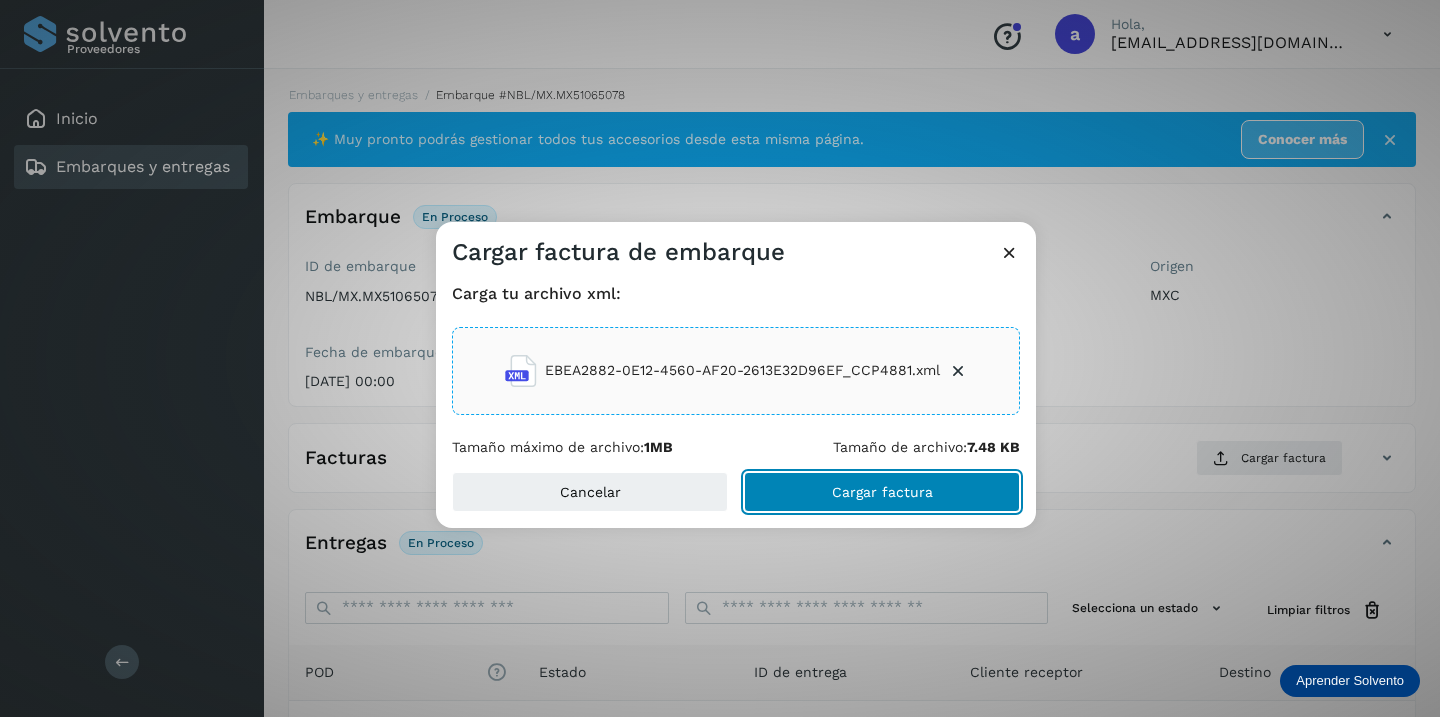 click on "Cargar factura" 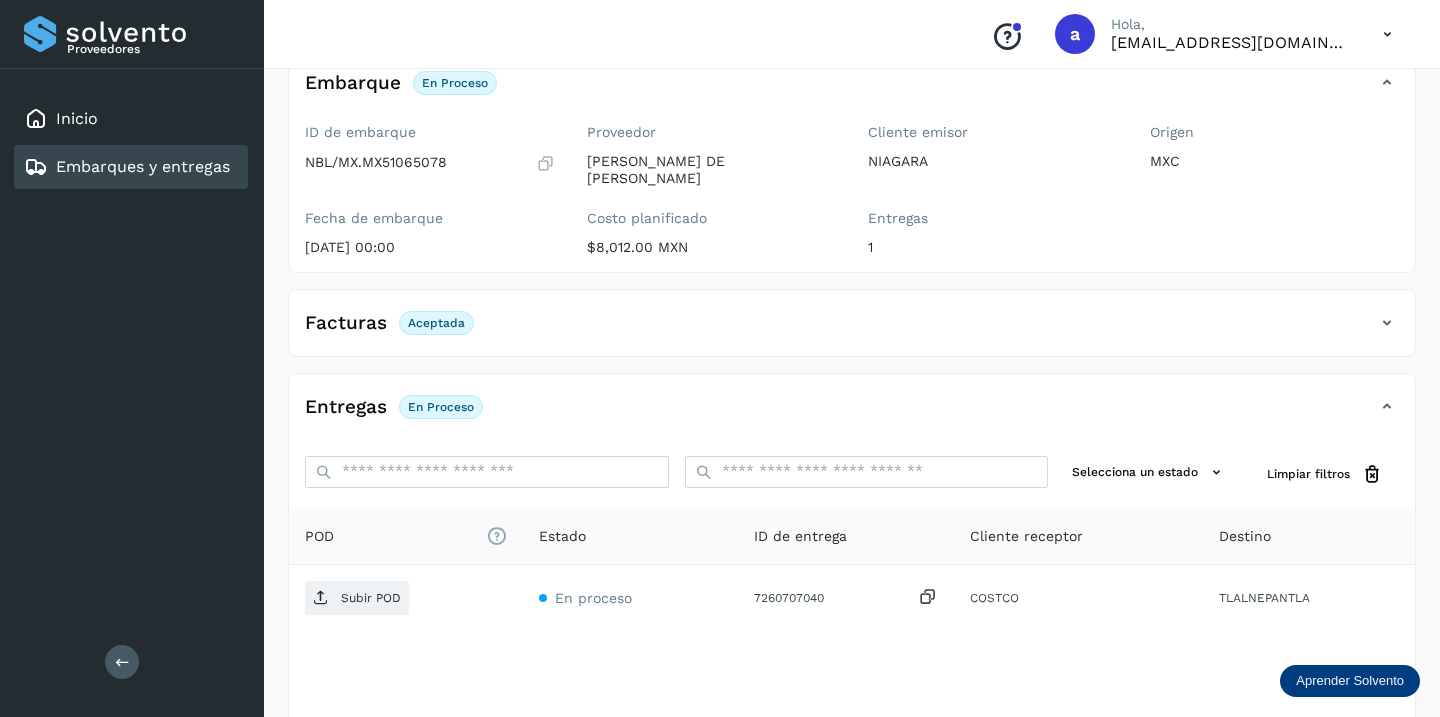 scroll, scrollTop: 230, scrollLeft: 0, axis: vertical 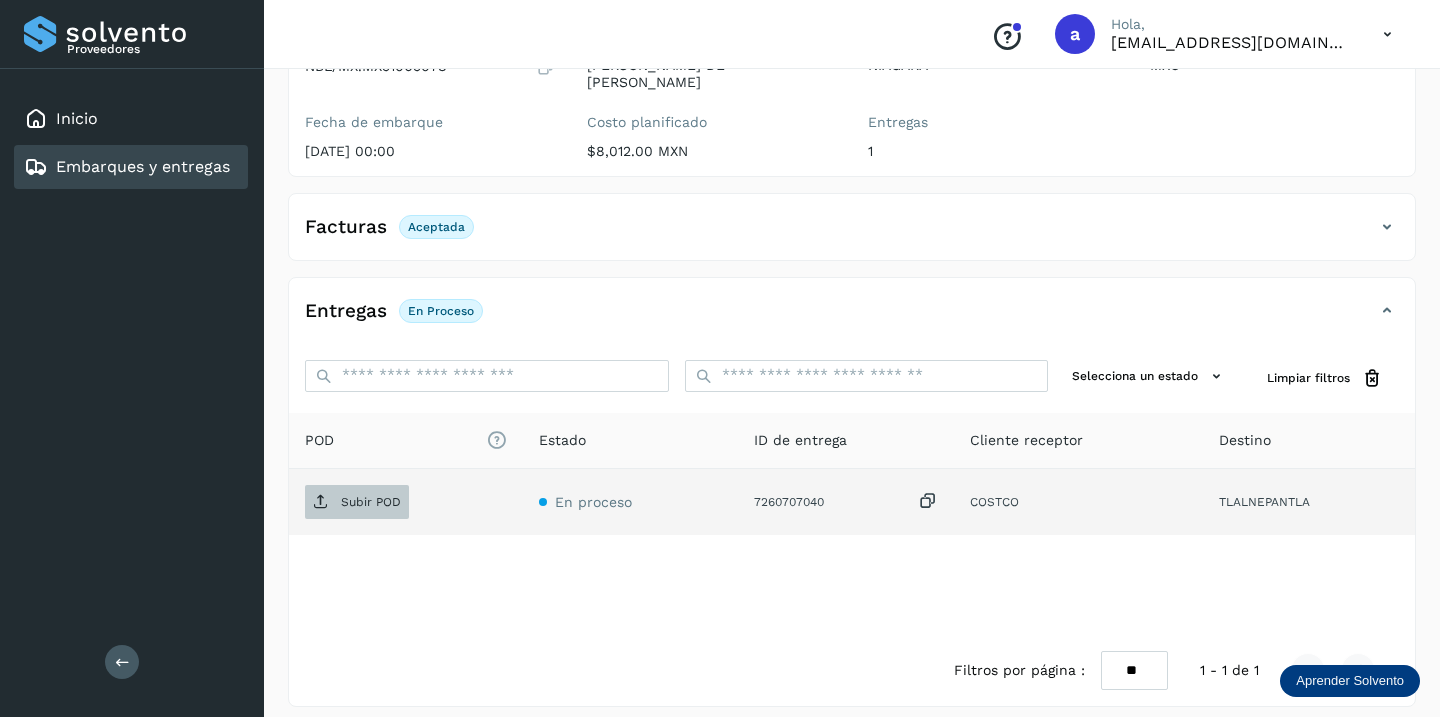 click on "Subir POD" at bounding box center (371, 502) 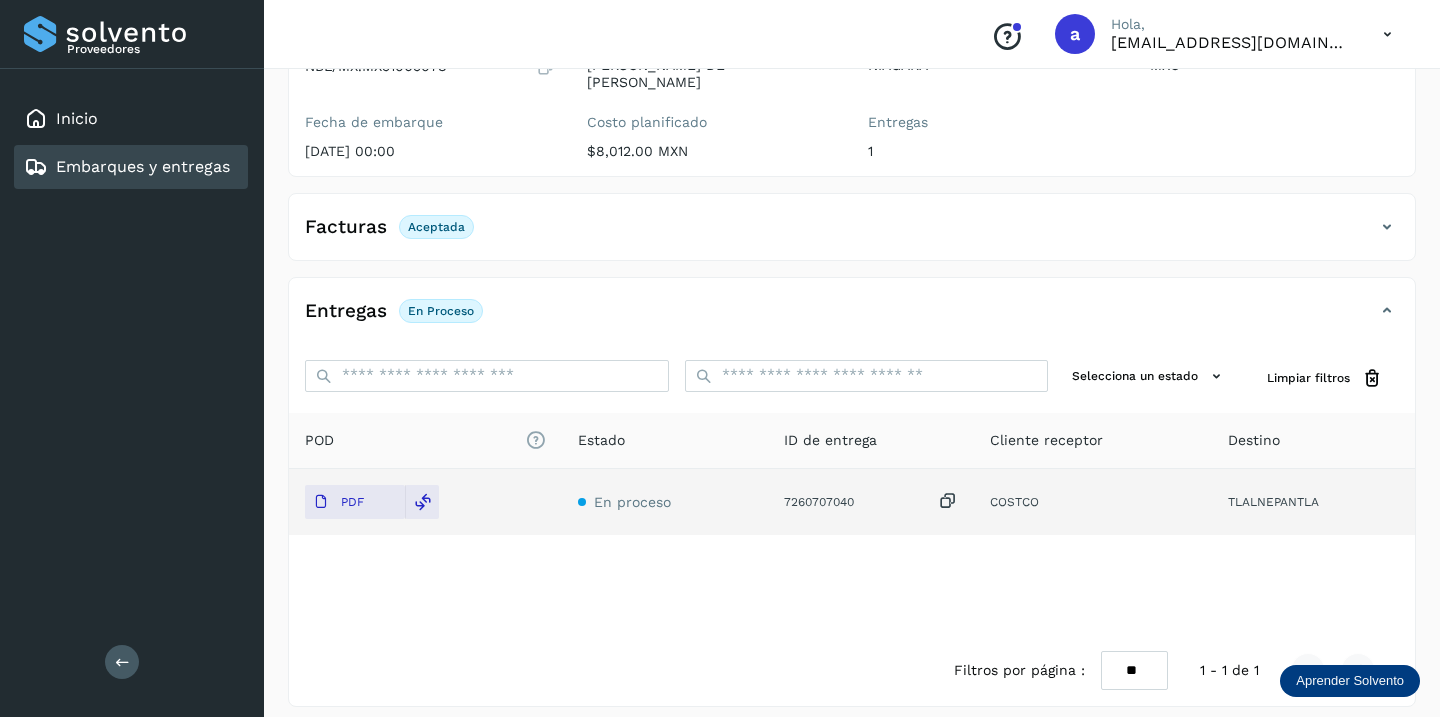 click on "Embarques y entregas" at bounding box center [143, 166] 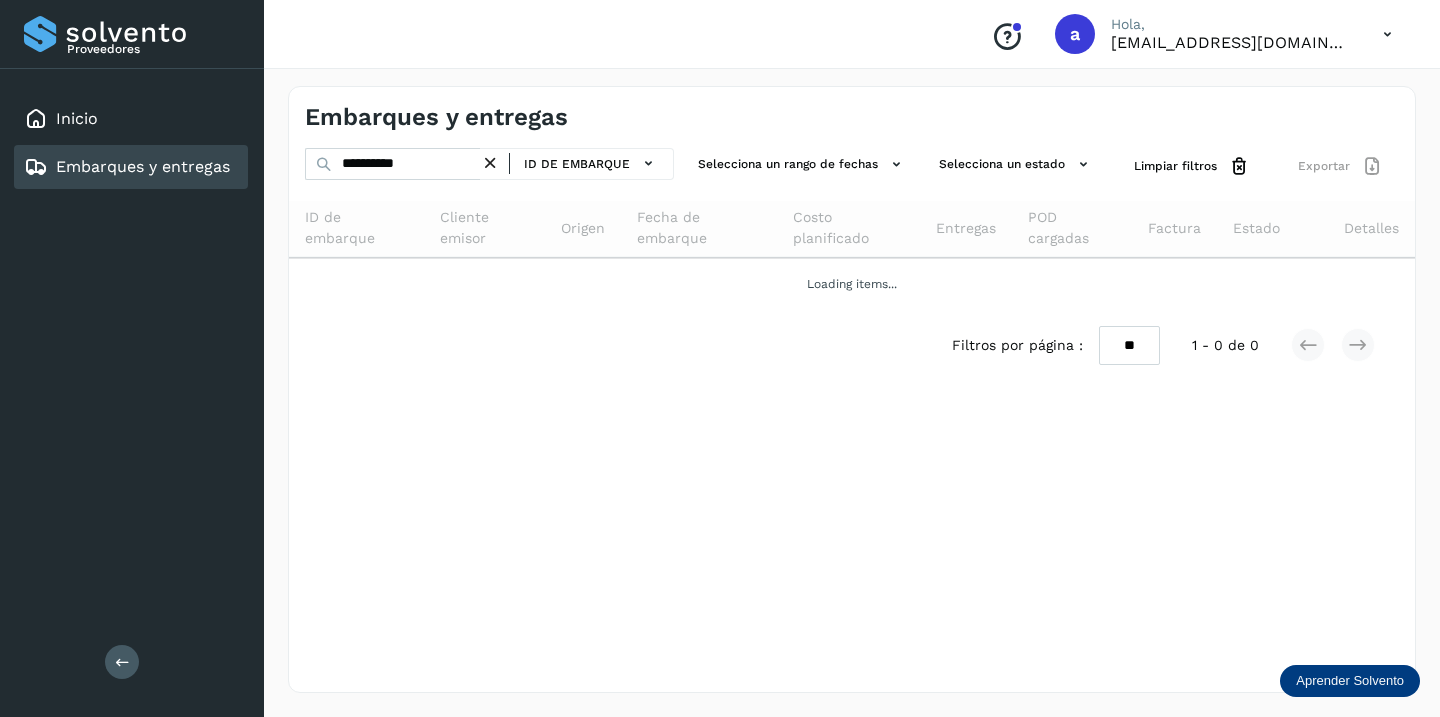 scroll, scrollTop: 0, scrollLeft: 0, axis: both 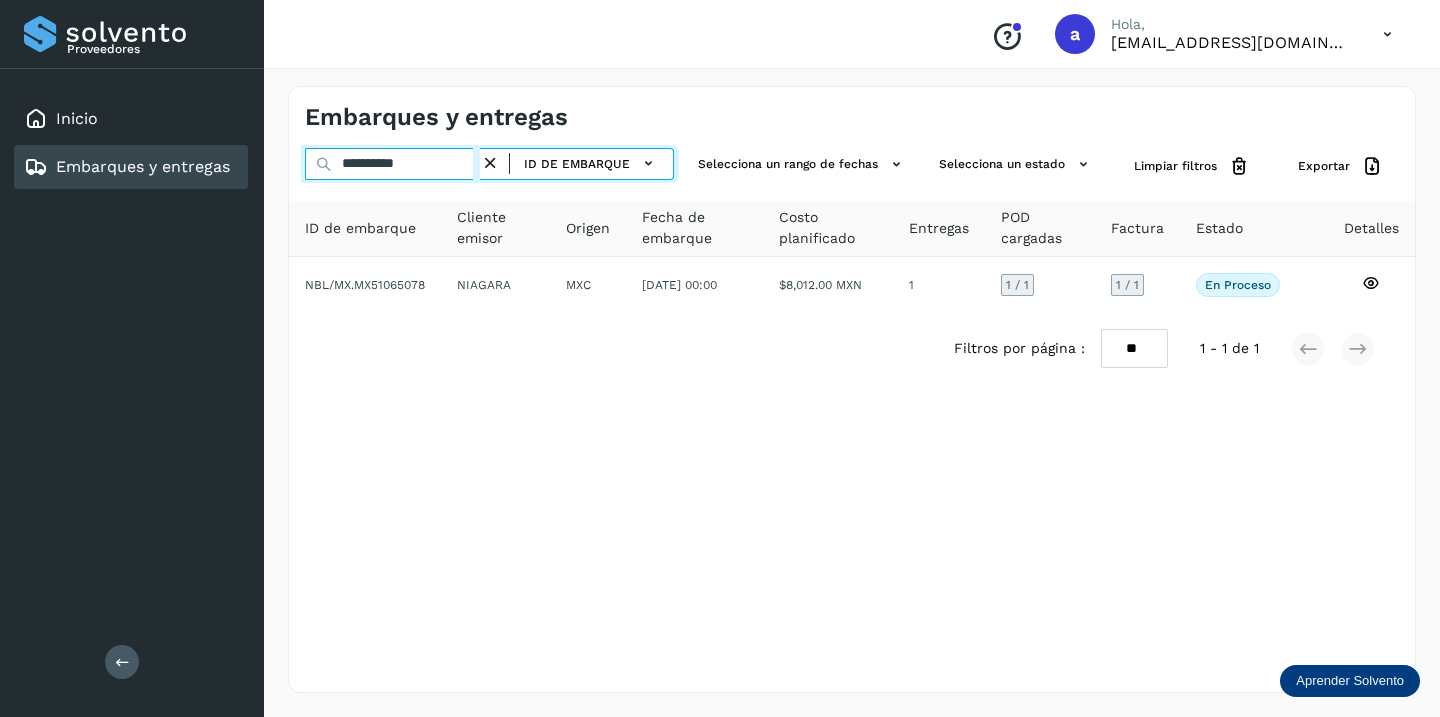 drag, startPoint x: 441, startPoint y: 162, endPoint x: 189, endPoint y: 162, distance: 252 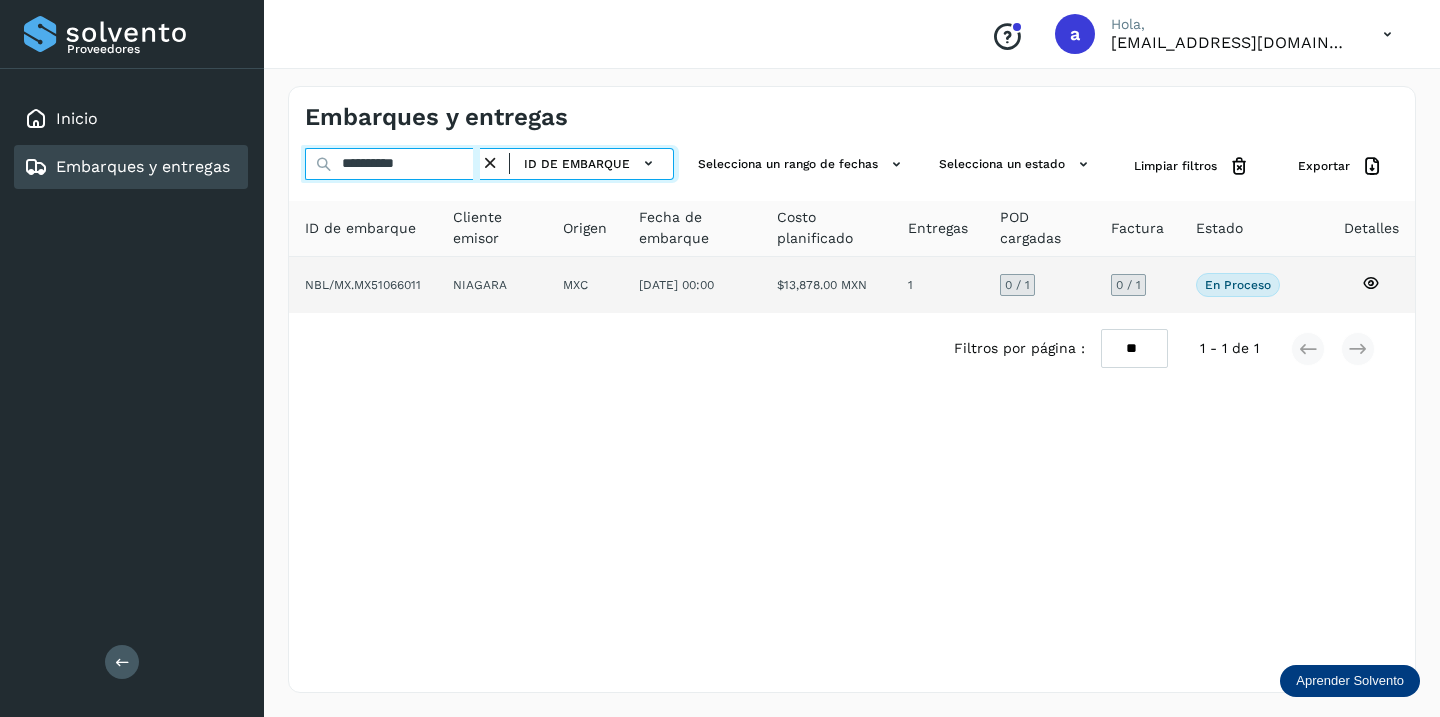 type on "**********" 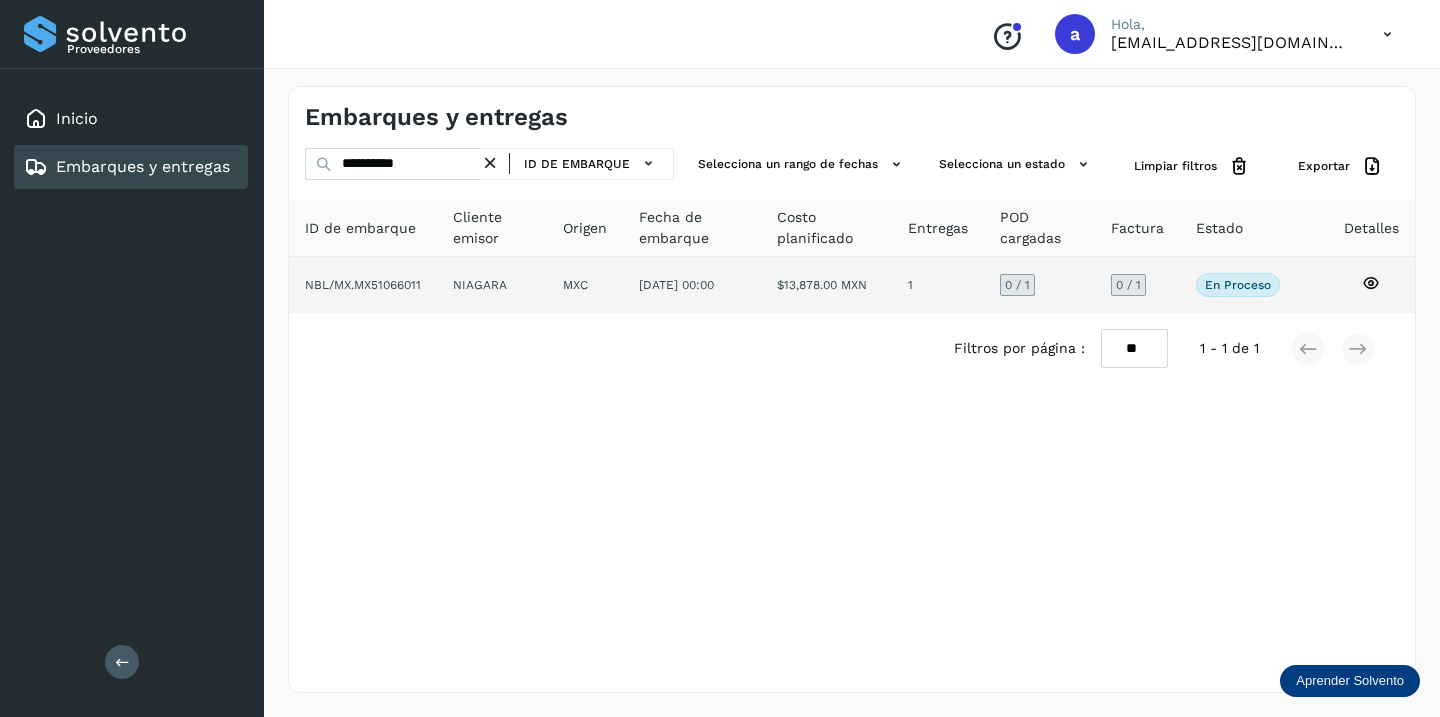 click on "0 / 1" at bounding box center [1128, 285] 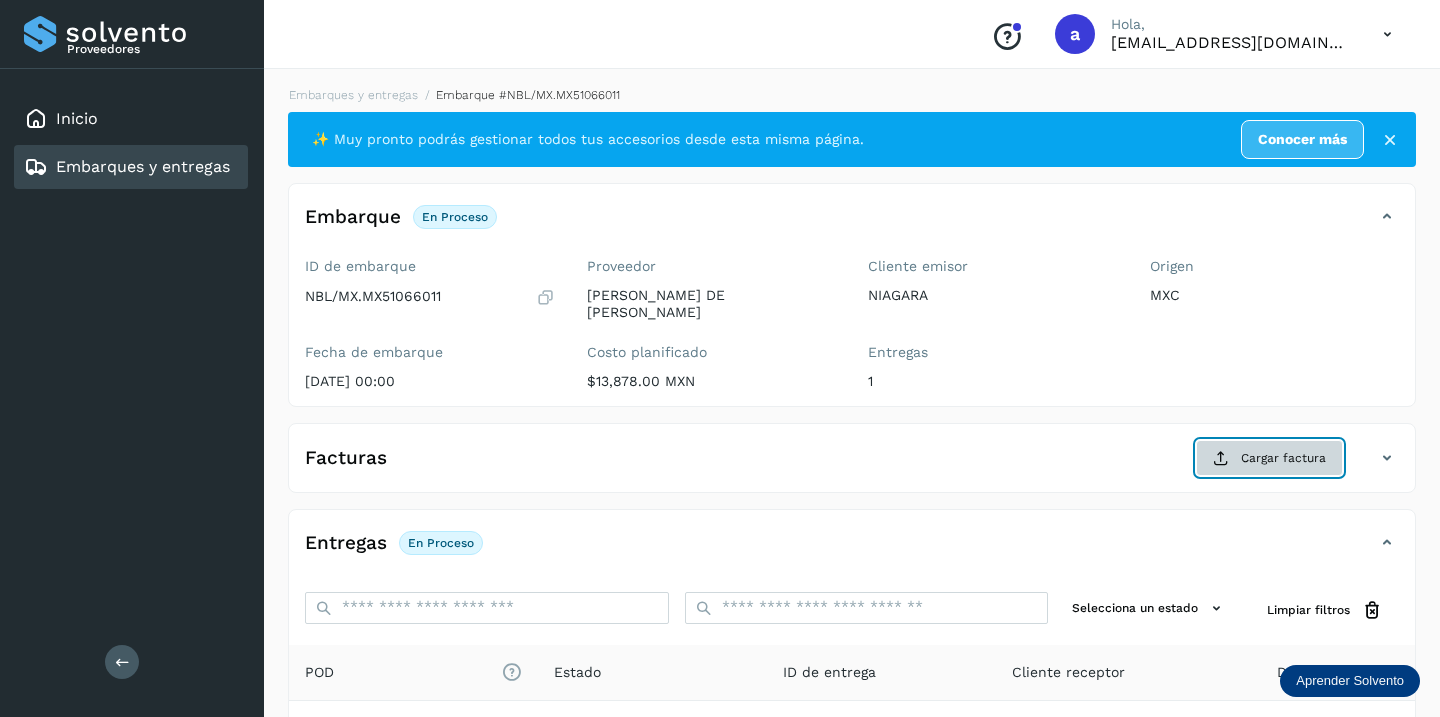 click on "Cargar factura" 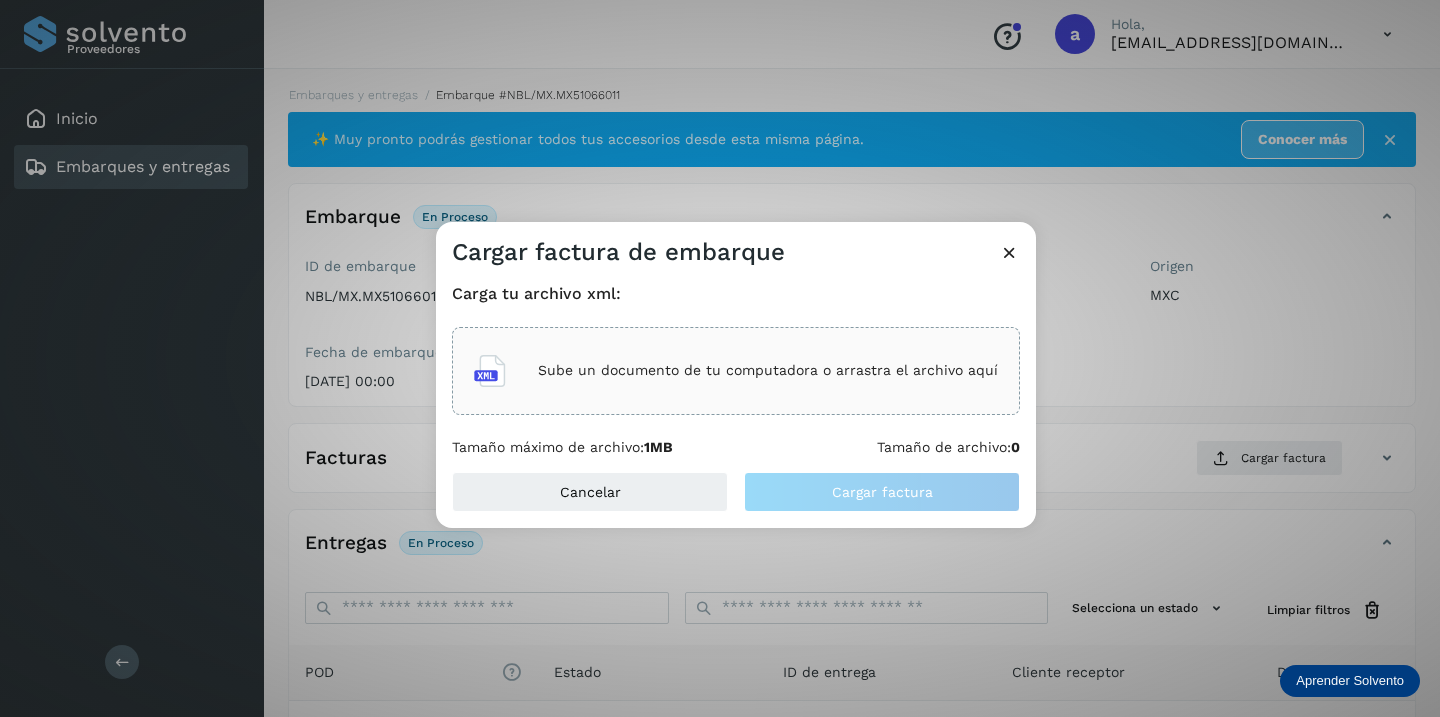 click on "Sube un documento de tu computadora o arrastra el archivo aquí" at bounding box center (768, 370) 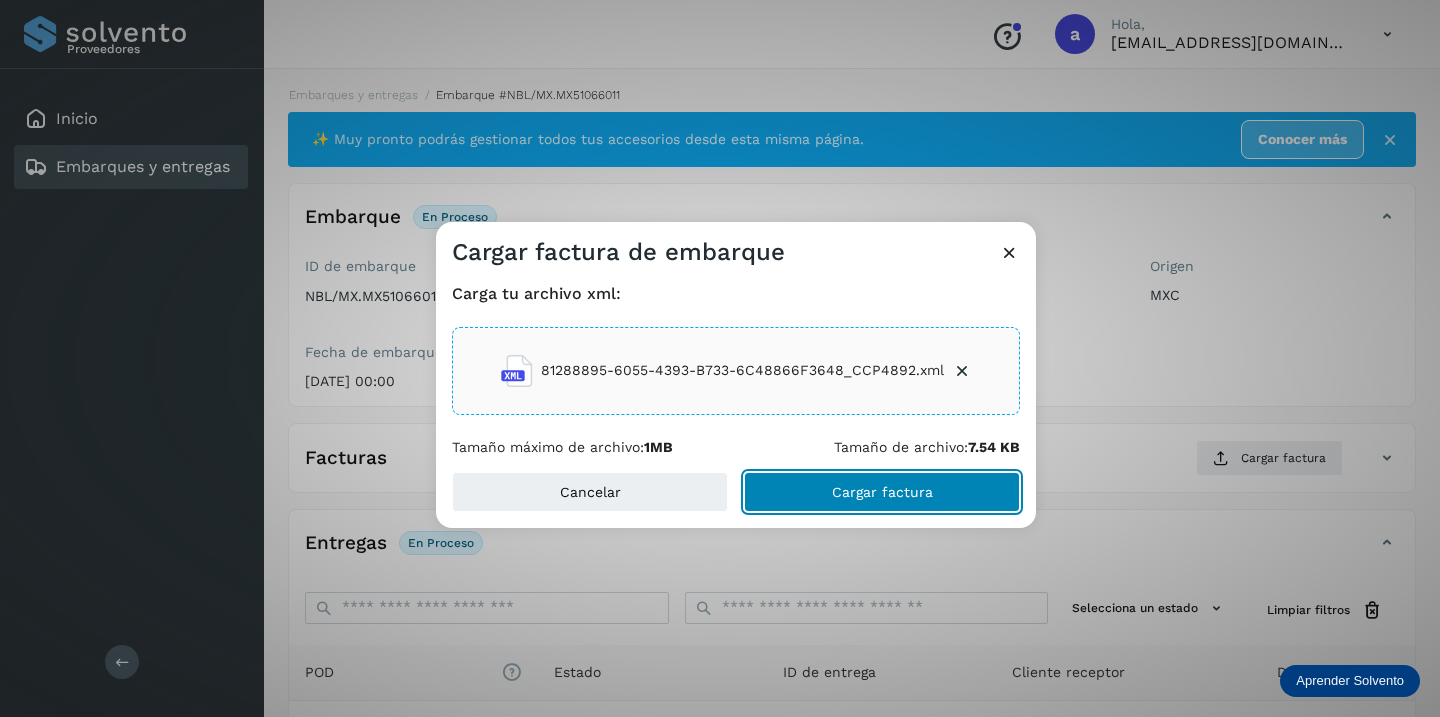 click on "Cargar factura" 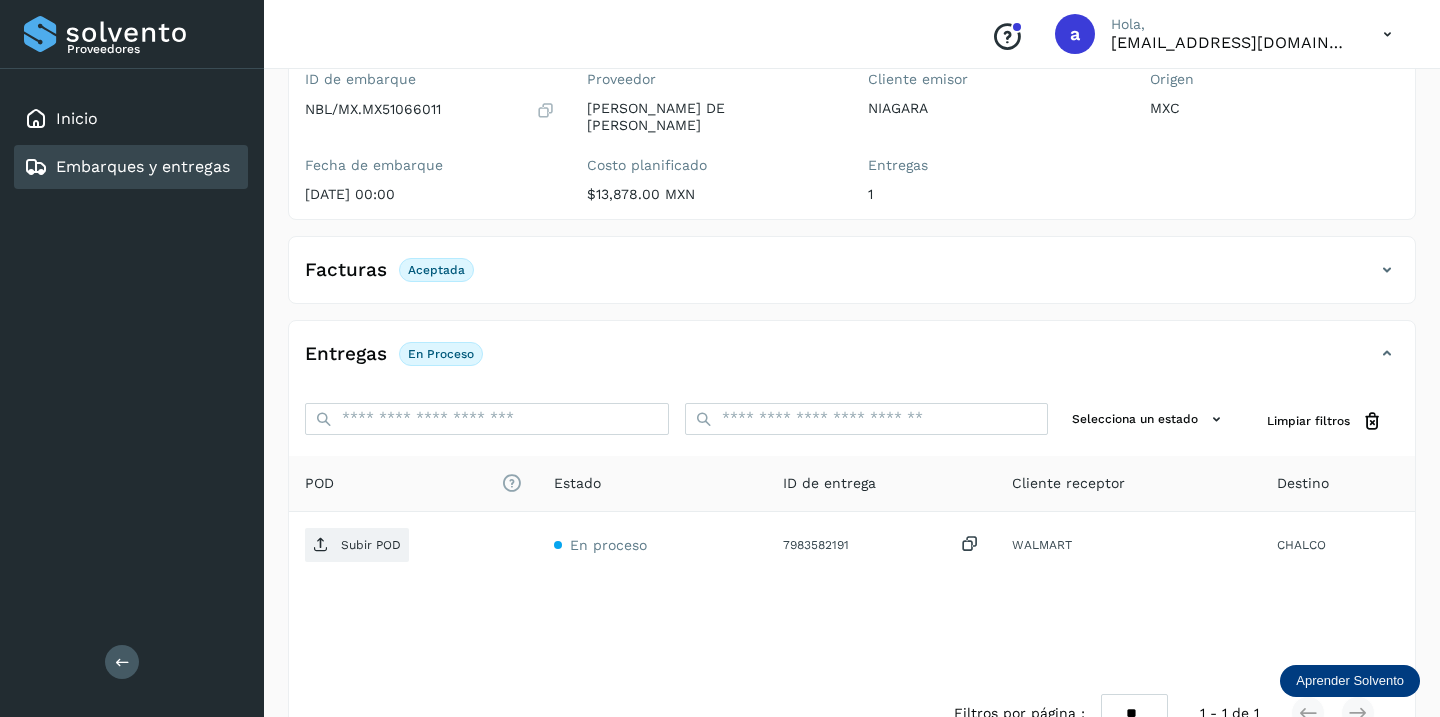 scroll, scrollTop: 230, scrollLeft: 0, axis: vertical 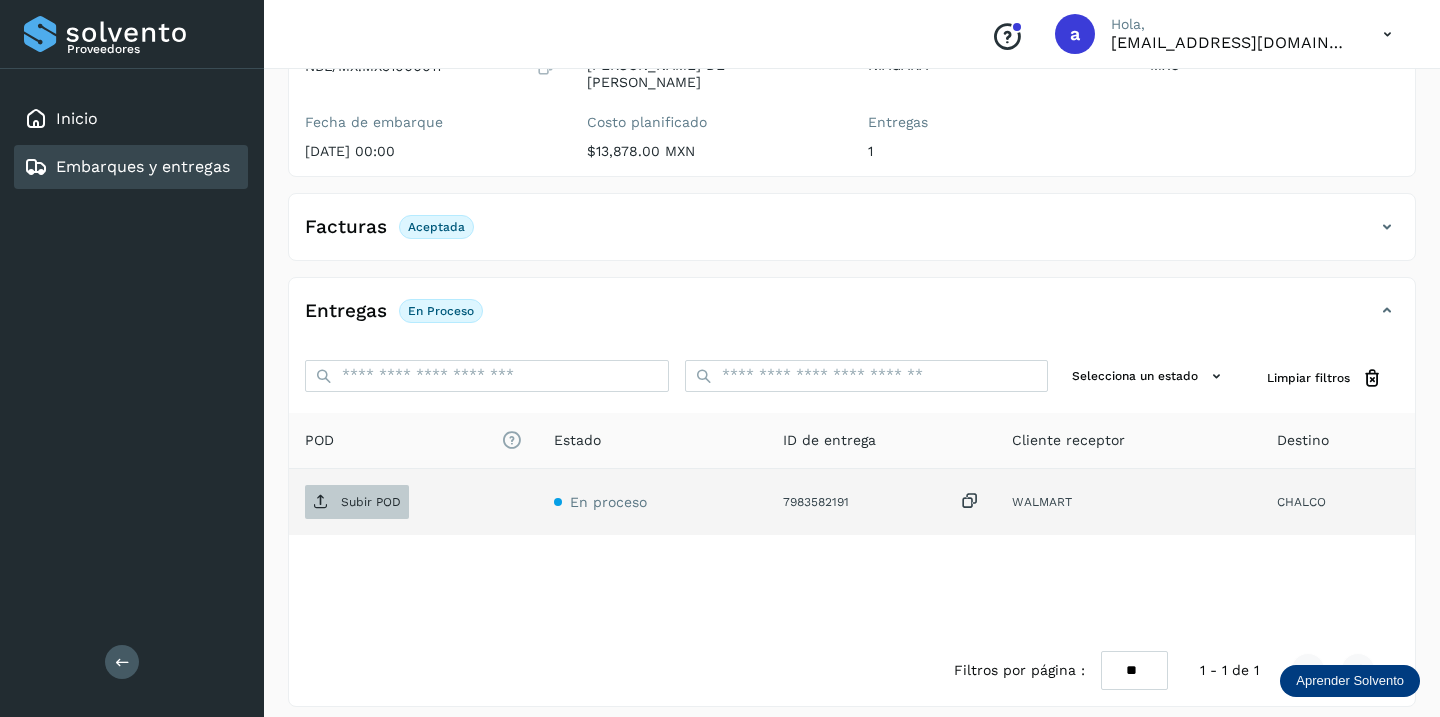 click on "Subir POD" at bounding box center (357, 502) 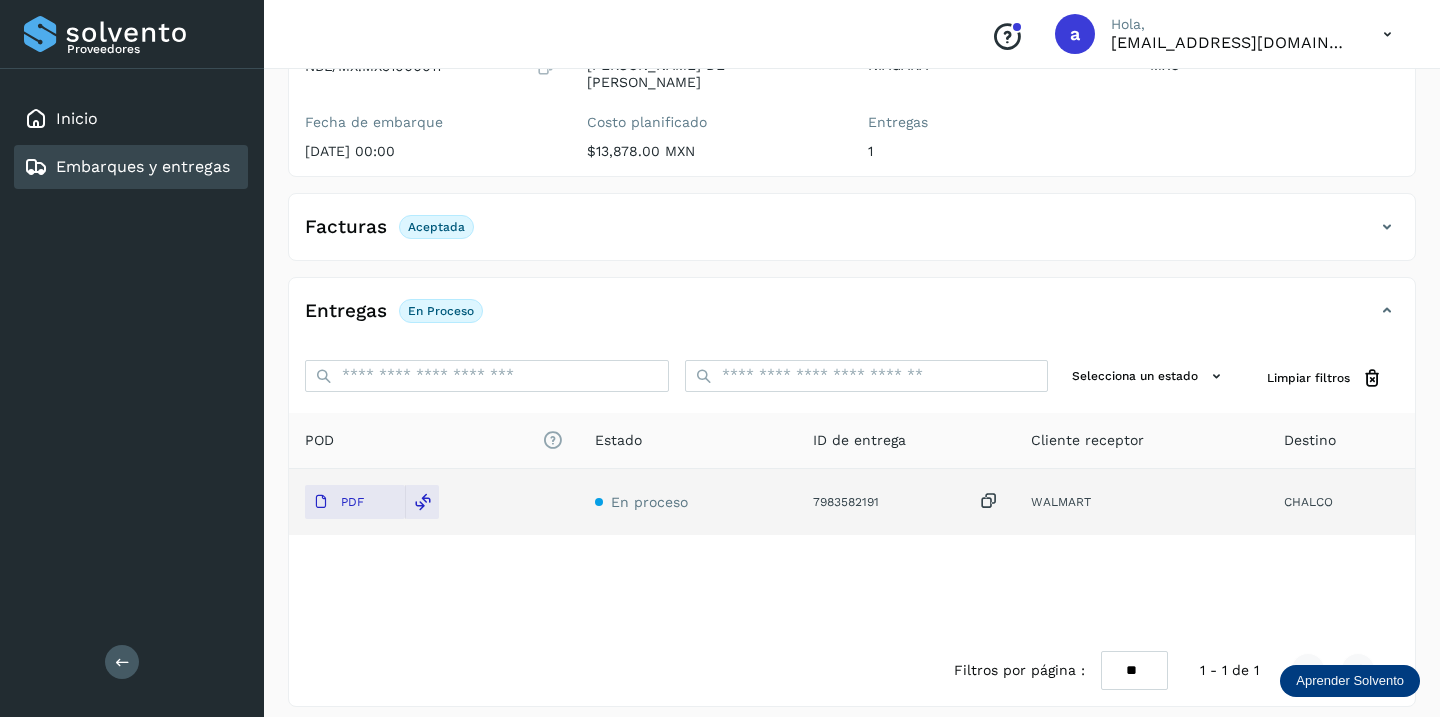 click on "Embarques y entregas" at bounding box center [143, 166] 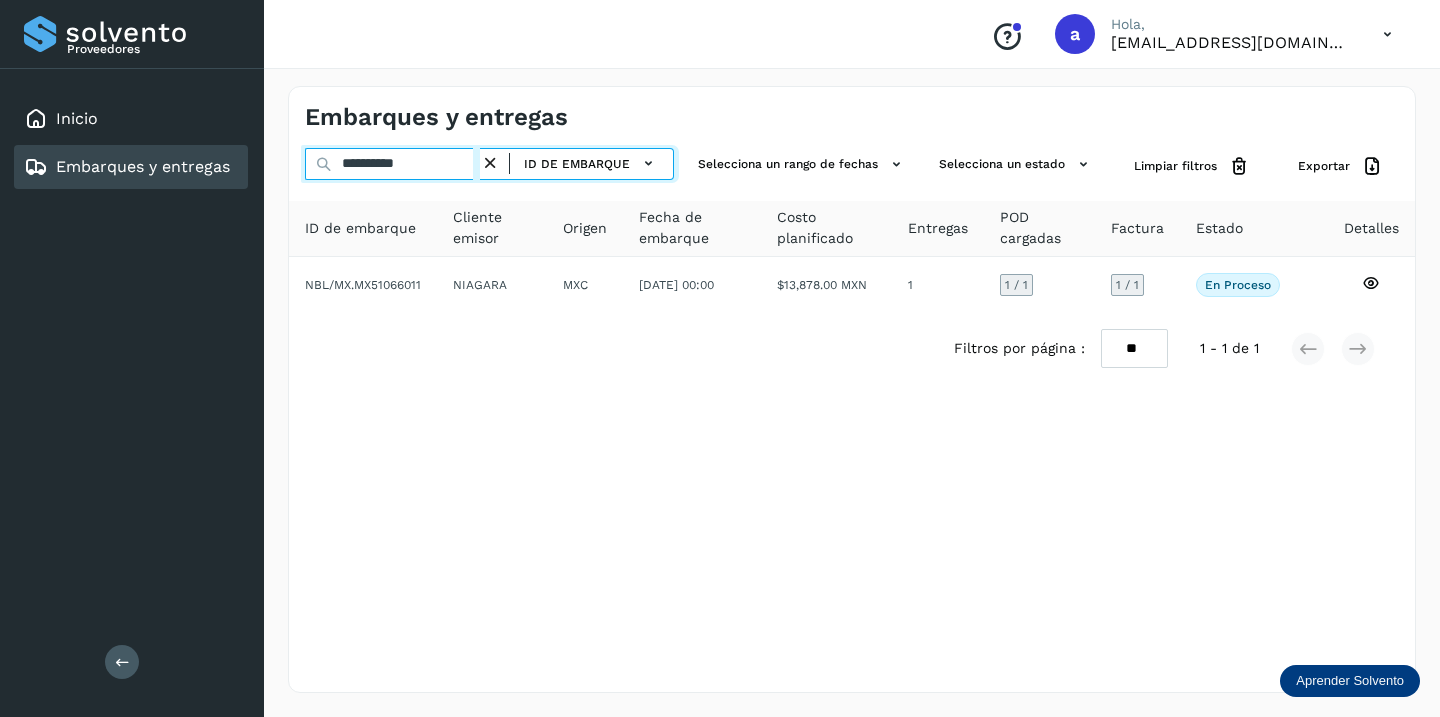 drag, startPoint x: 450, startPoint y: 171, endPoint x: 192, endPoint y: 164, distance: 258.09494 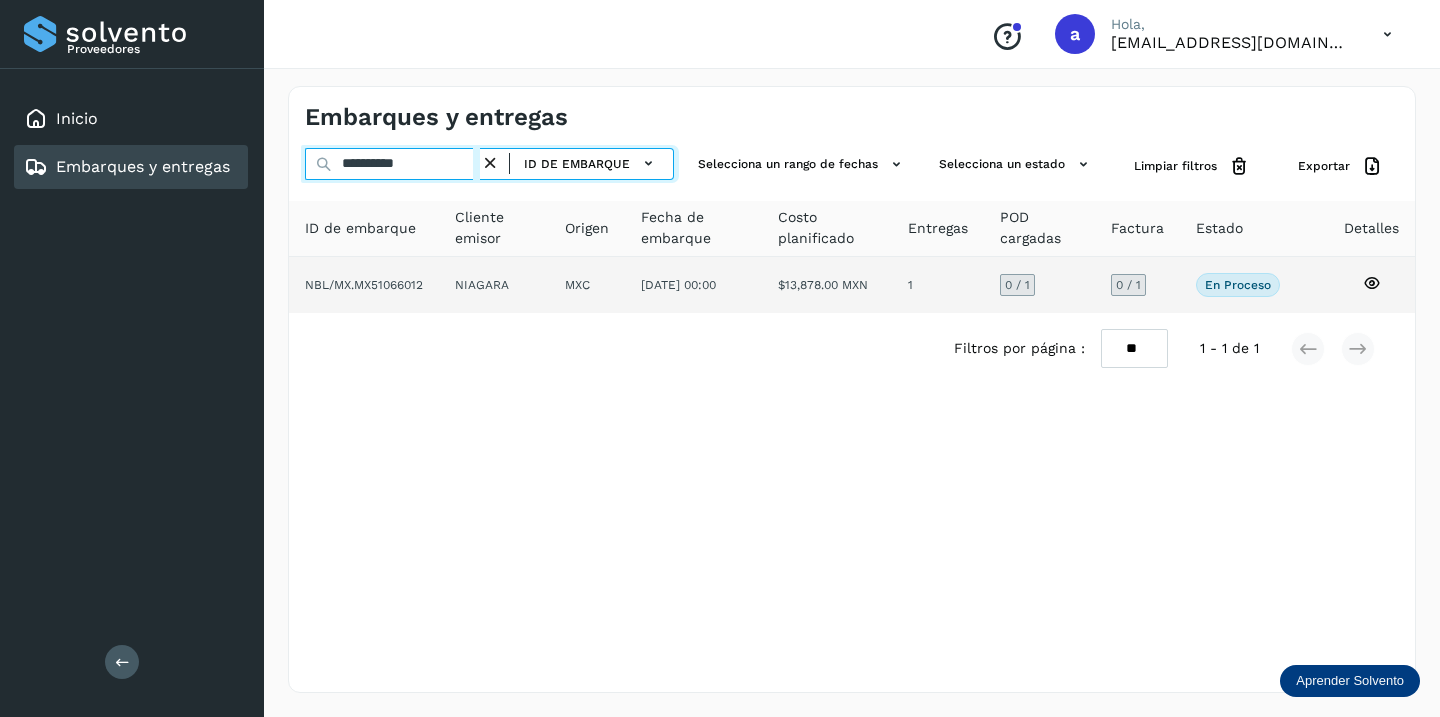 type on "**********" 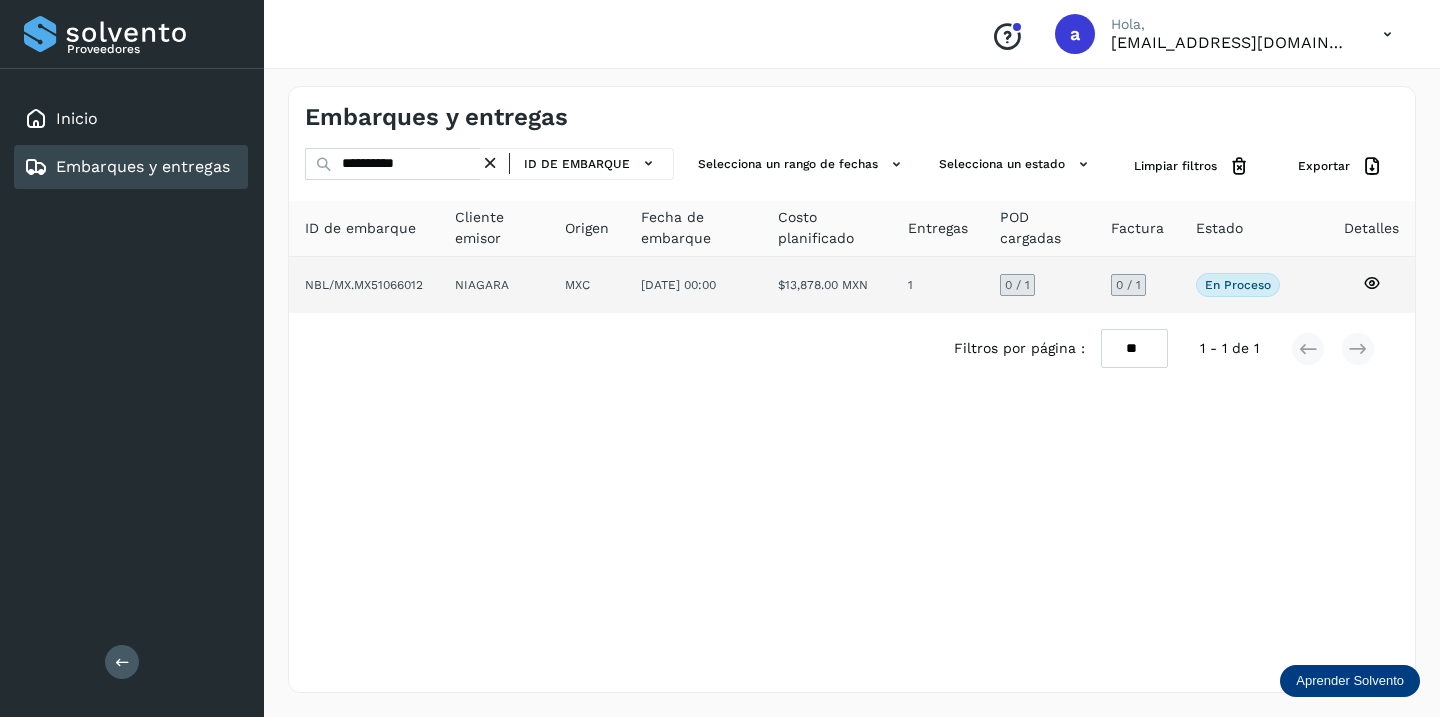 click on "0 / 1" at bounding box center [1128, 285] 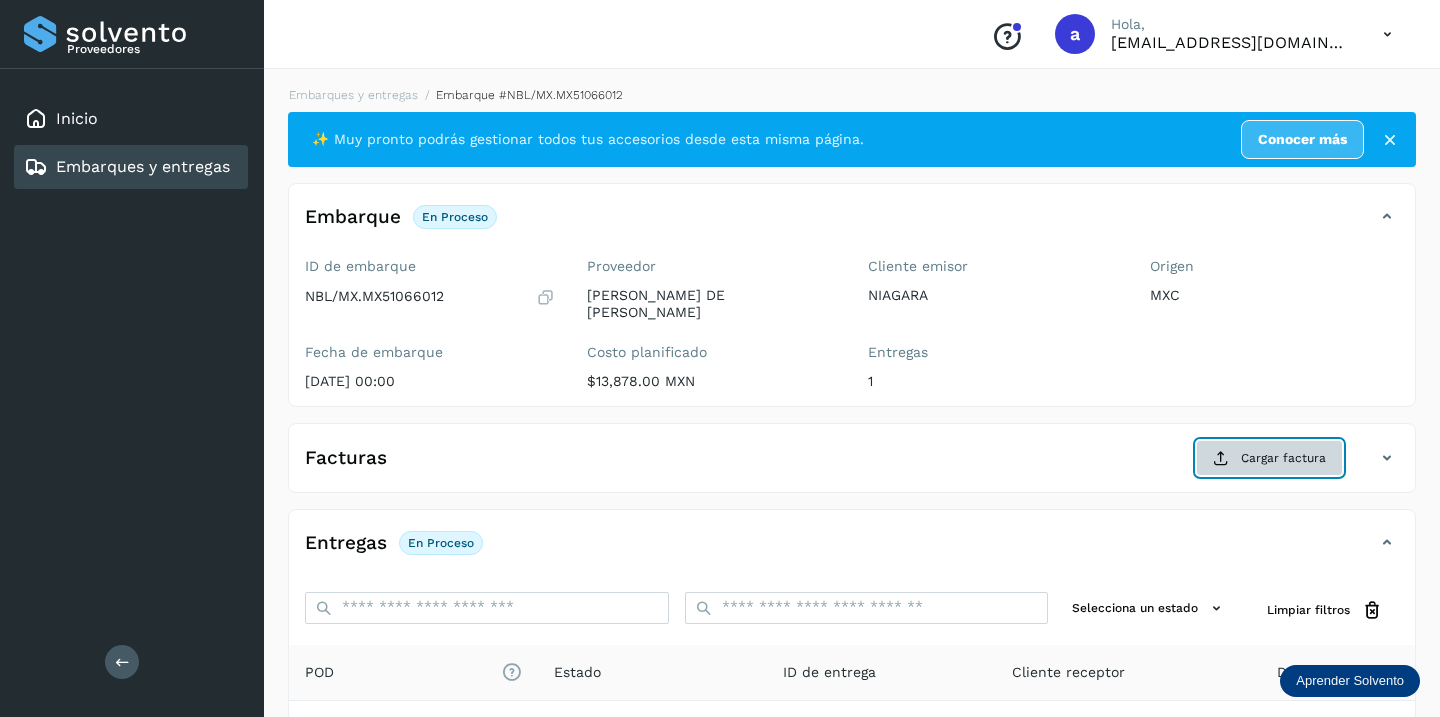 click on "Cargar factura" 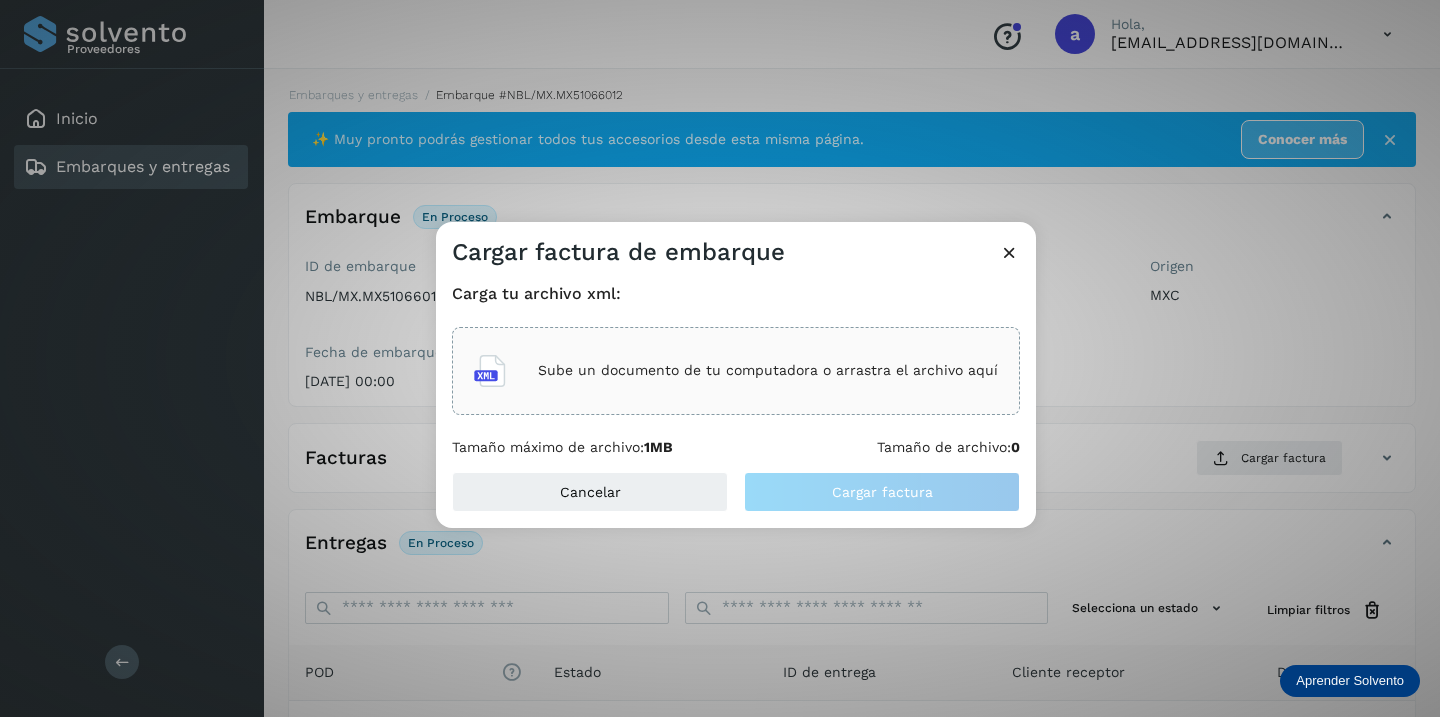 click on "Sube un documento de tu computadora o arrastra el archivo aquí" at bounding box center (768, 370) 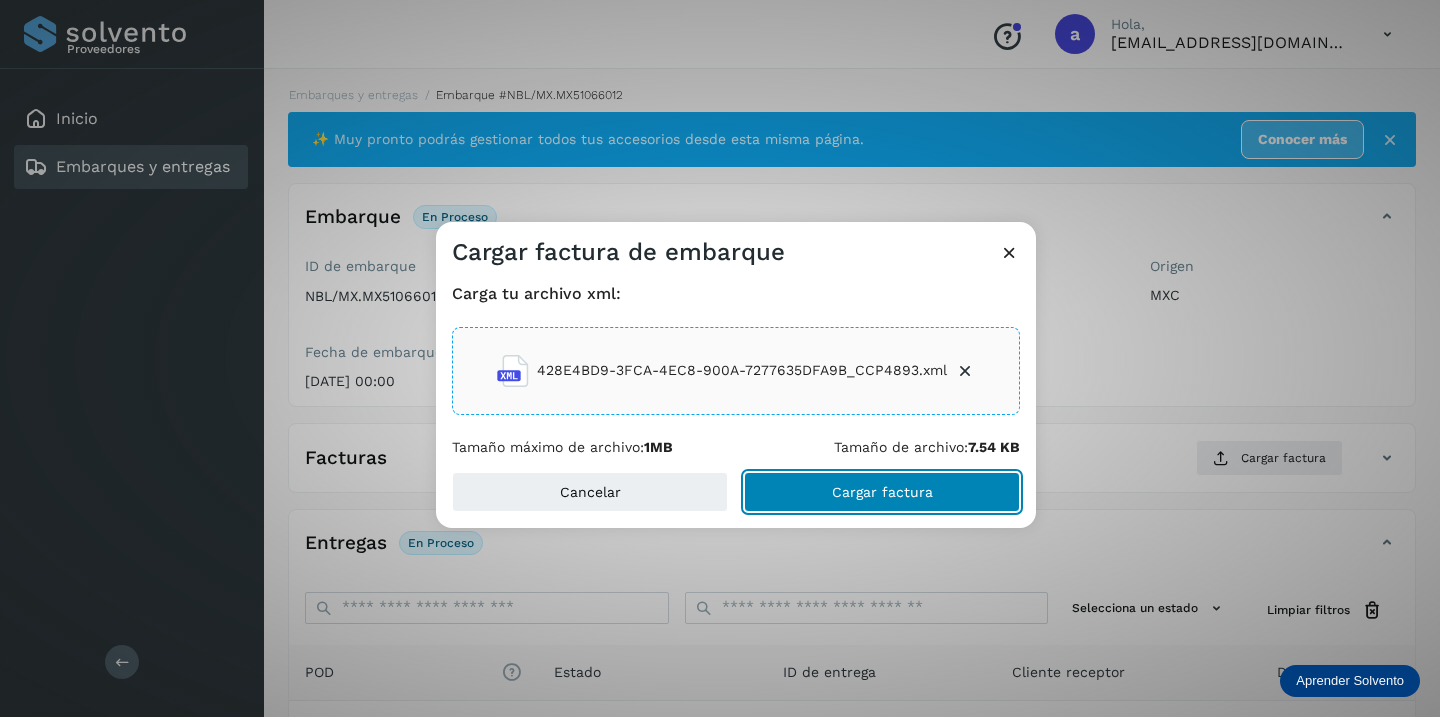 click on "Cargar factura" 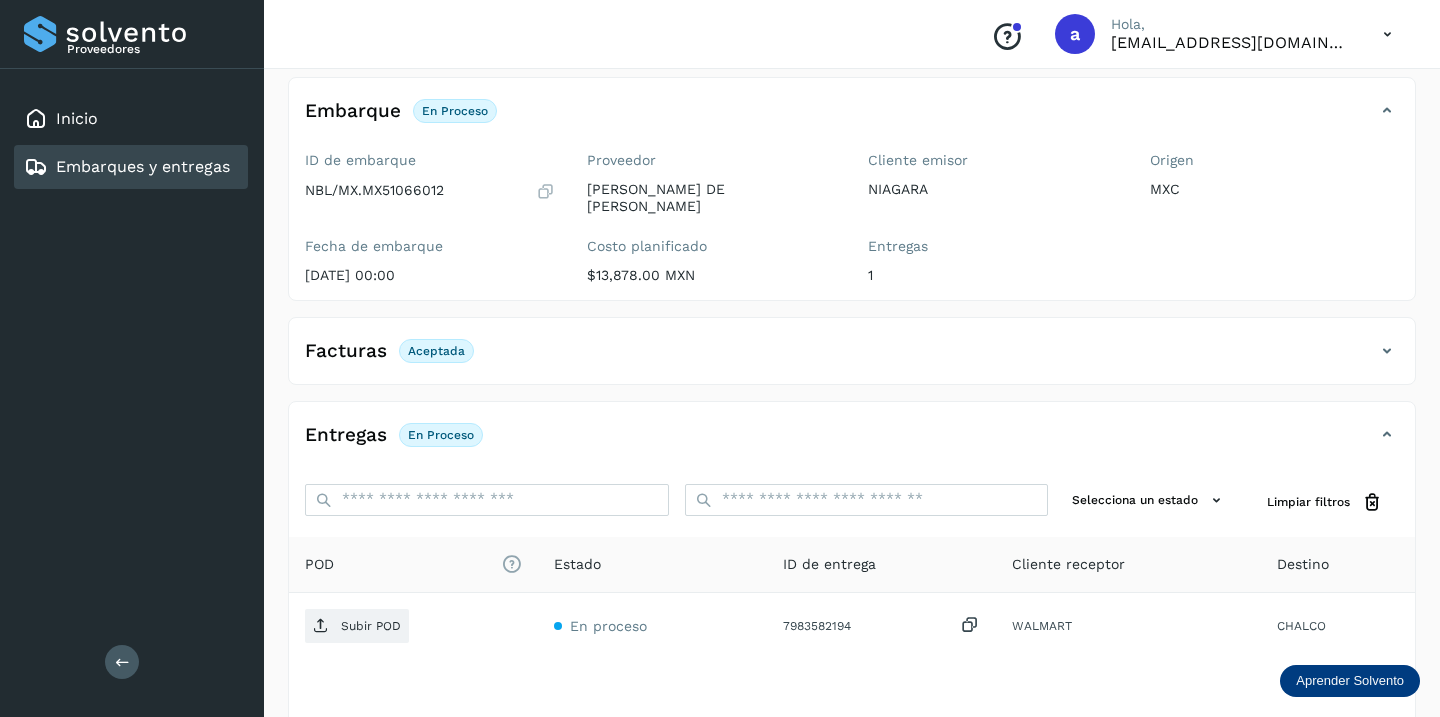 scroll, scrollTop: 230, scrollLeft: 0, axis: vertical 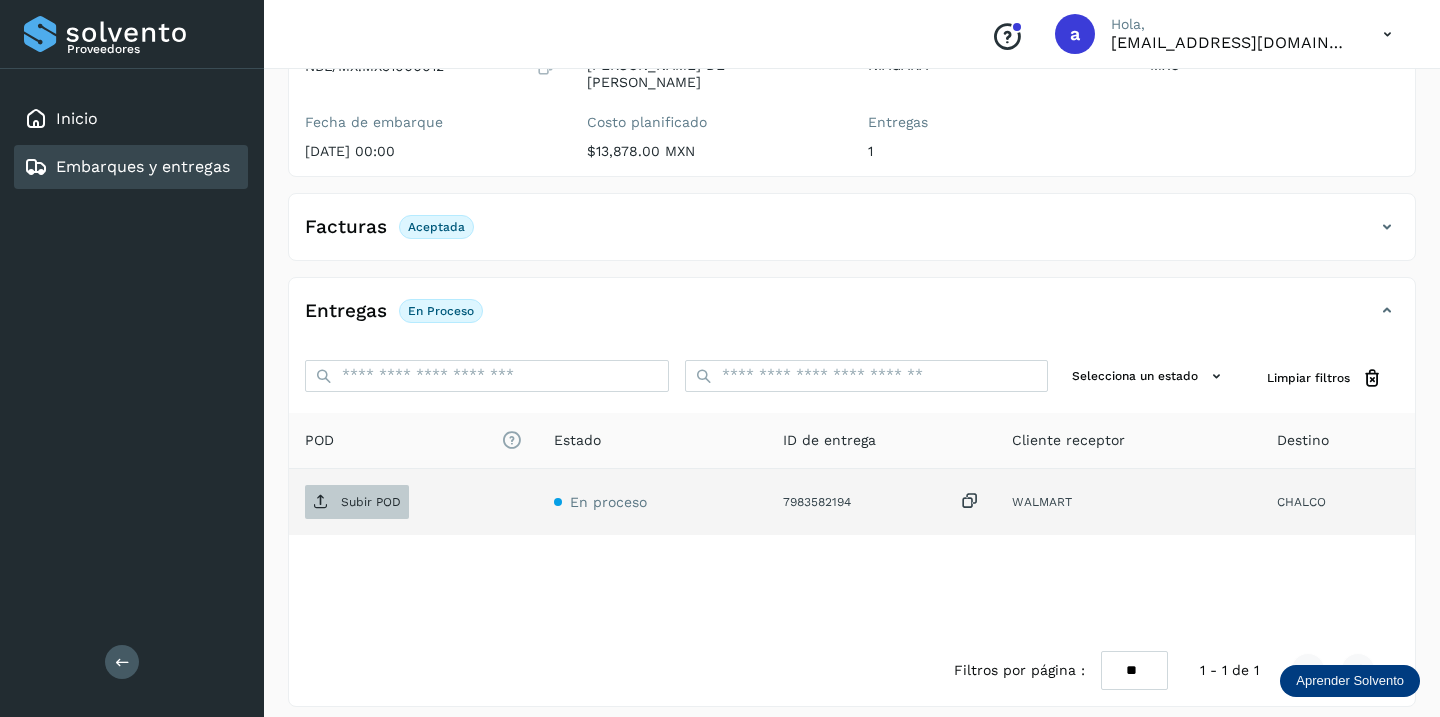 click on "Subir POD" at bounding box center (371, 502) 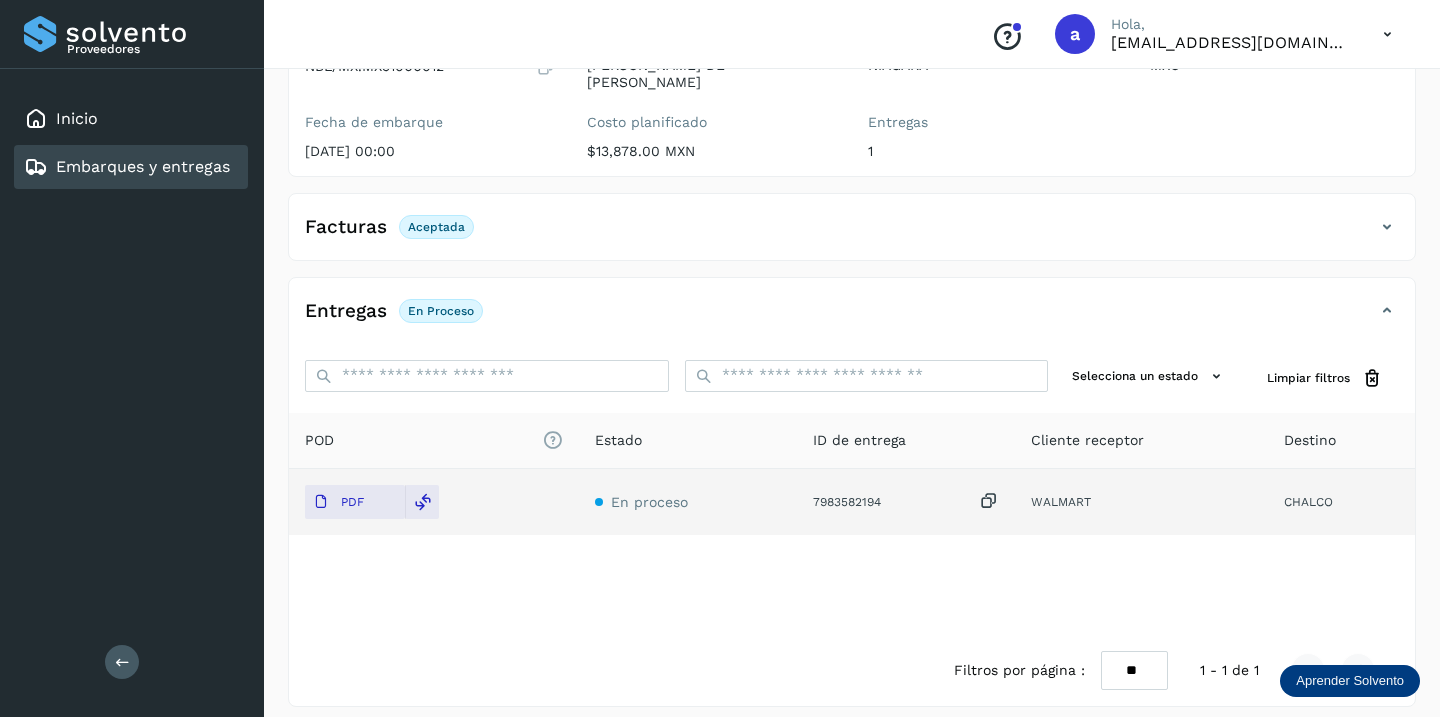 click on "Embarques y entregas" at bounding box center [143, 166] 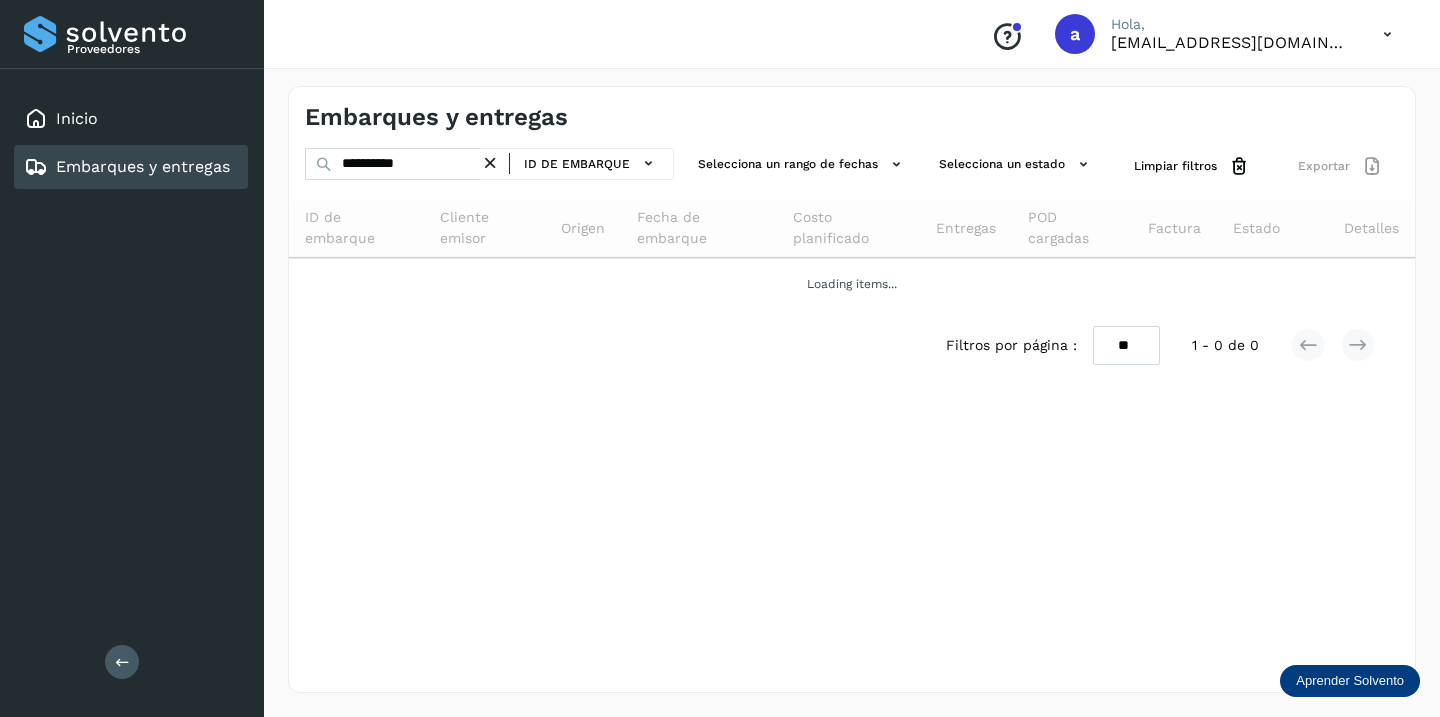 scroll, scrollTop: 0, scrollLeft: 0, axis: both 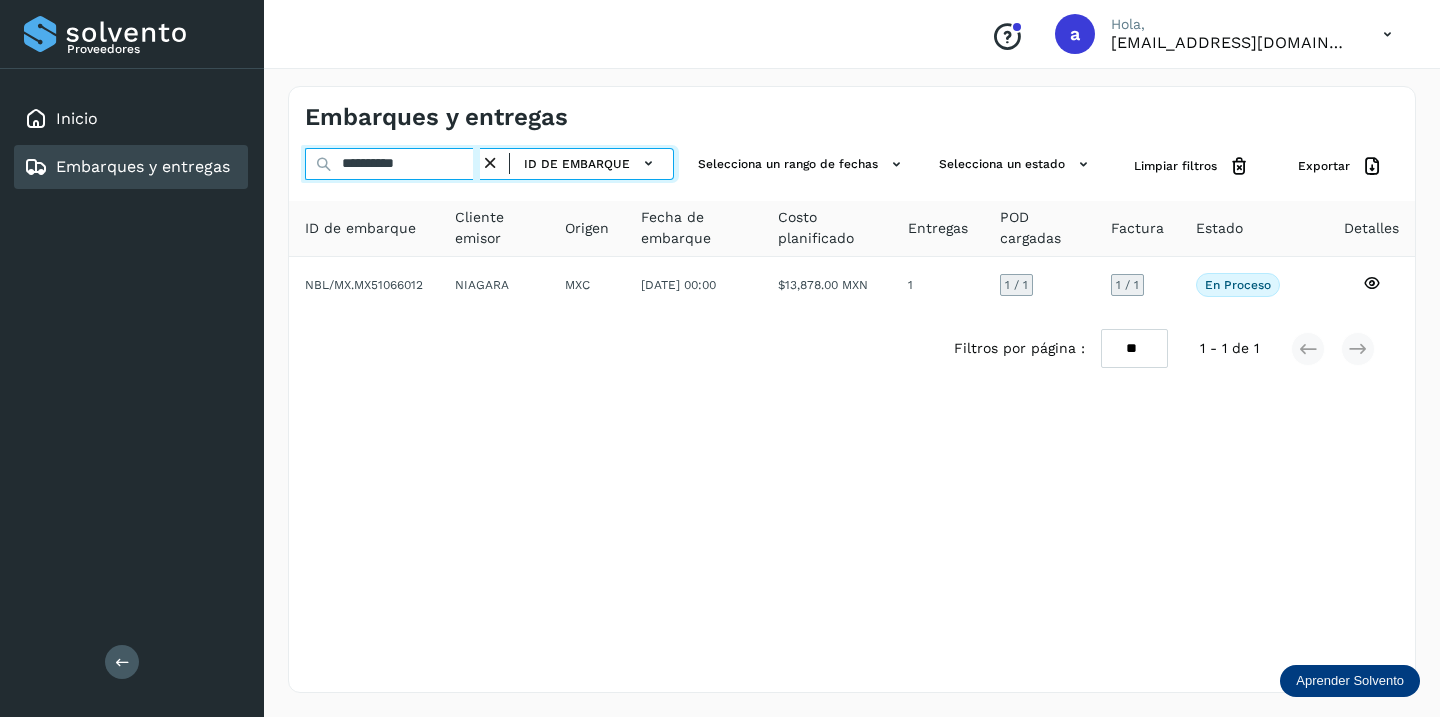 drag, startPoint x: 442, startPoint y: 169, endPoint x: 241, endPoint y: 144, distance: 202.54877 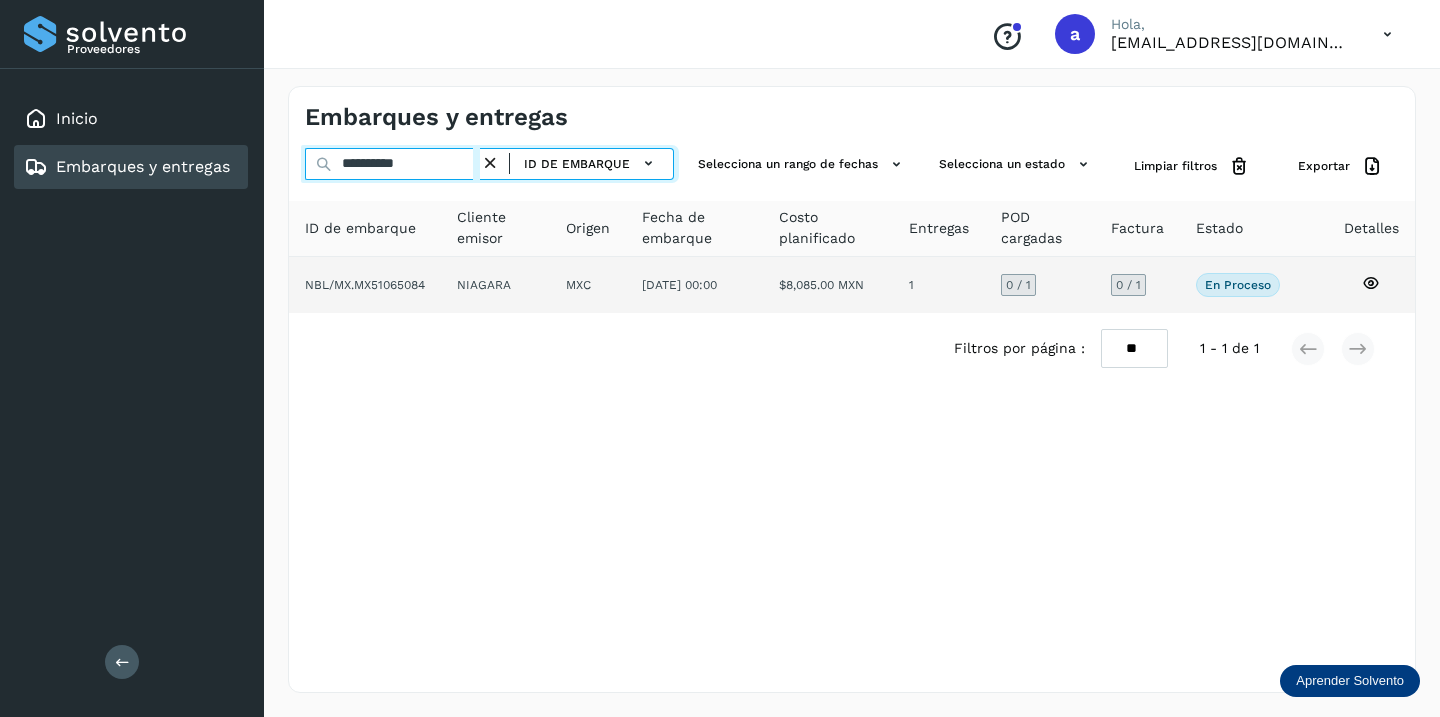 type on "**********" 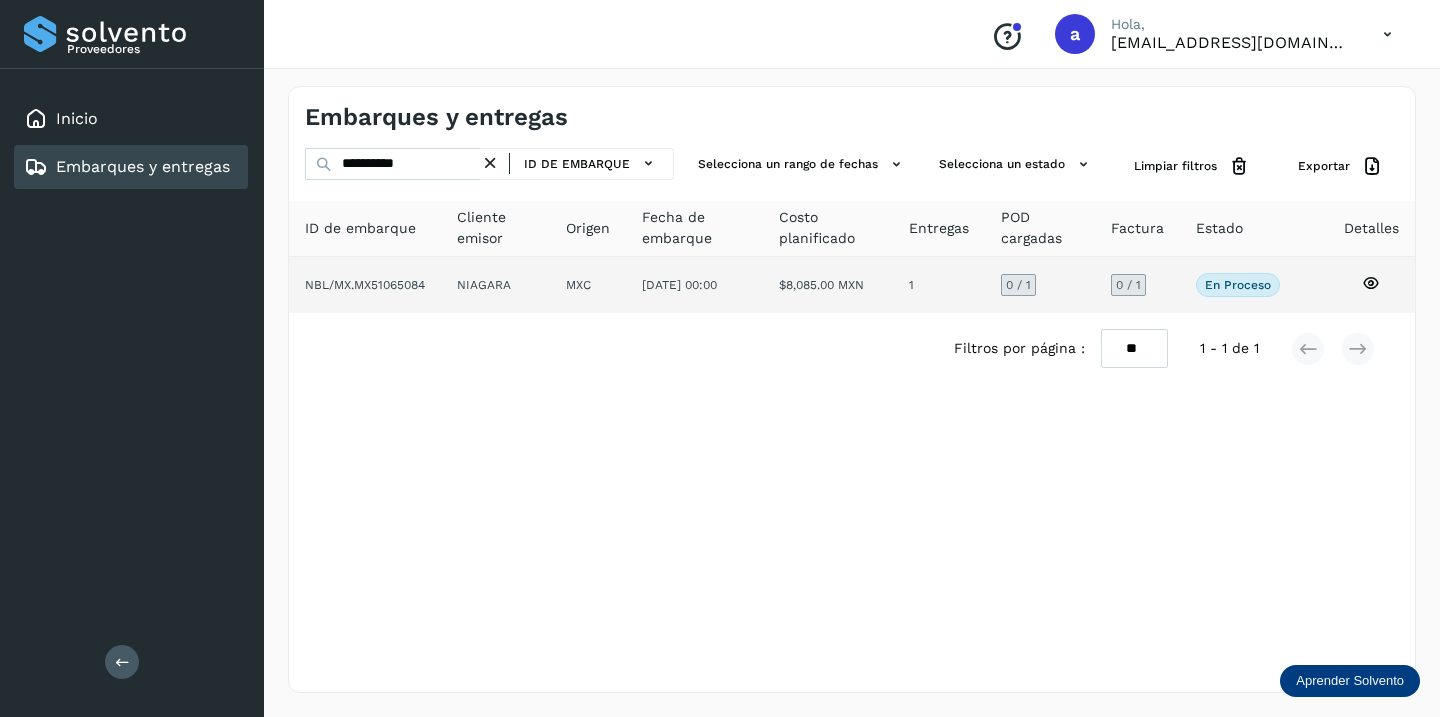 click on "0 / 1" at bounding box center (1128, 285) 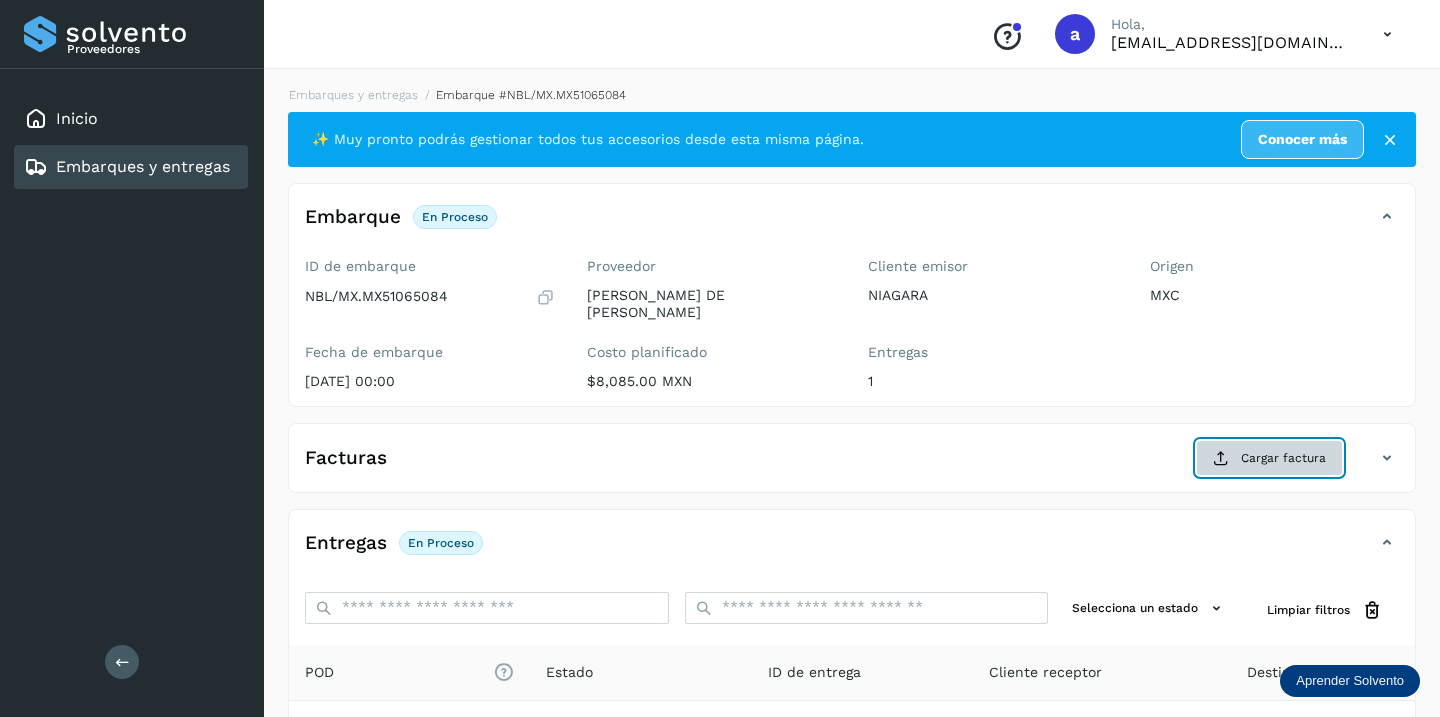 click on "Cargar factura" 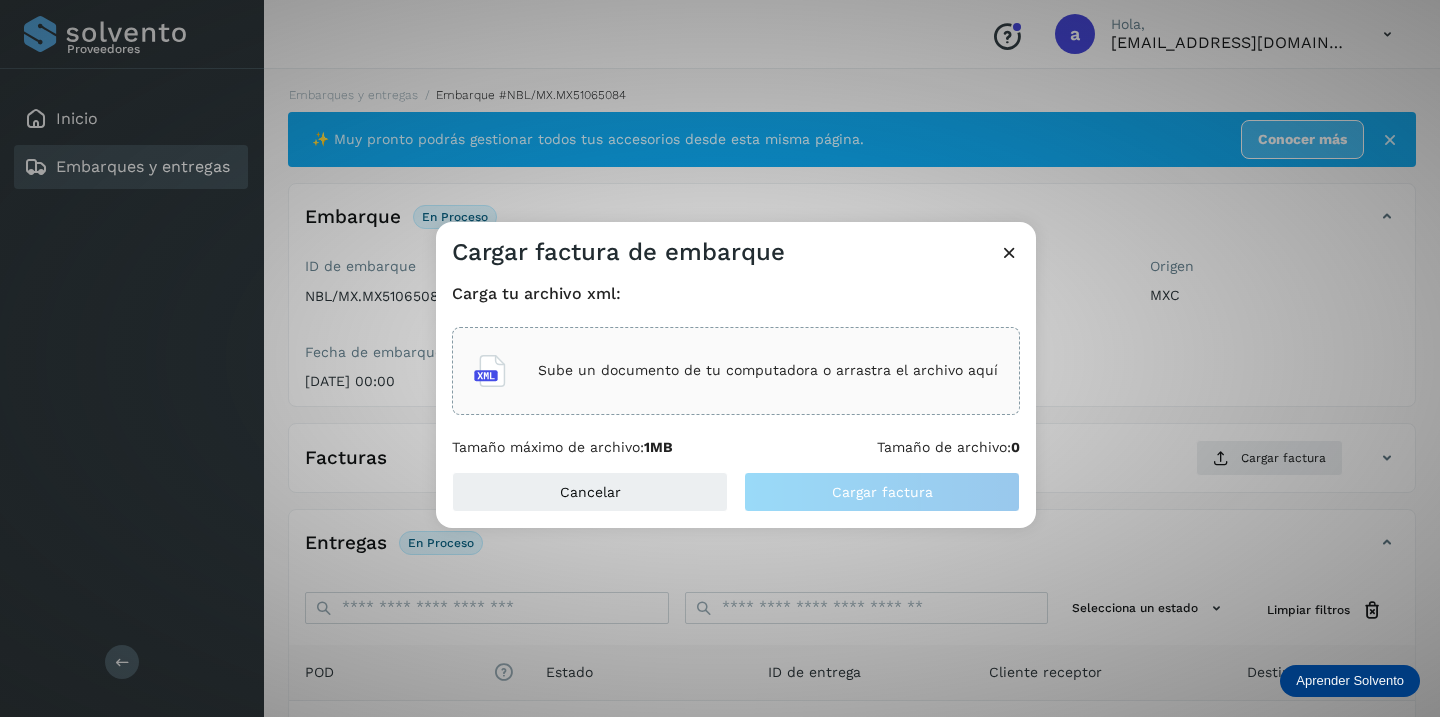 click on "Sube un documento de tu computadora o arrastra el archivo aquí" 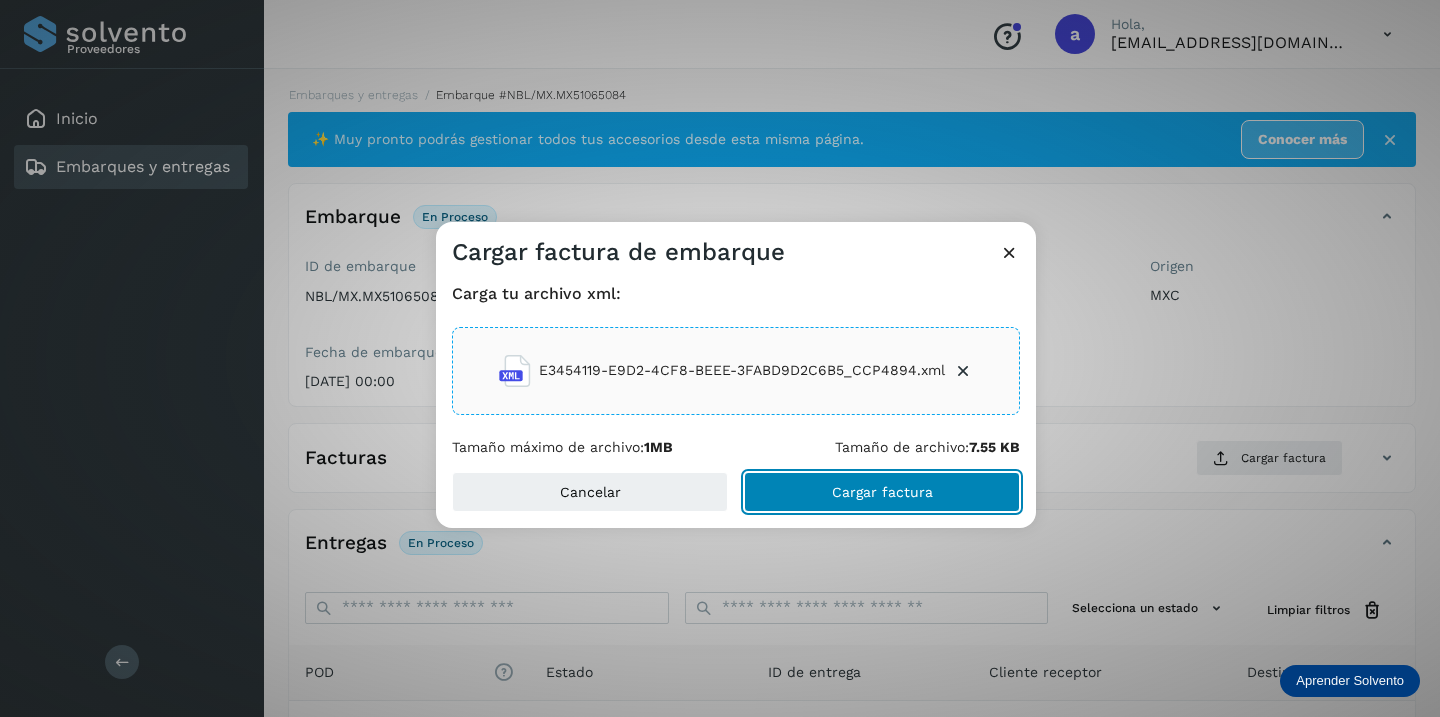 click on "Cargar factura" 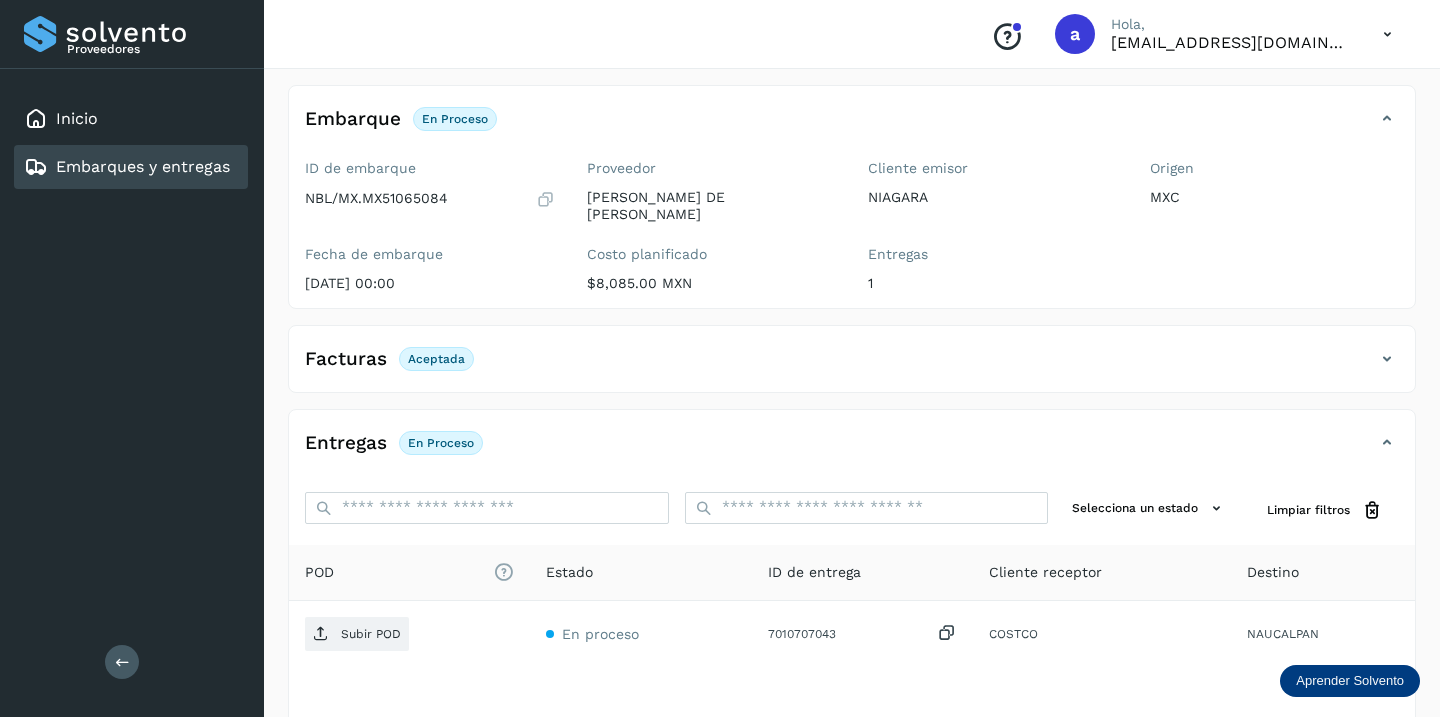 scroll, scrollTop: 230, scrollLeft: 0, axis: vertical 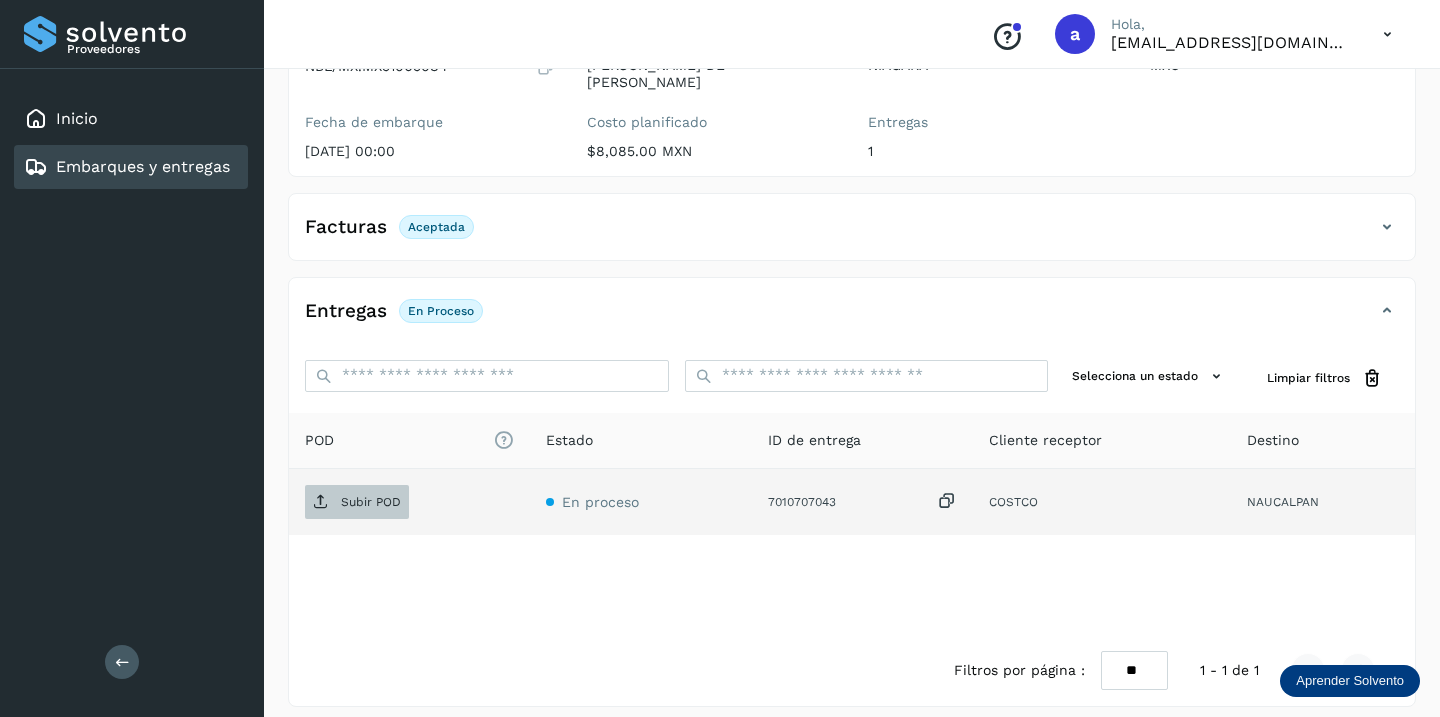 click on "Subir POD" at bounding box center [371, 502] 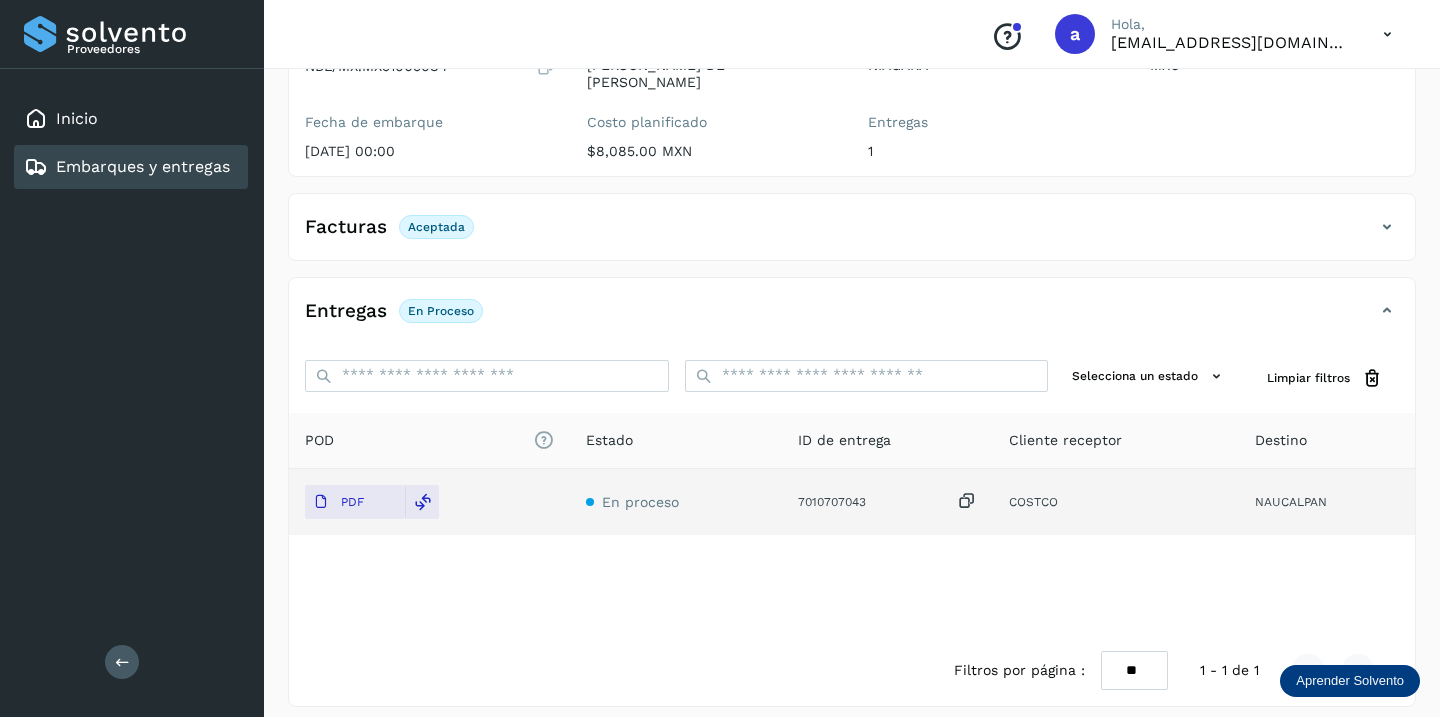 click on "Embarques y entregas" 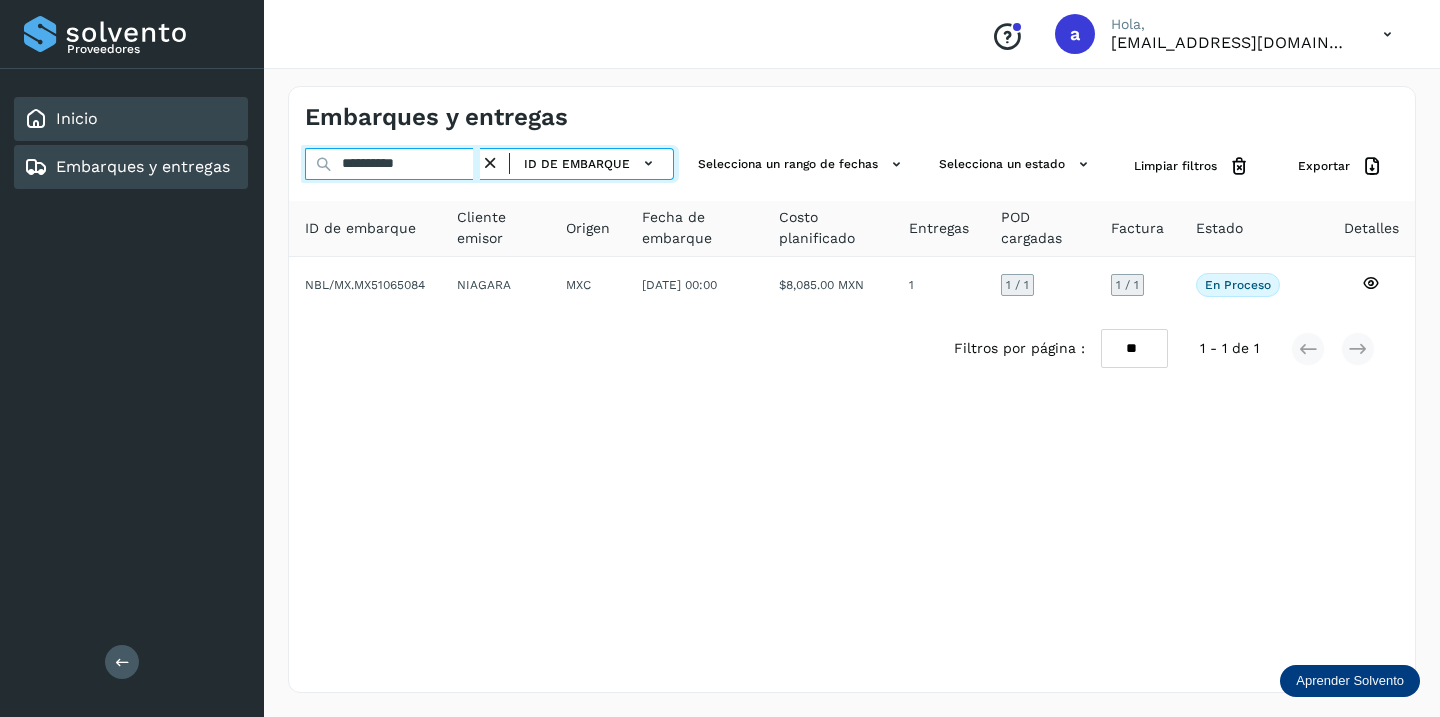 drag, startPoint x: 442, startPoint y: 163, endPoint x: 93, endPoint y: 134, distance: 350.2028 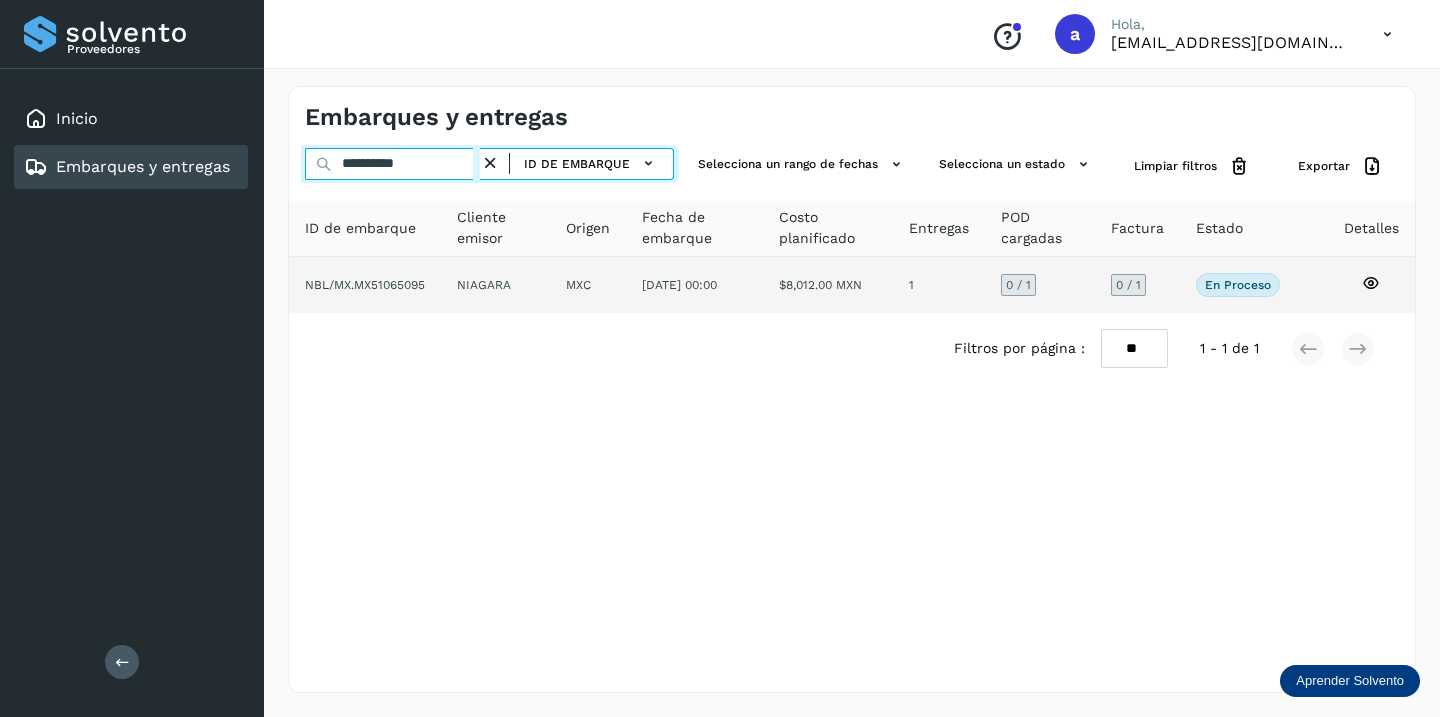 type on "**********" 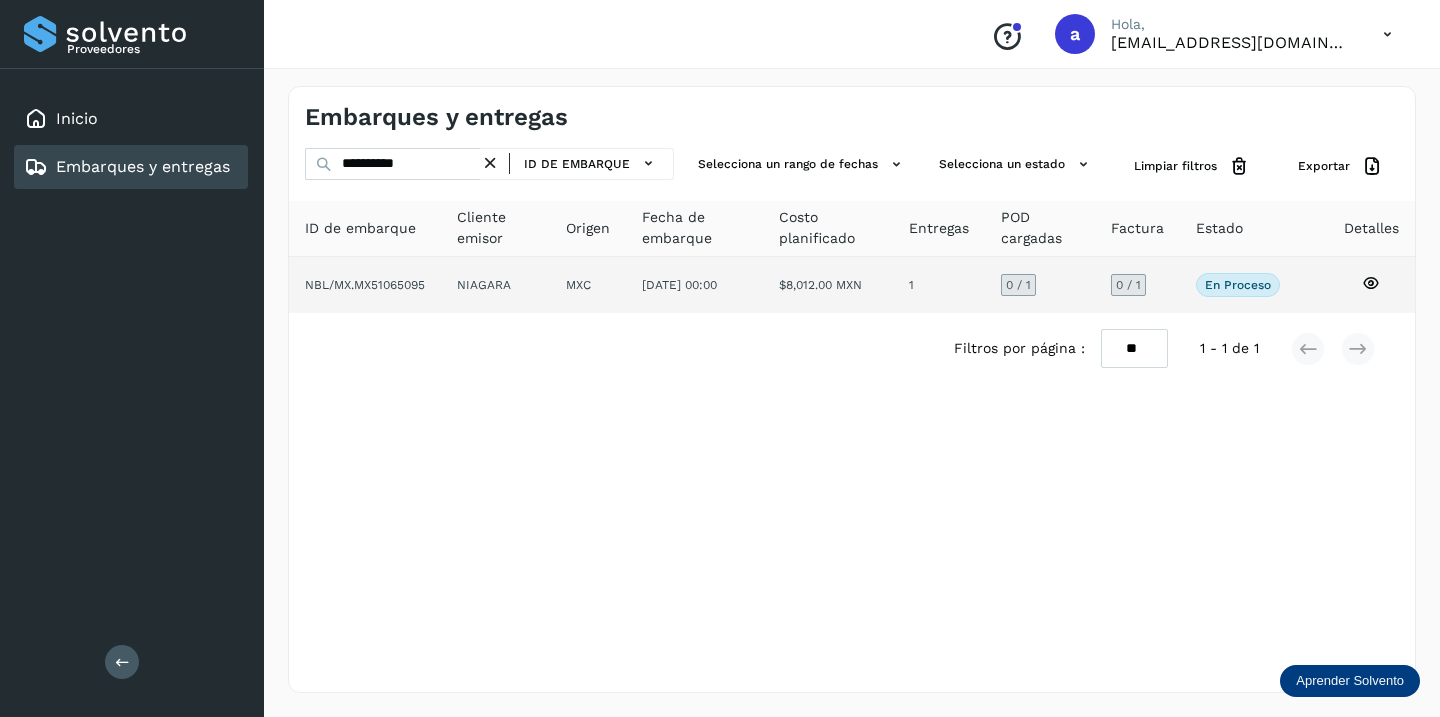 click on "0 / 1" at bounding box center (1128, 285) 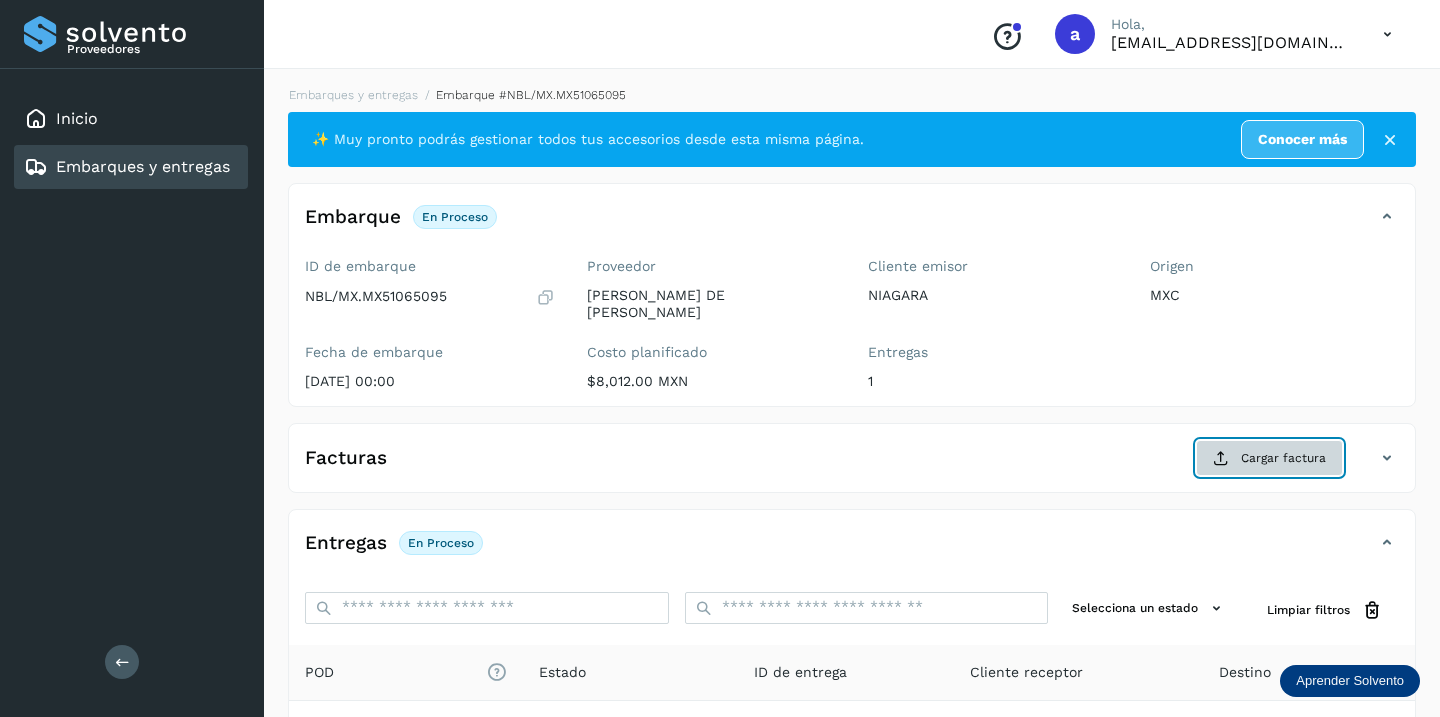 click on "Cargar factura" 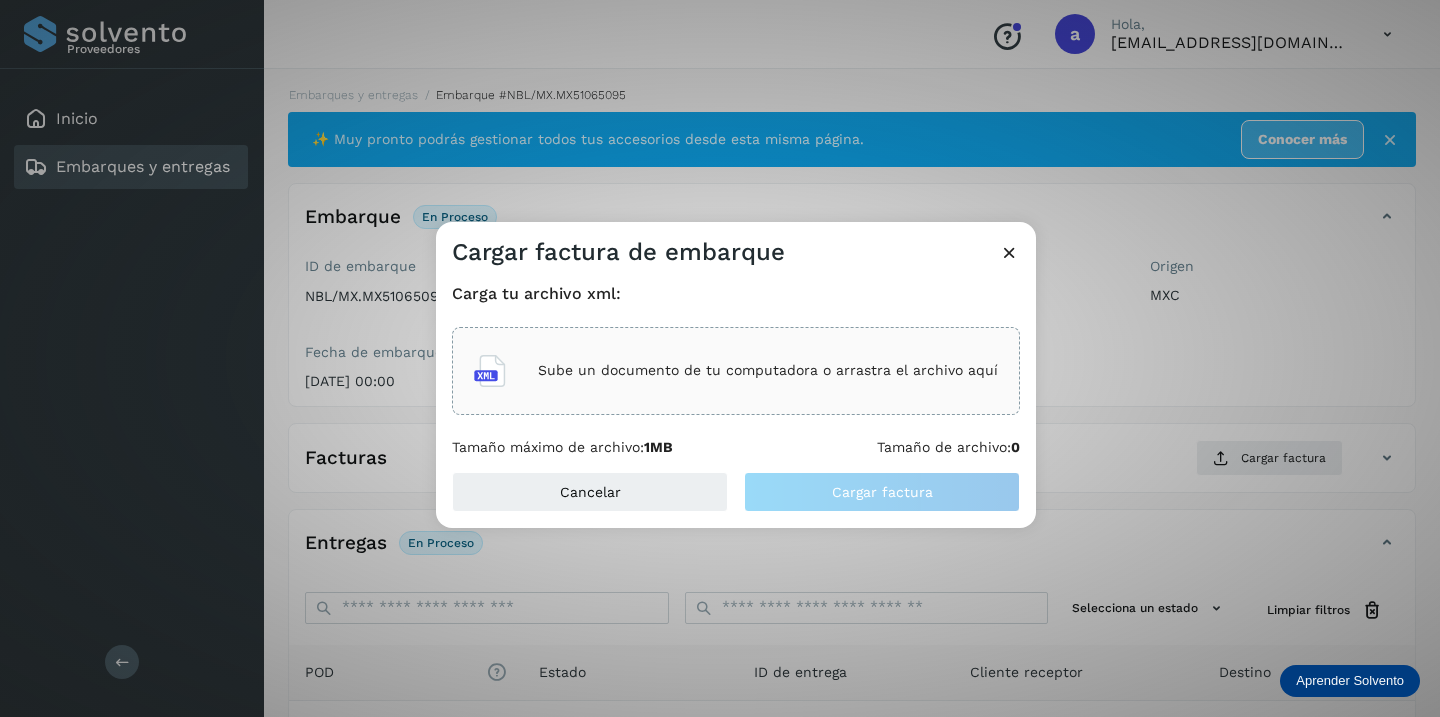click on "Sube un documento de tu computadora o arrastra el archivo aquí" at bounding box center [768, 370] 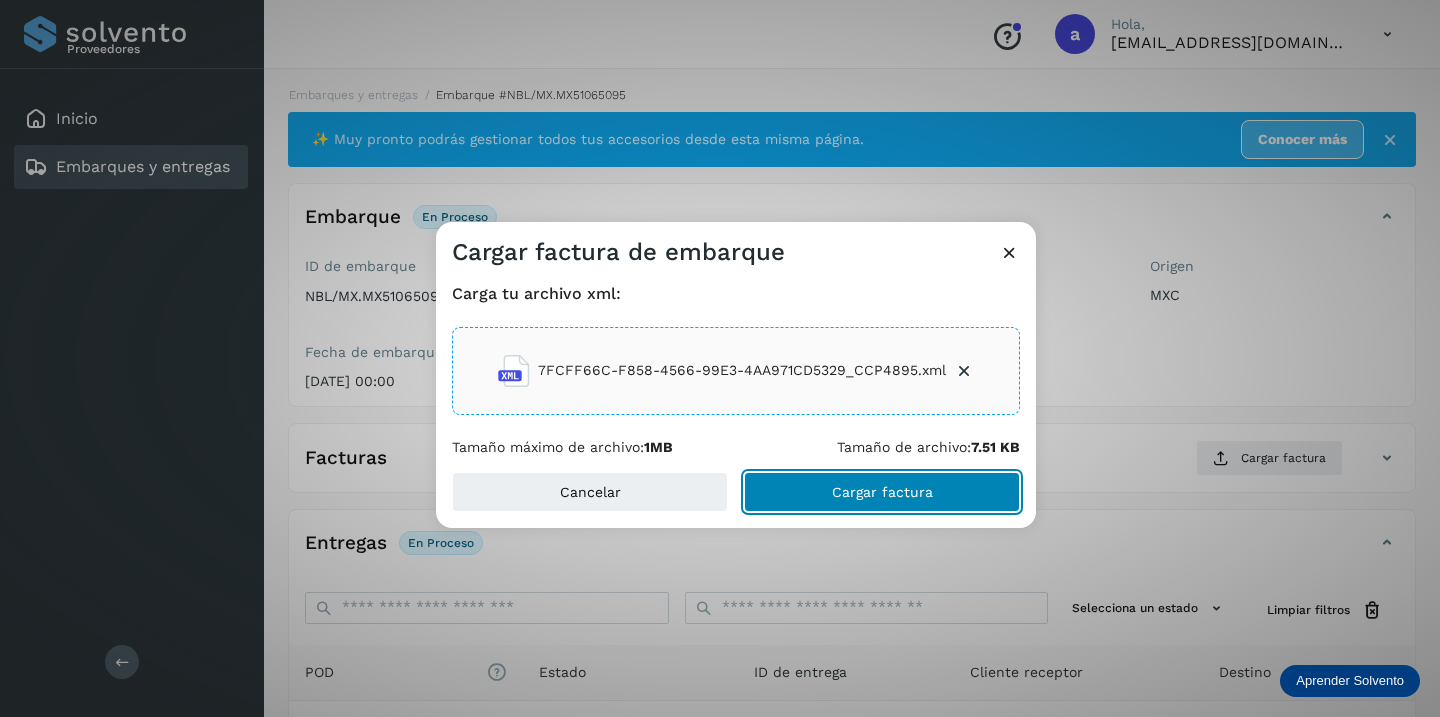 click on "Cargar factura" 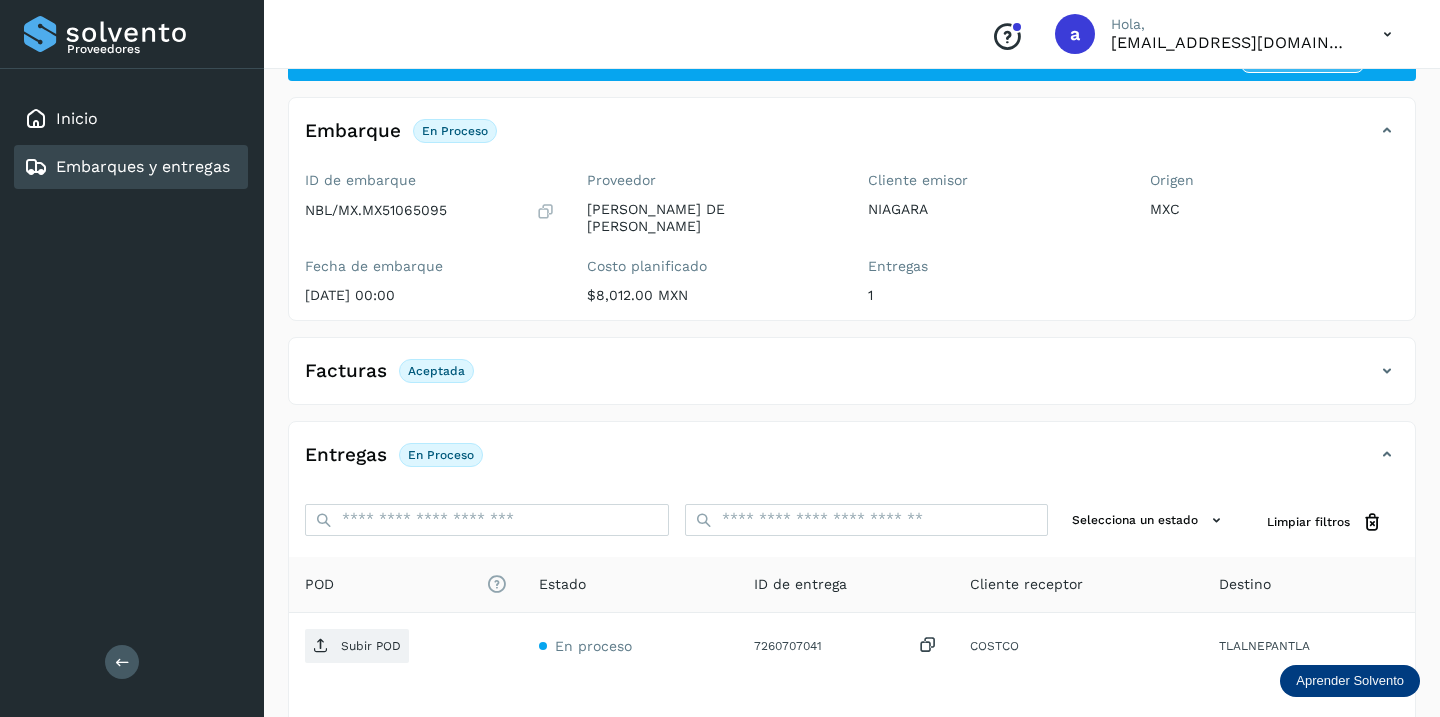scroll, scrollTop: 230, scrollLeft: 0, axis: vertical 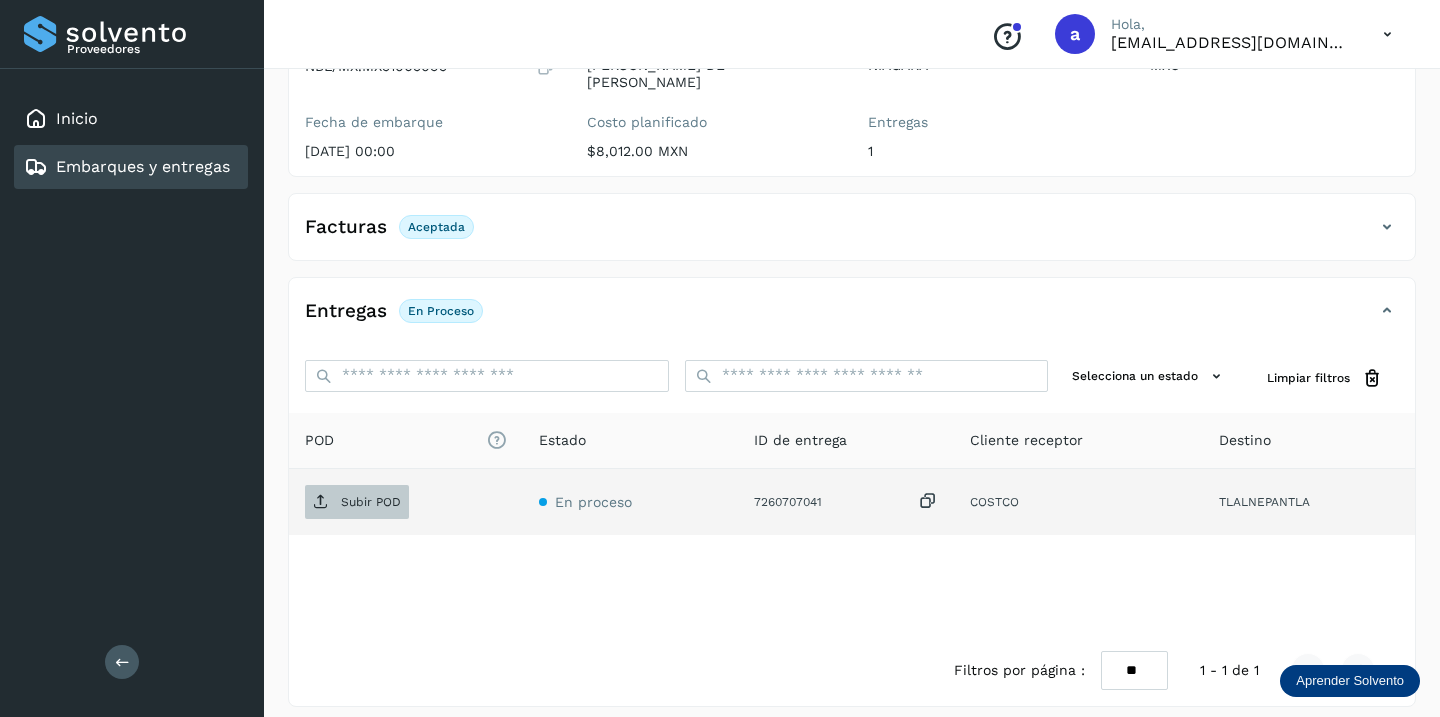 click on "Subir POD" at bounding box center [371, 502] 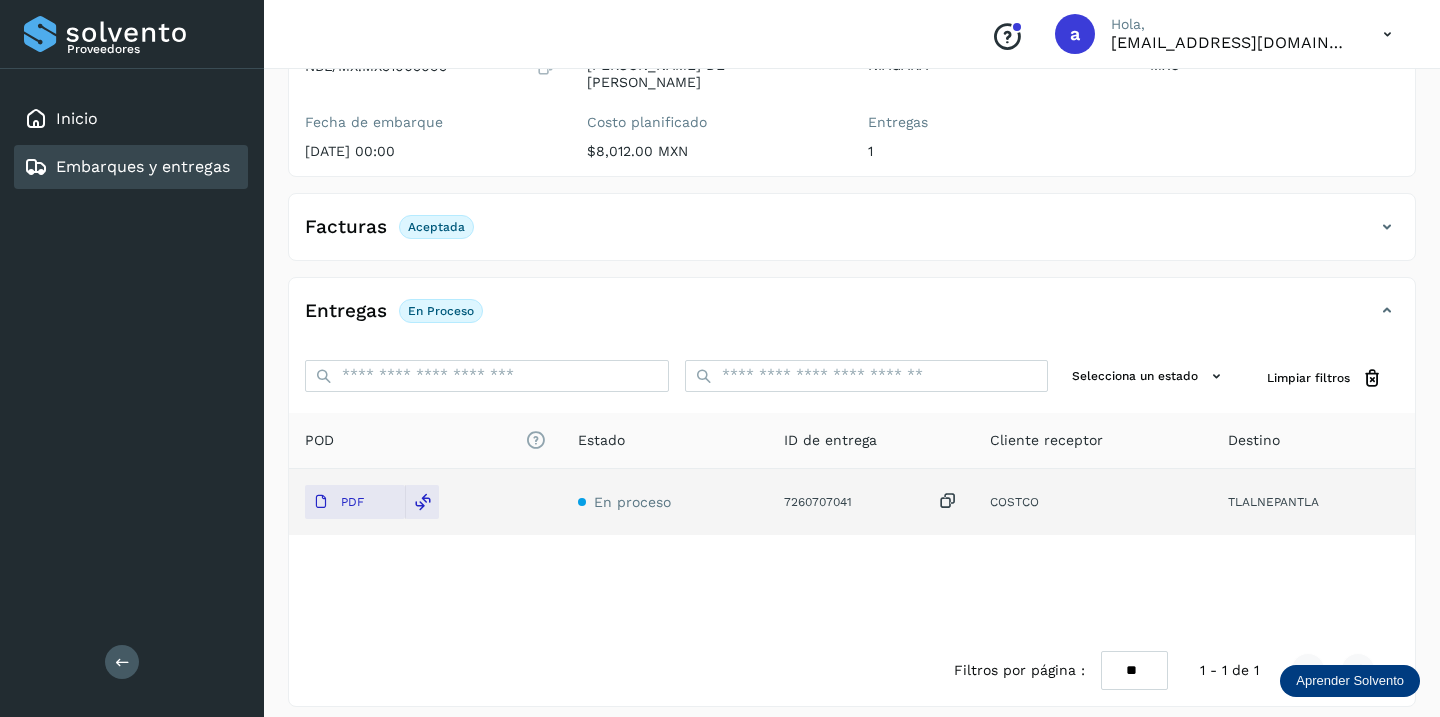 click on "Embarques y entregas" at bounding box center [143, 166] 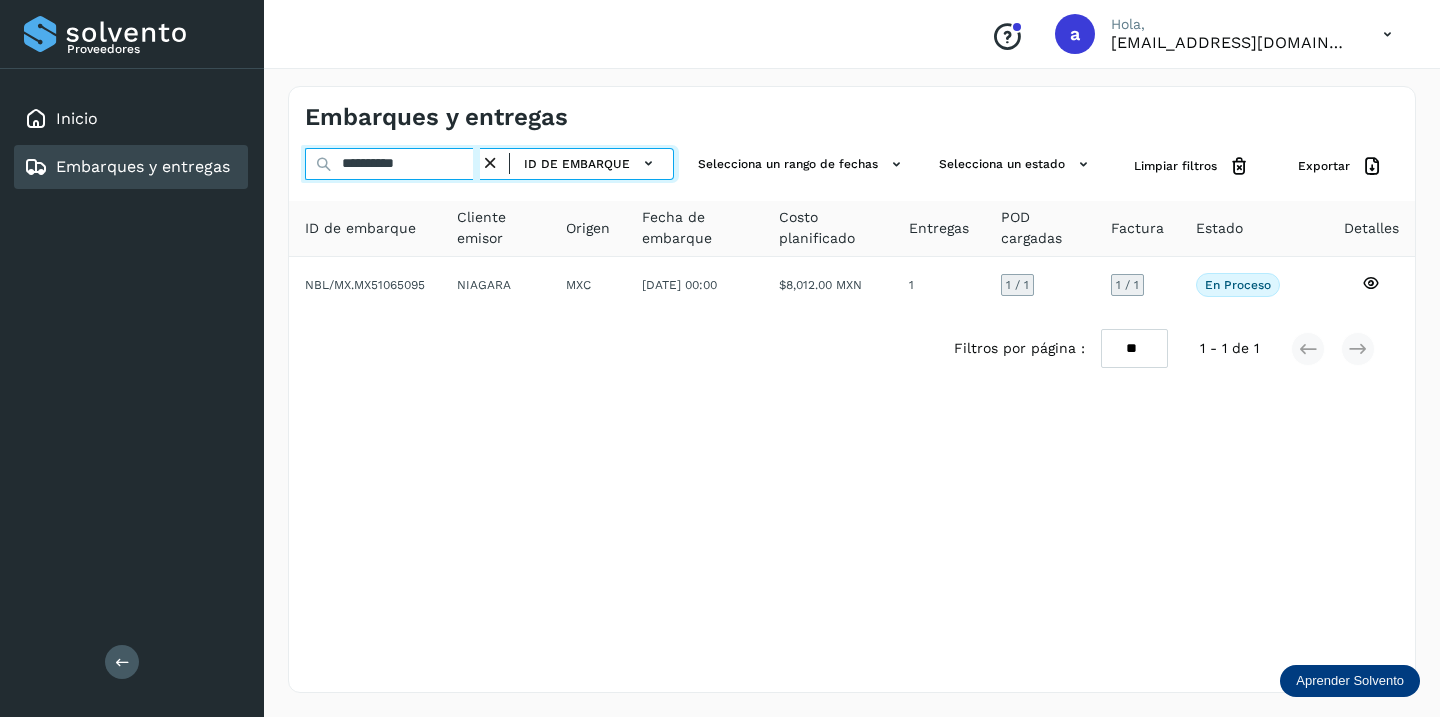 drag, startPoint x: 442, startPoint y: 163, endPoint x: 159, endPoint y: 145, distance: 283.57187 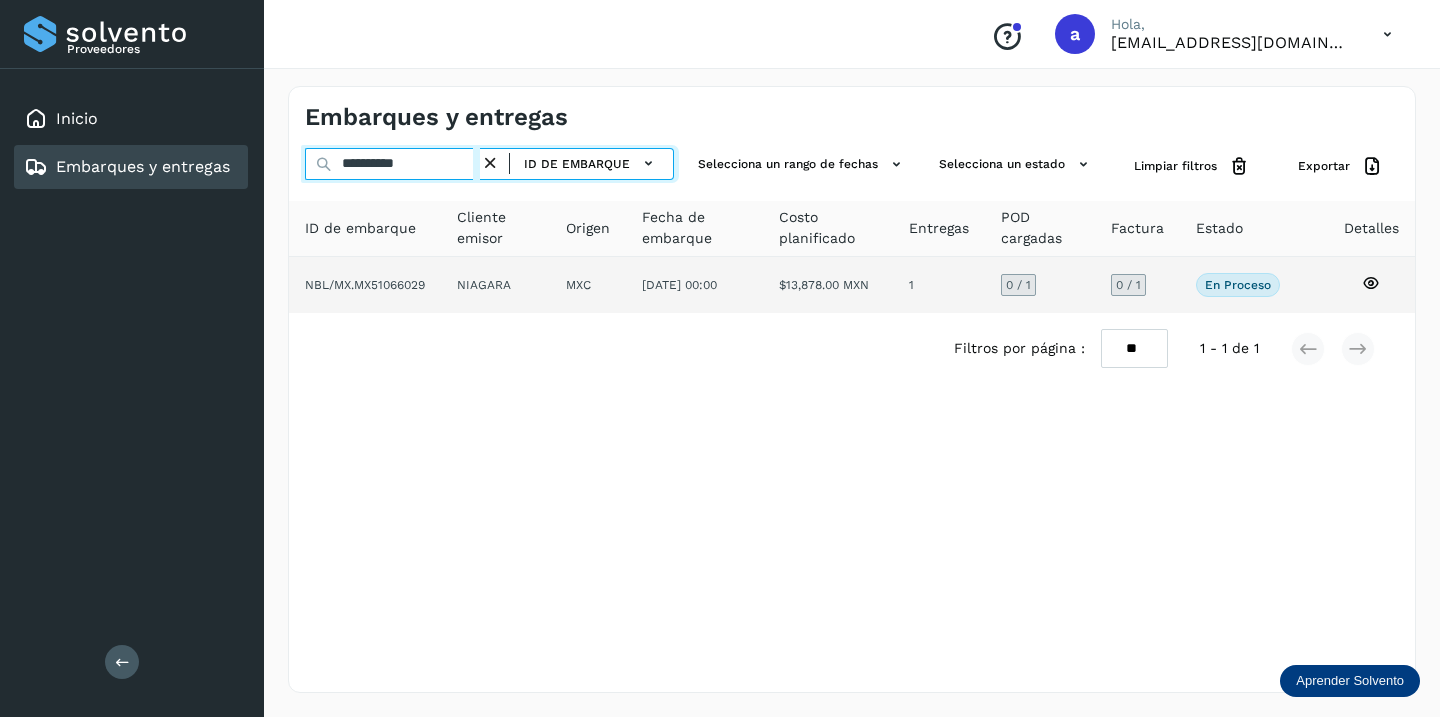 type on "**********" 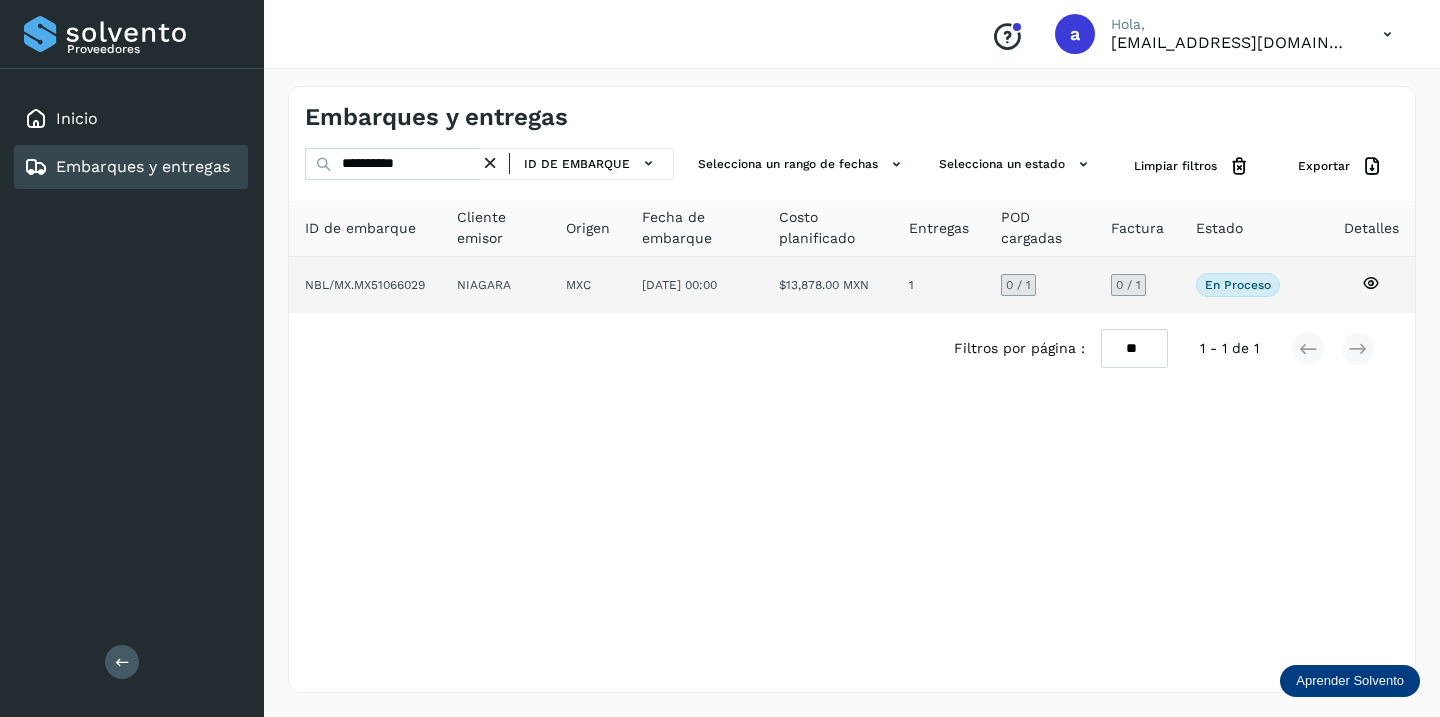 click on "0 / 1" at bounding box center [1128, 285] 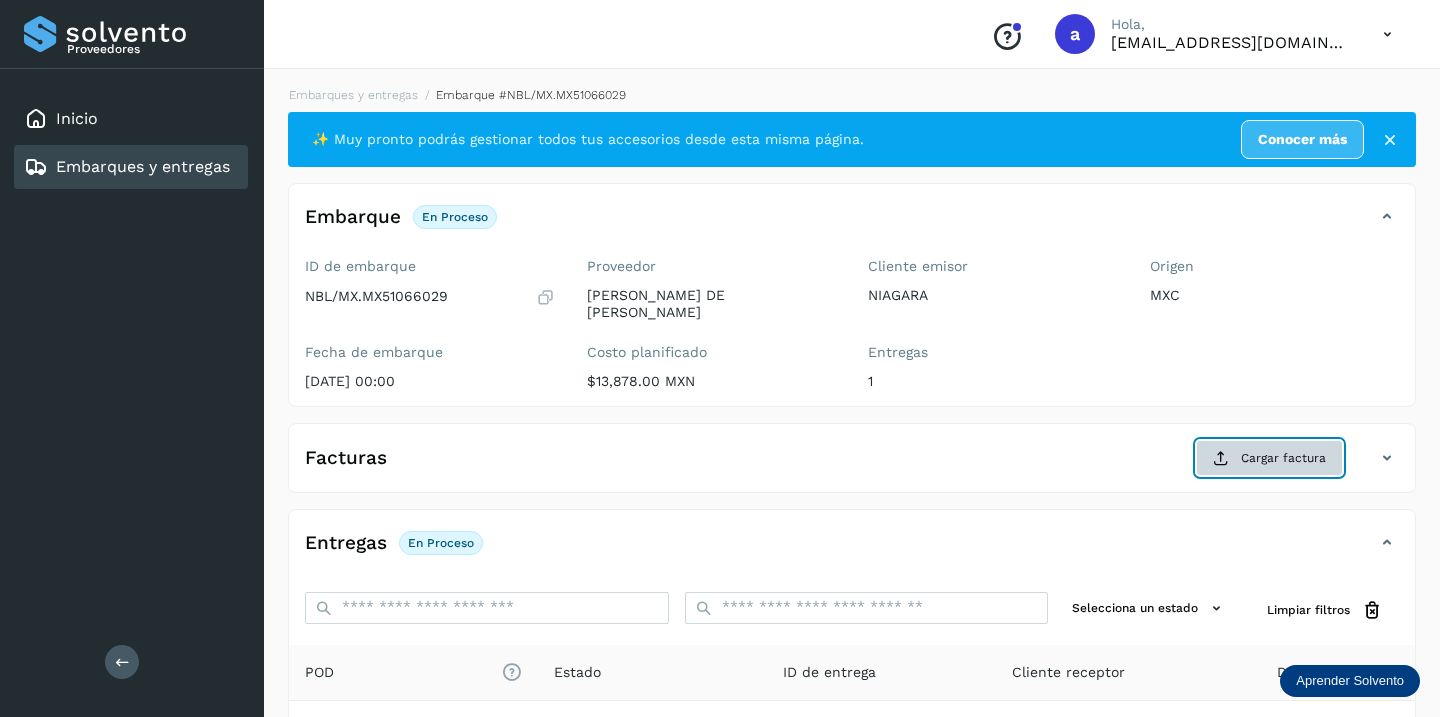 click on "Cargar factura" 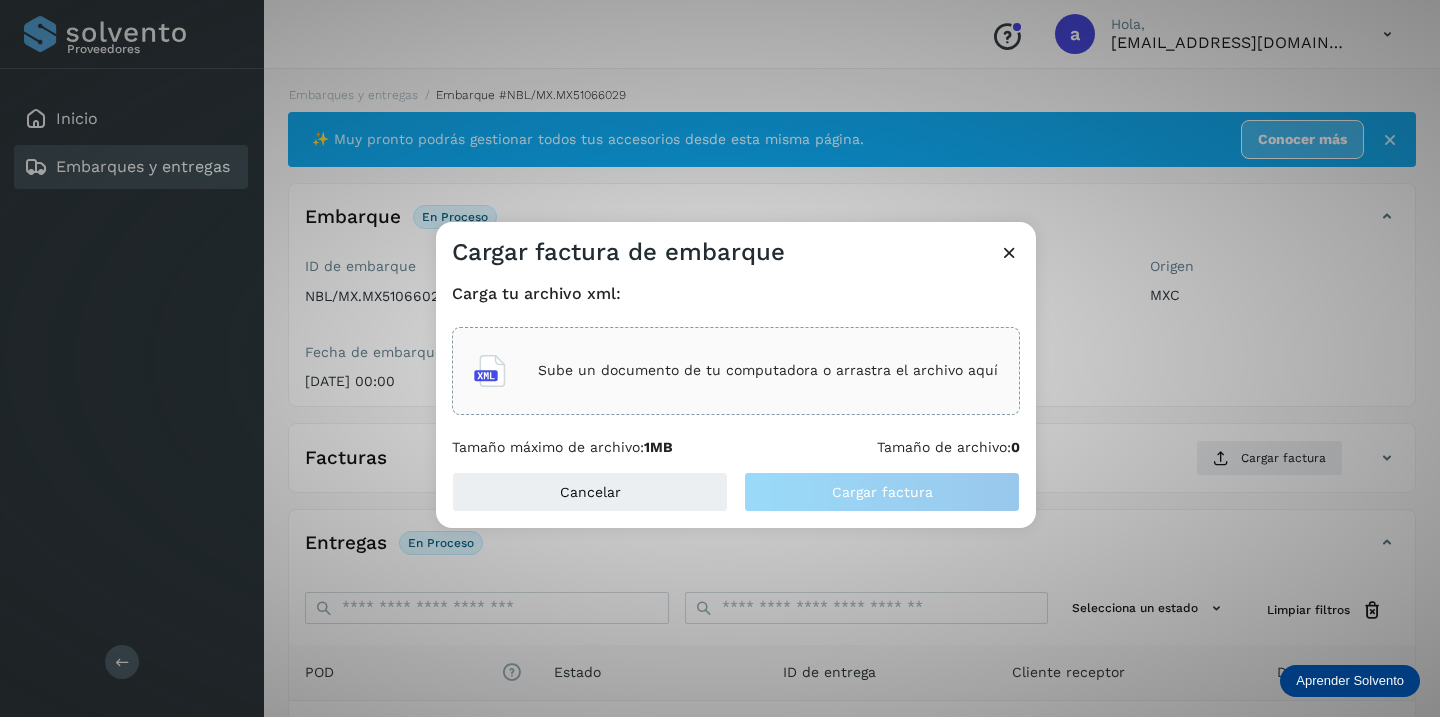 click on "Sube un documento de tu computadora o arrastra el archivo aquí" at bounding box center (768, 370) 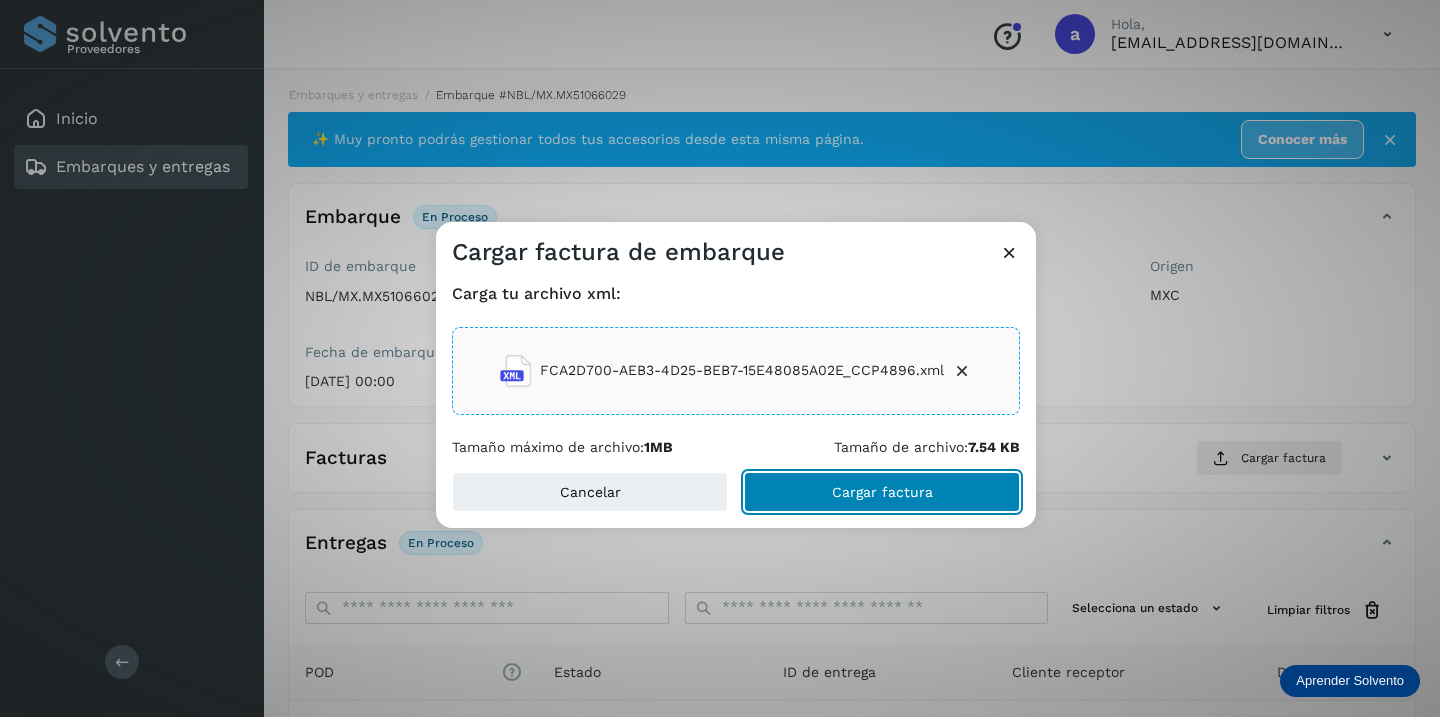 click on "Cargar factura" 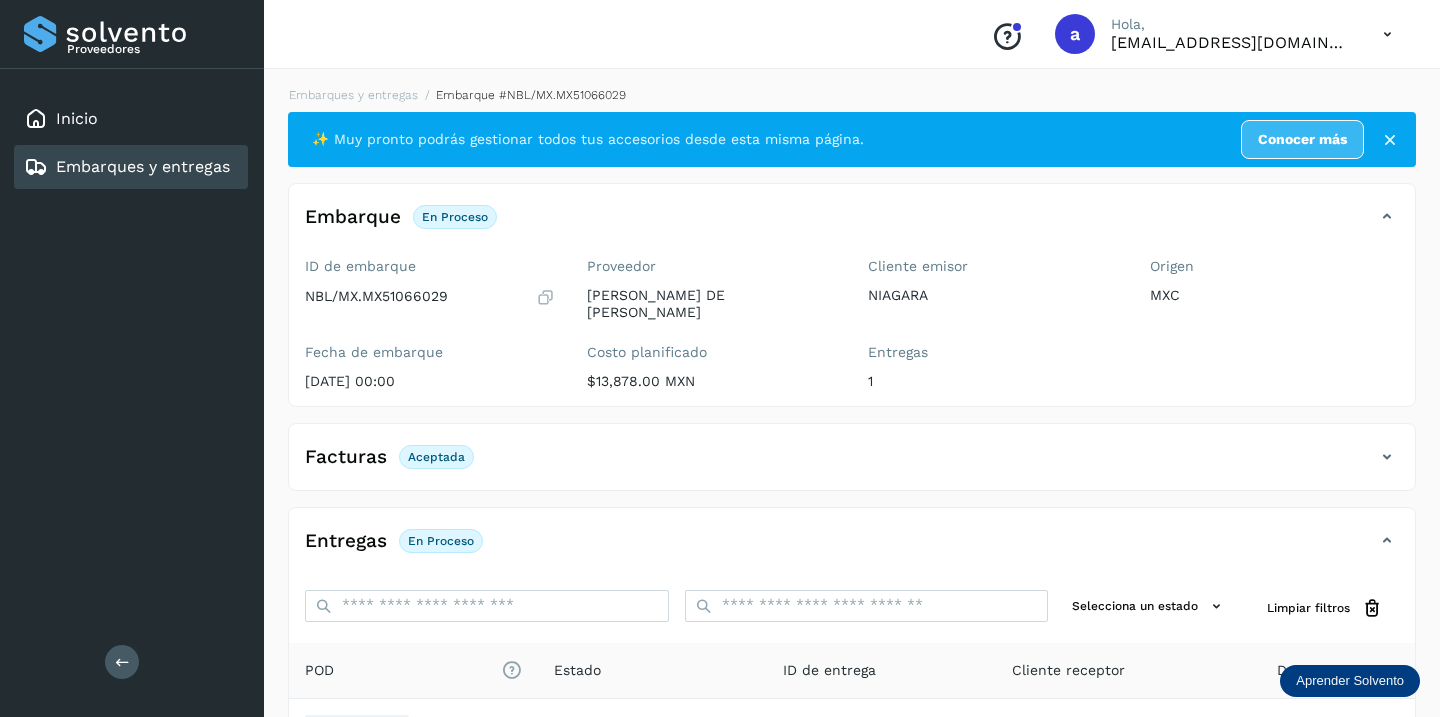 scroll, scrollTop: 230, scrollLeft: 0, axis: vertical 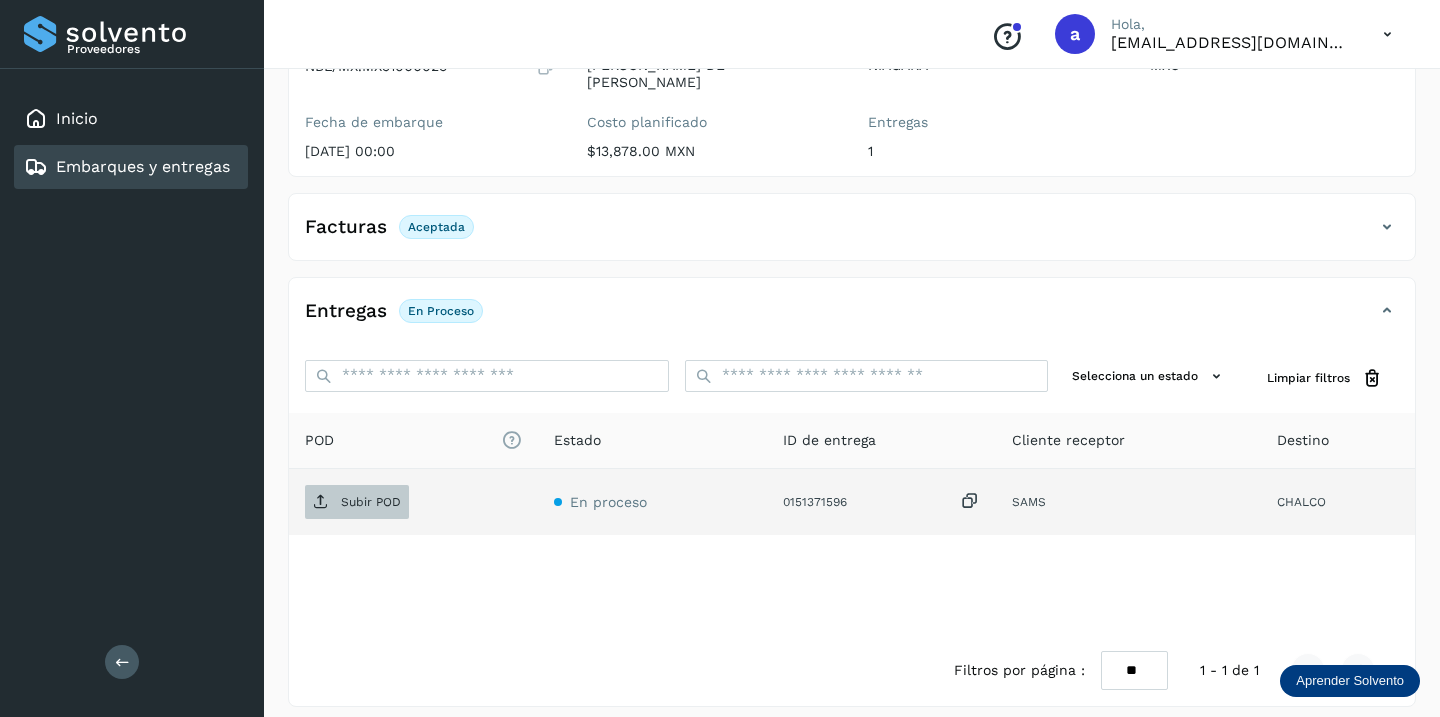 click on "Subir POD" at bounding box center (371, 502) 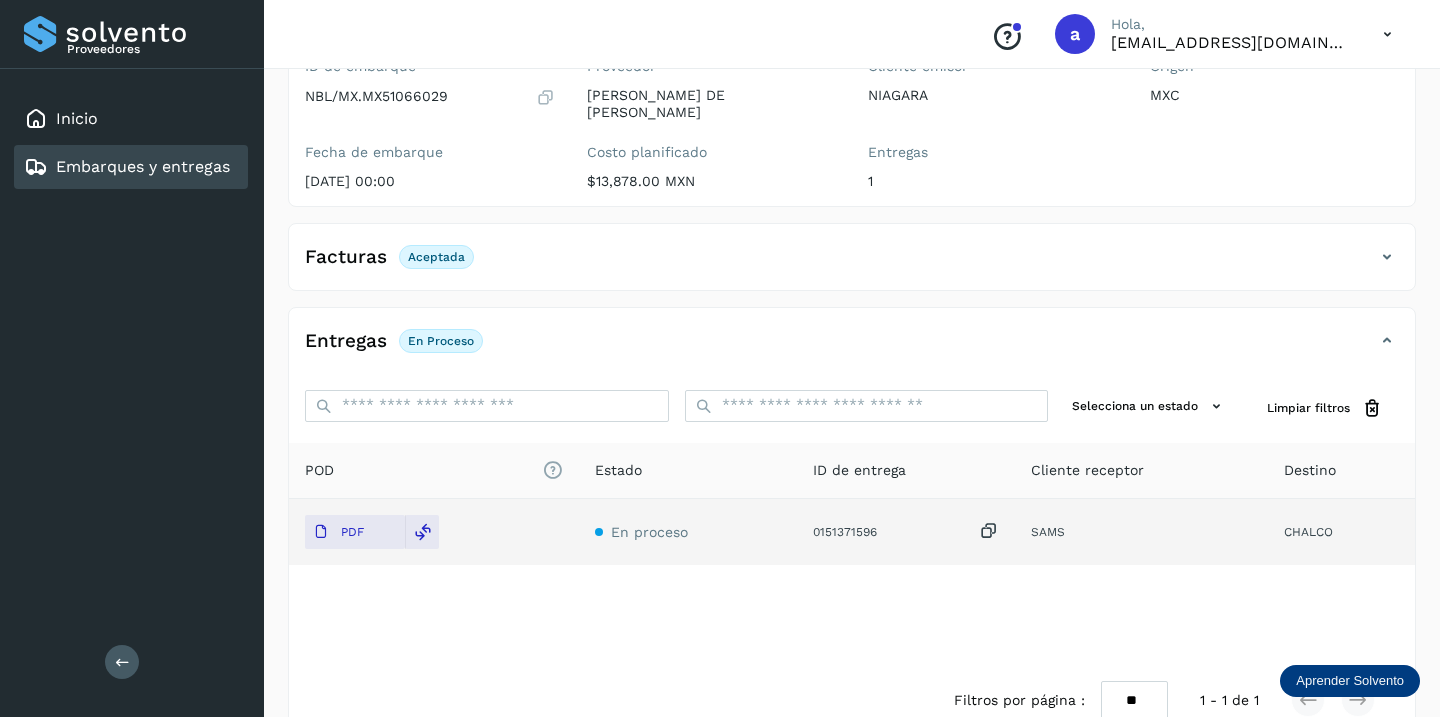 scroll, scrollTop: 230, scrollLeft: 0, axis: vertical 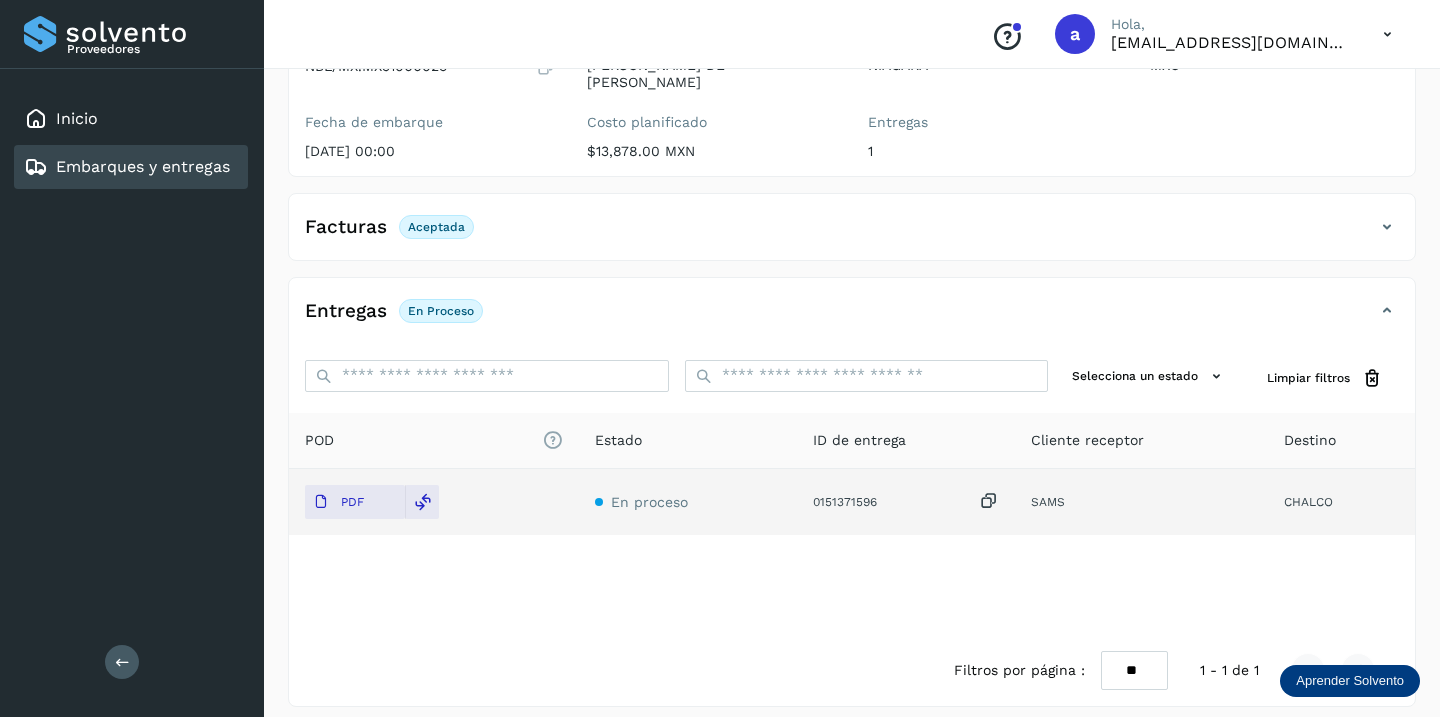 click on "Embarques y entregas" at bounding box center [143, 166] 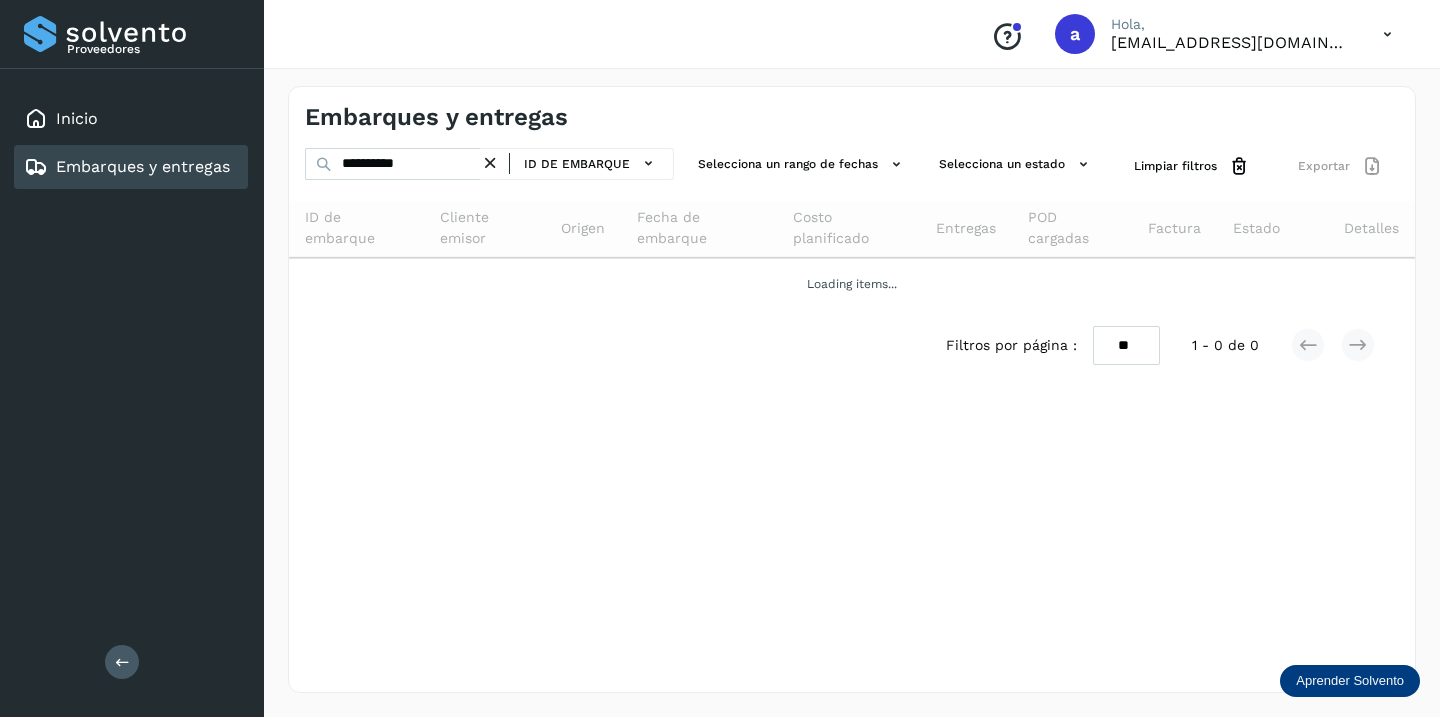 scroll, scrollTop: 0, scrollLeft: 0, axis: both 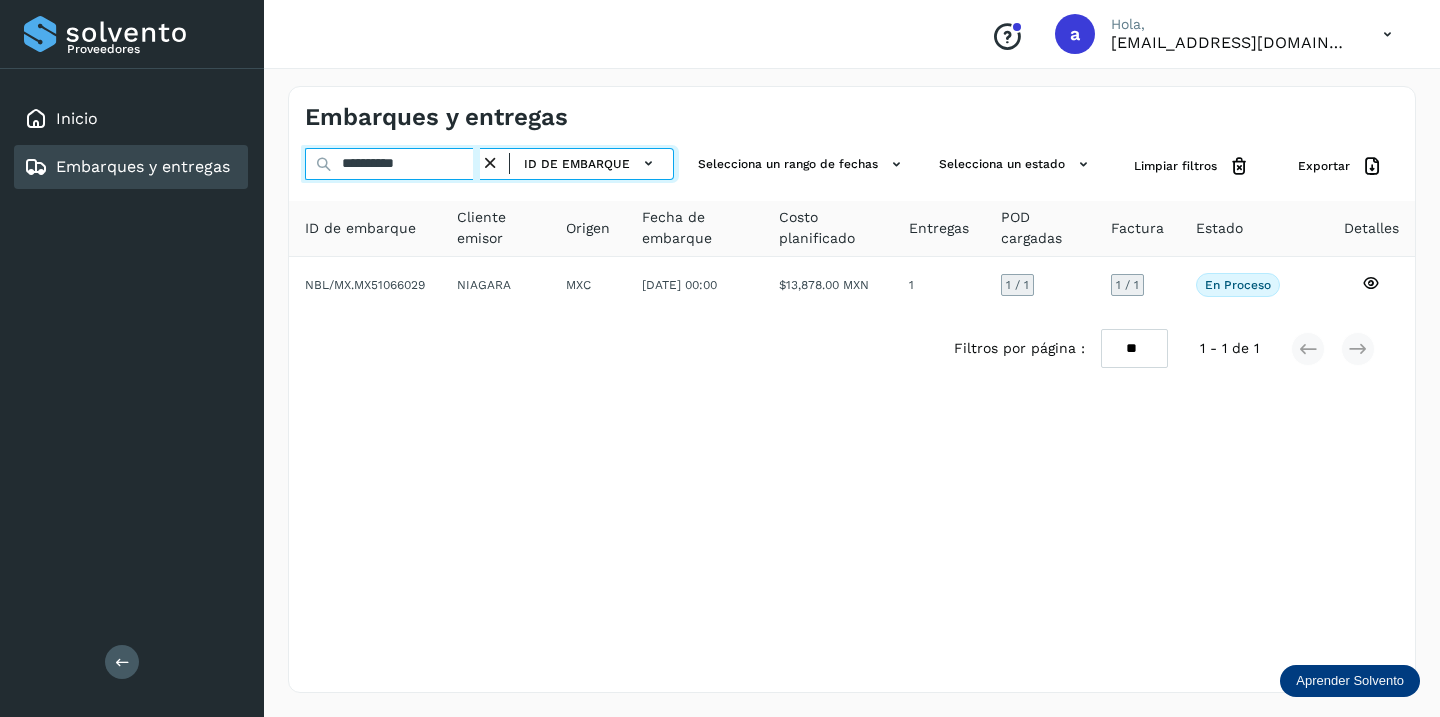 drag, startPoint x: 449, startPoint y: 164, endPoint x: 227, endPoint y: 172, distance: 222.1441 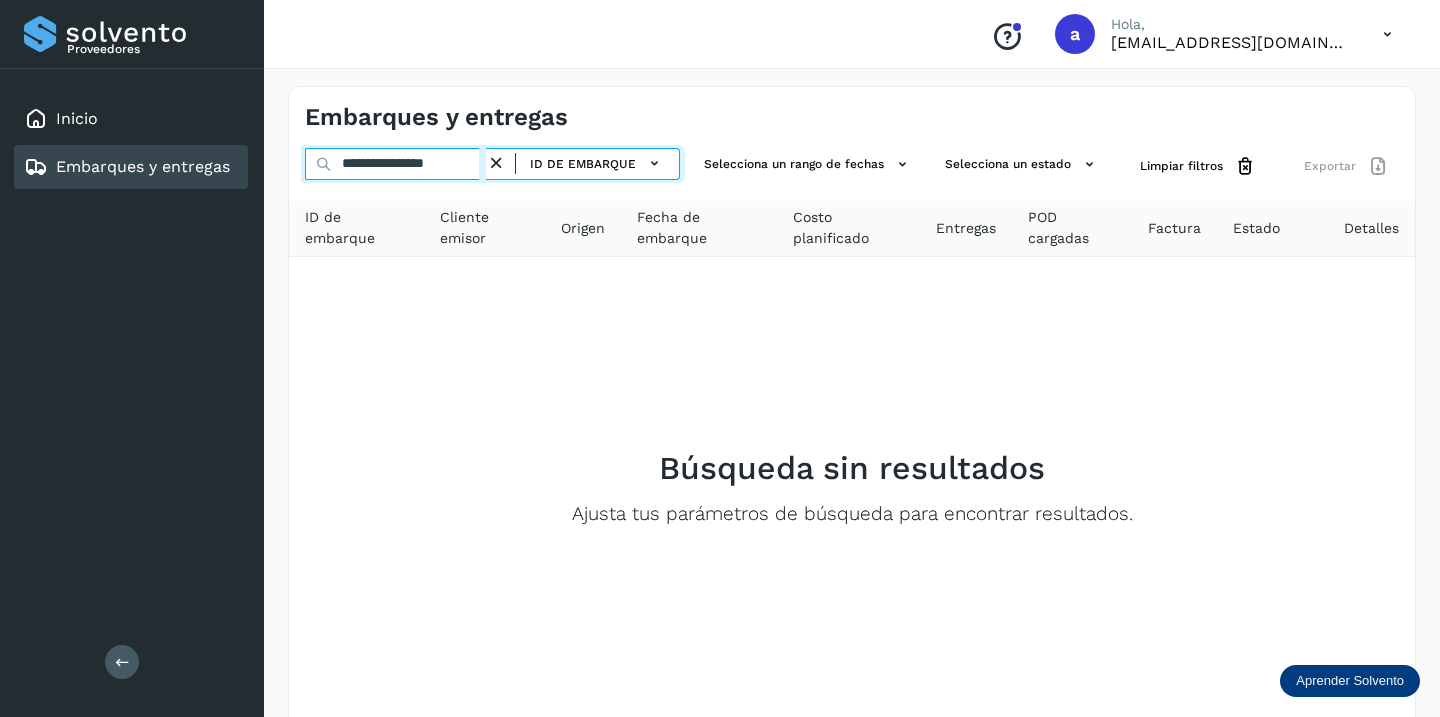 scroll, scrollTop: 0, scrollLeft: 0, axis: both 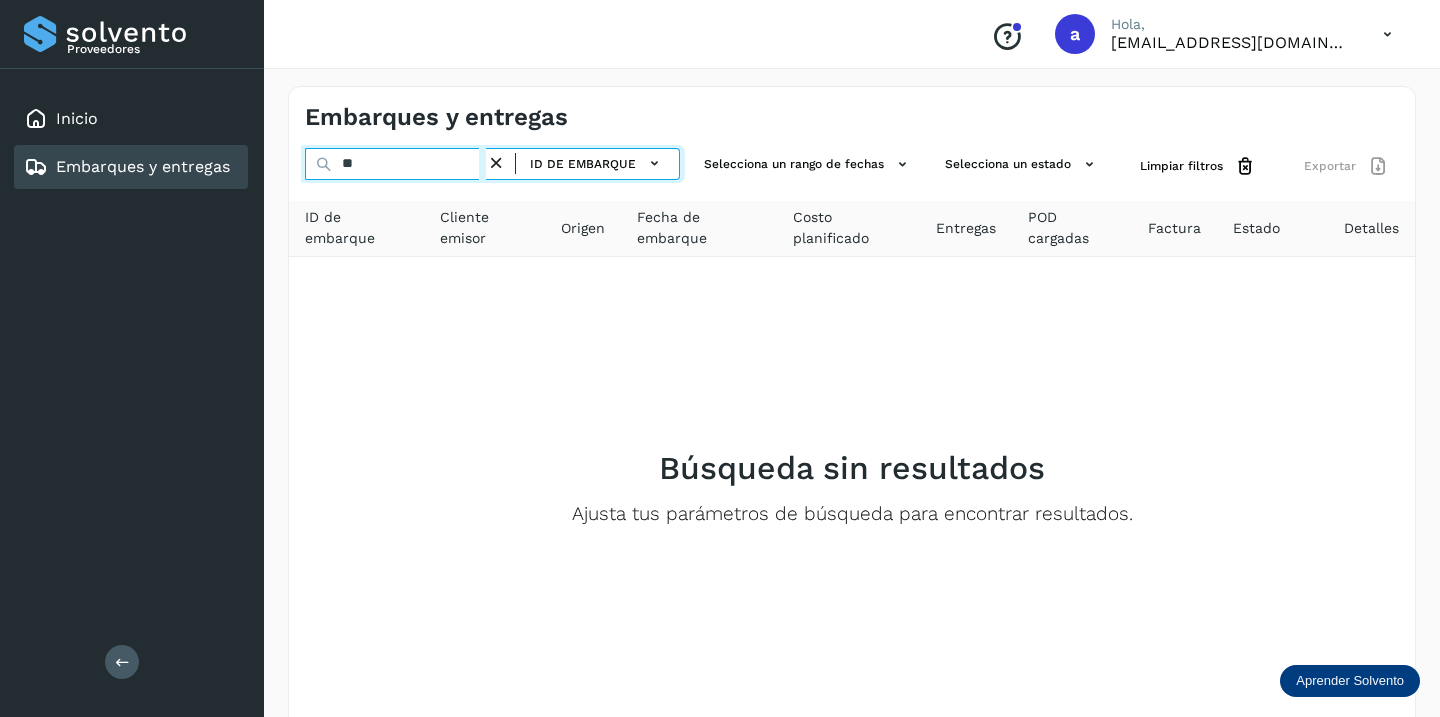 type on "*" 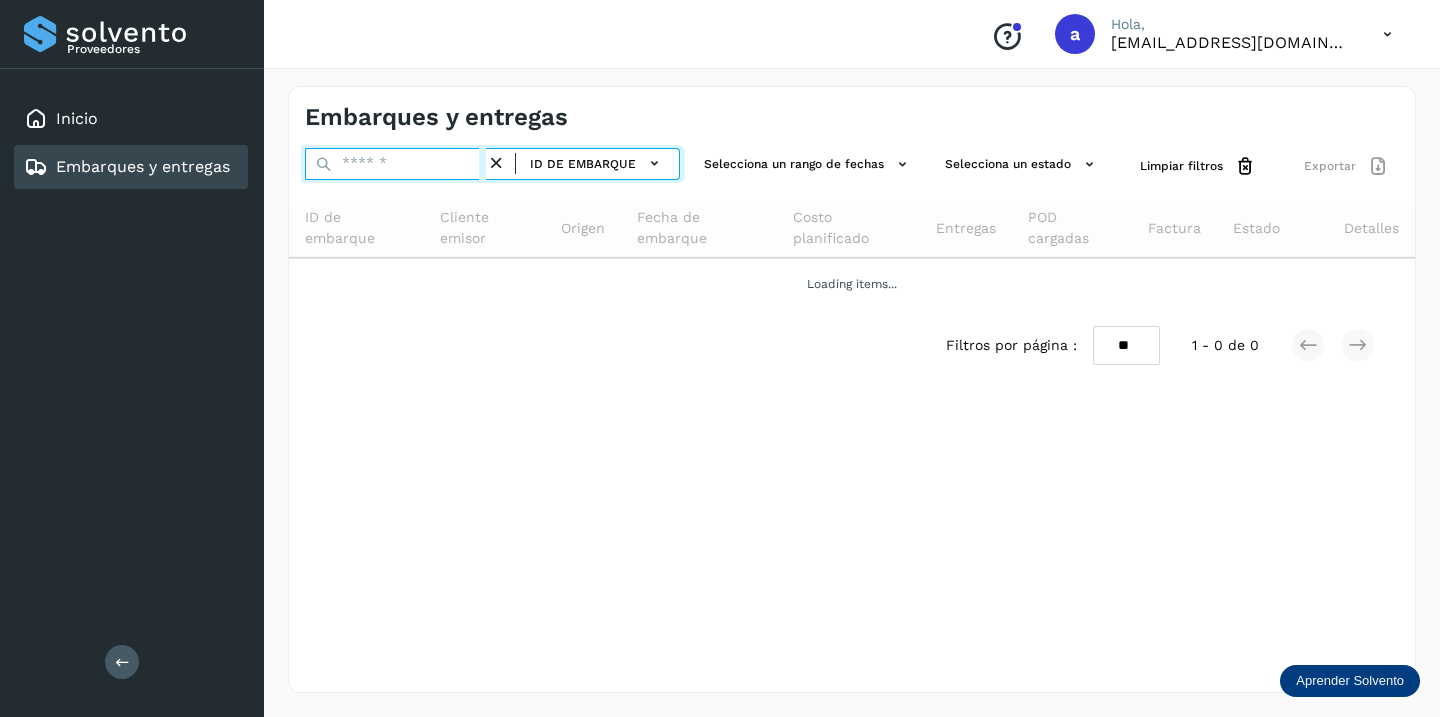 paste on "**********" 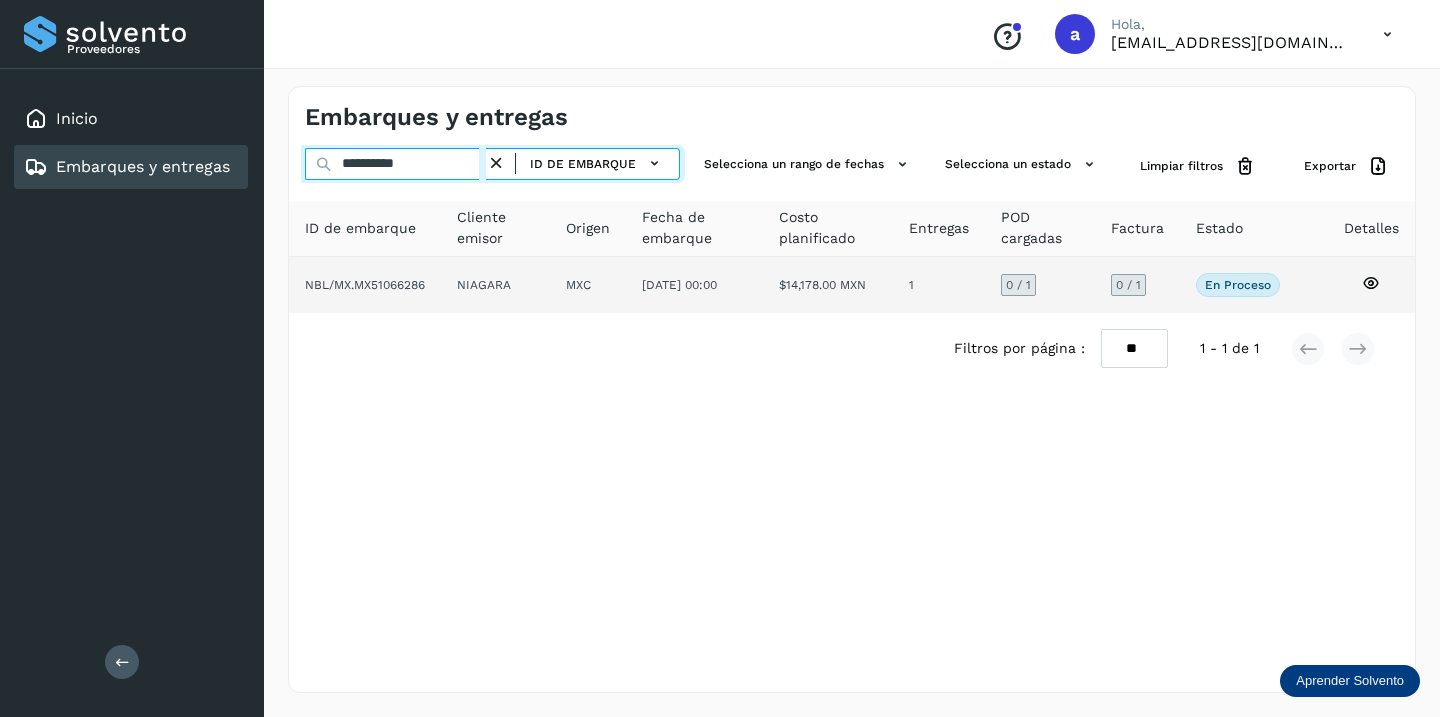 type on "**********" 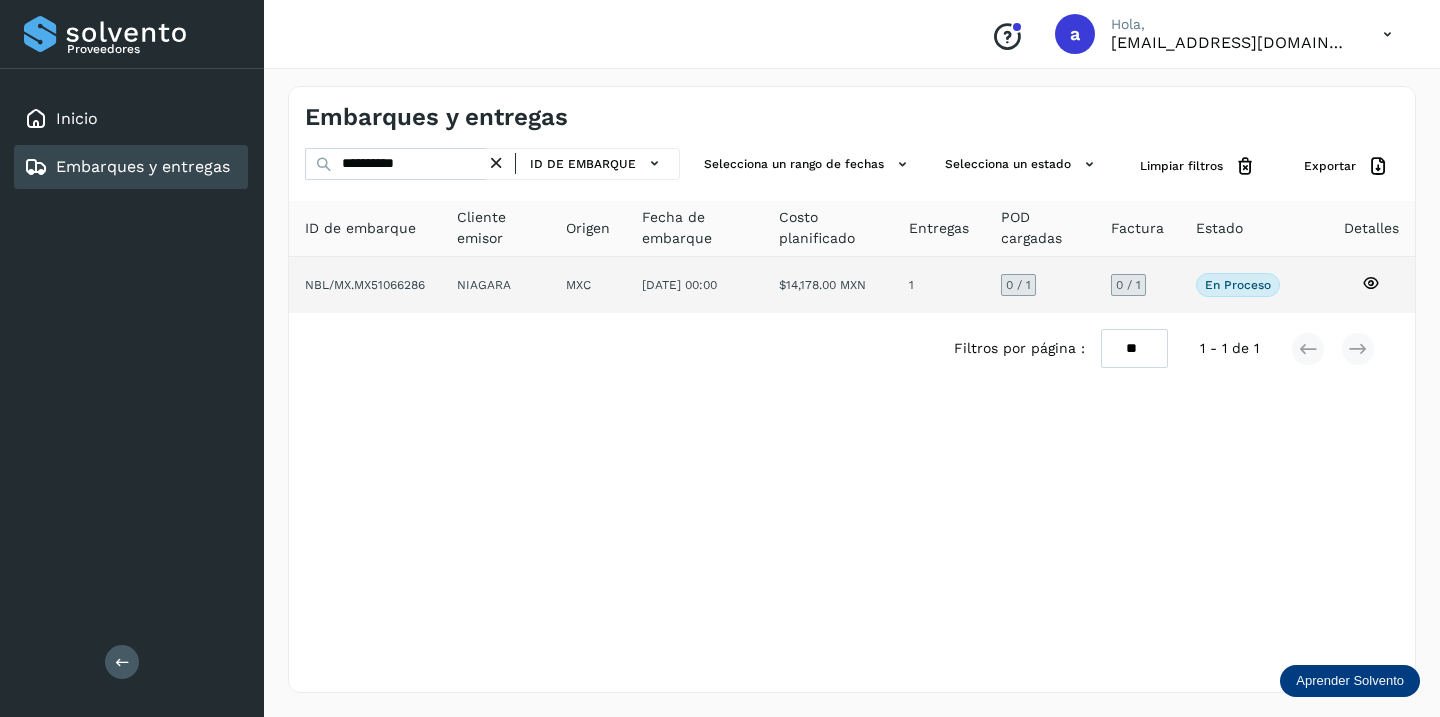 click on "0 / 1" at bounding box center (1128, 285) 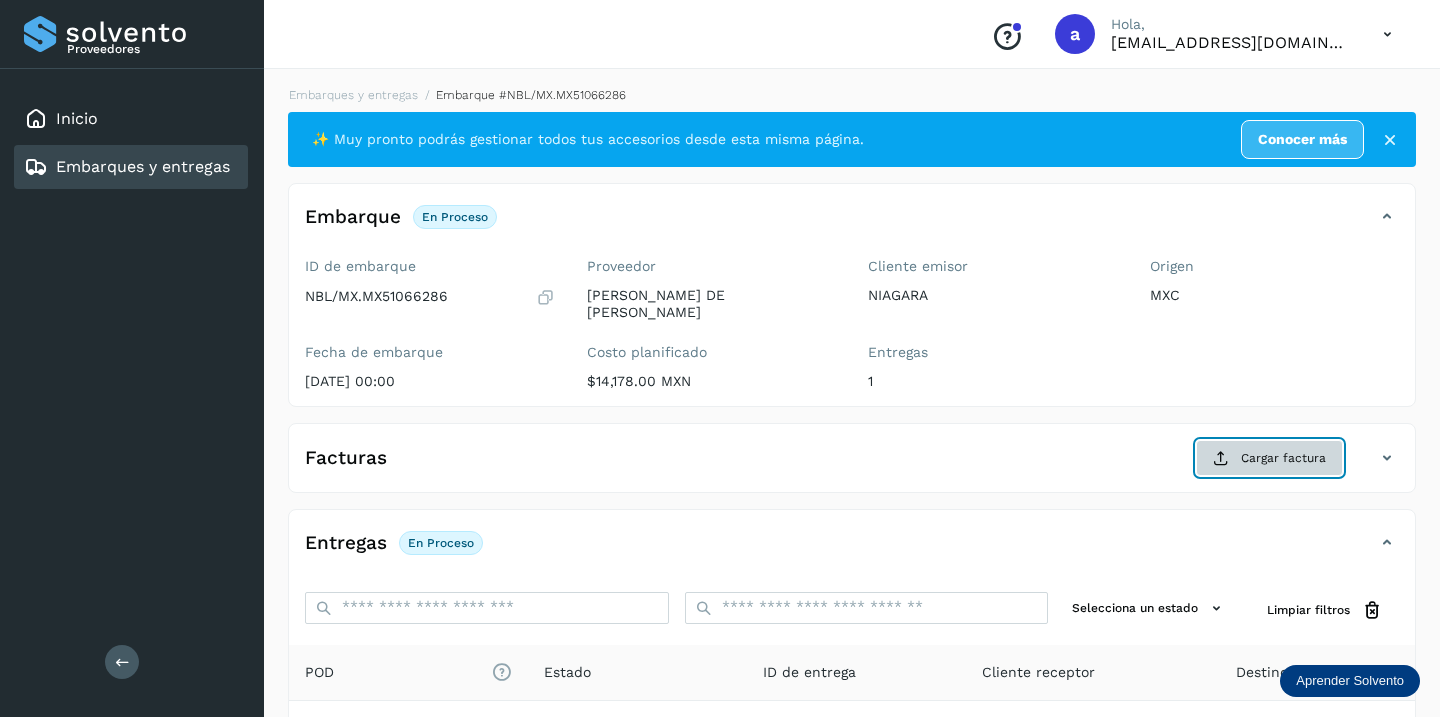 click on "Cargar factura" 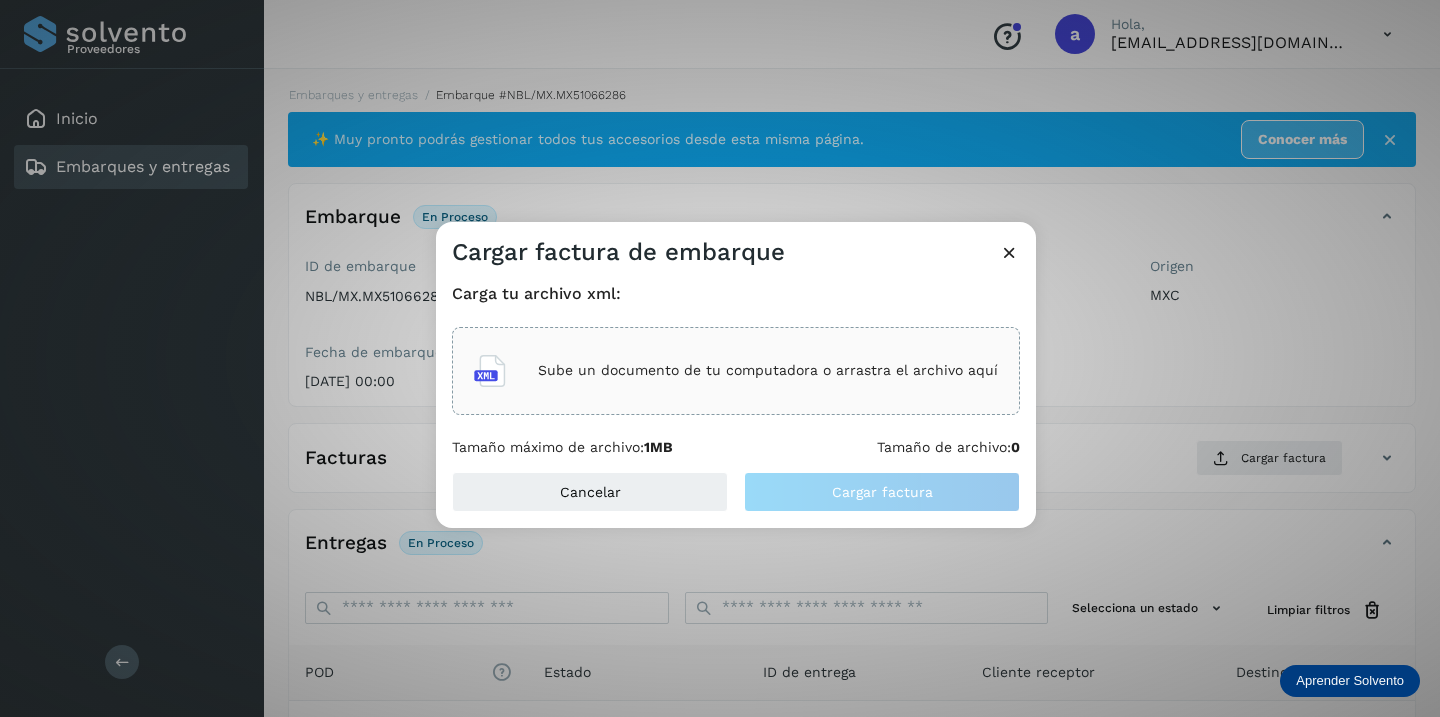 click on "Sube un documento de tu computadora o arrastra el archivo aquí" at bounding box center [768, 370] 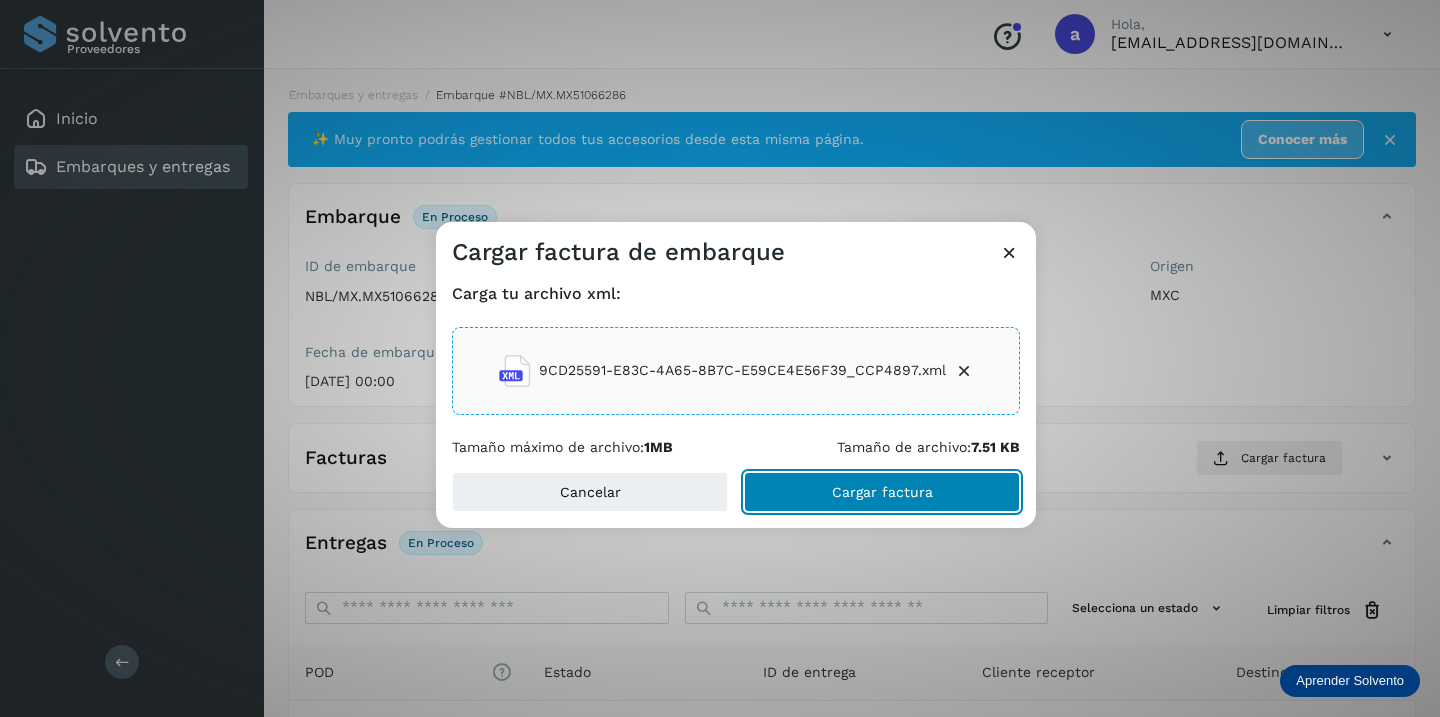 click on "Cargar factura" 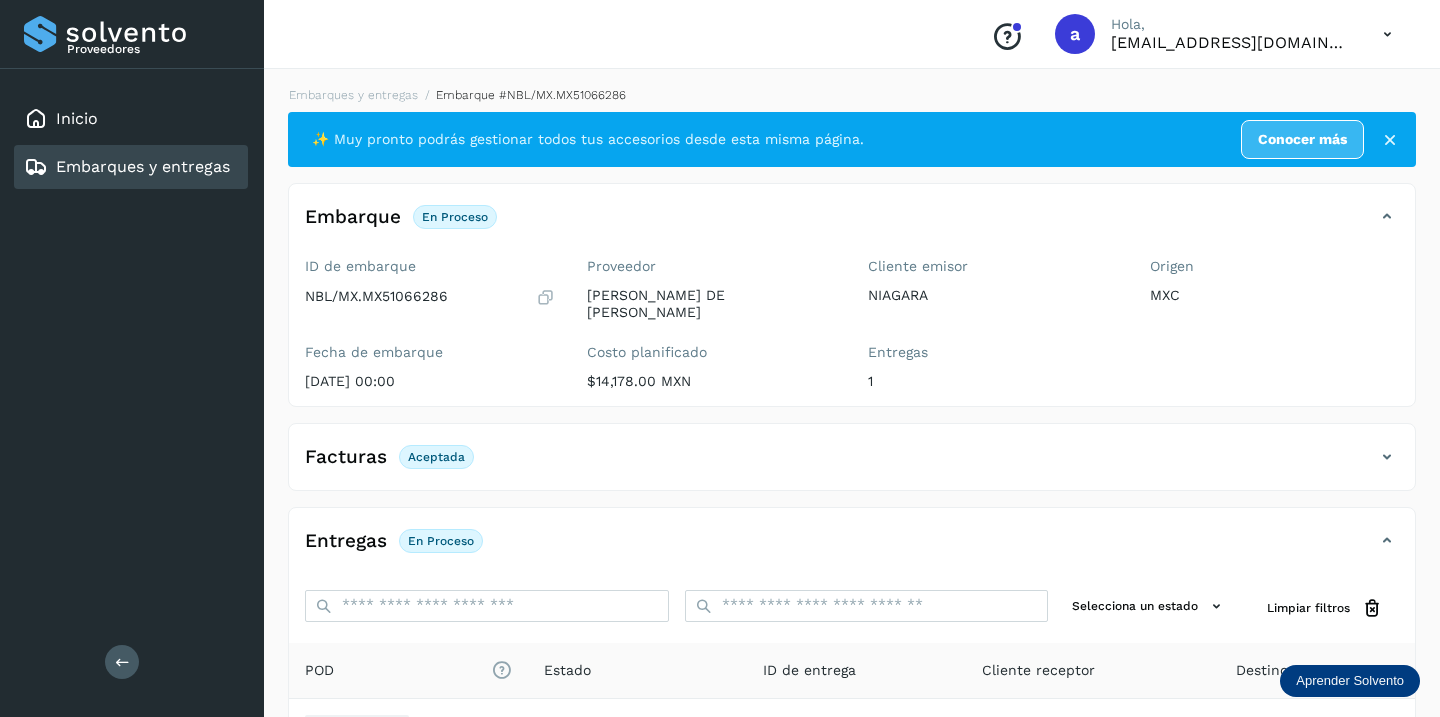 scroll, scrollTop: 230, scrollLeft: 0, axis: vertical 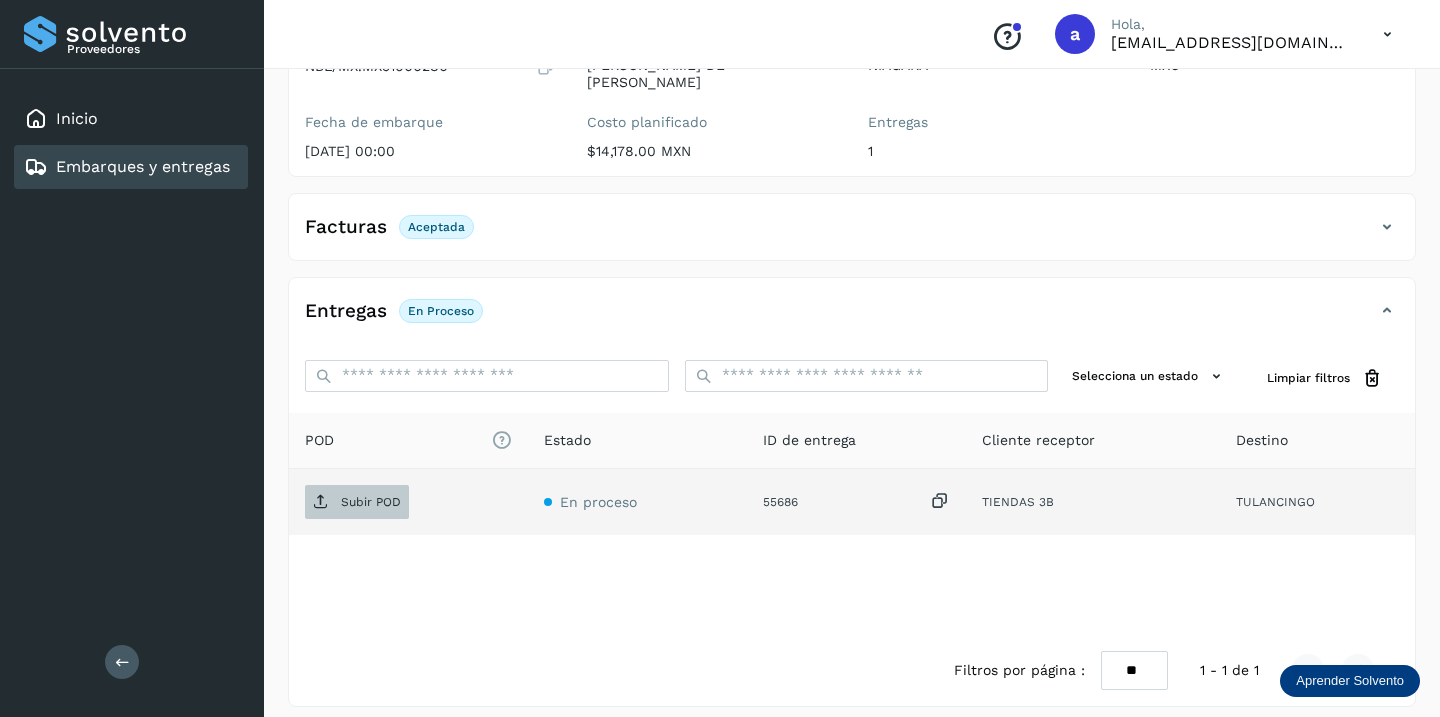 click on "Subir POD" at bounding box center [371, 502] 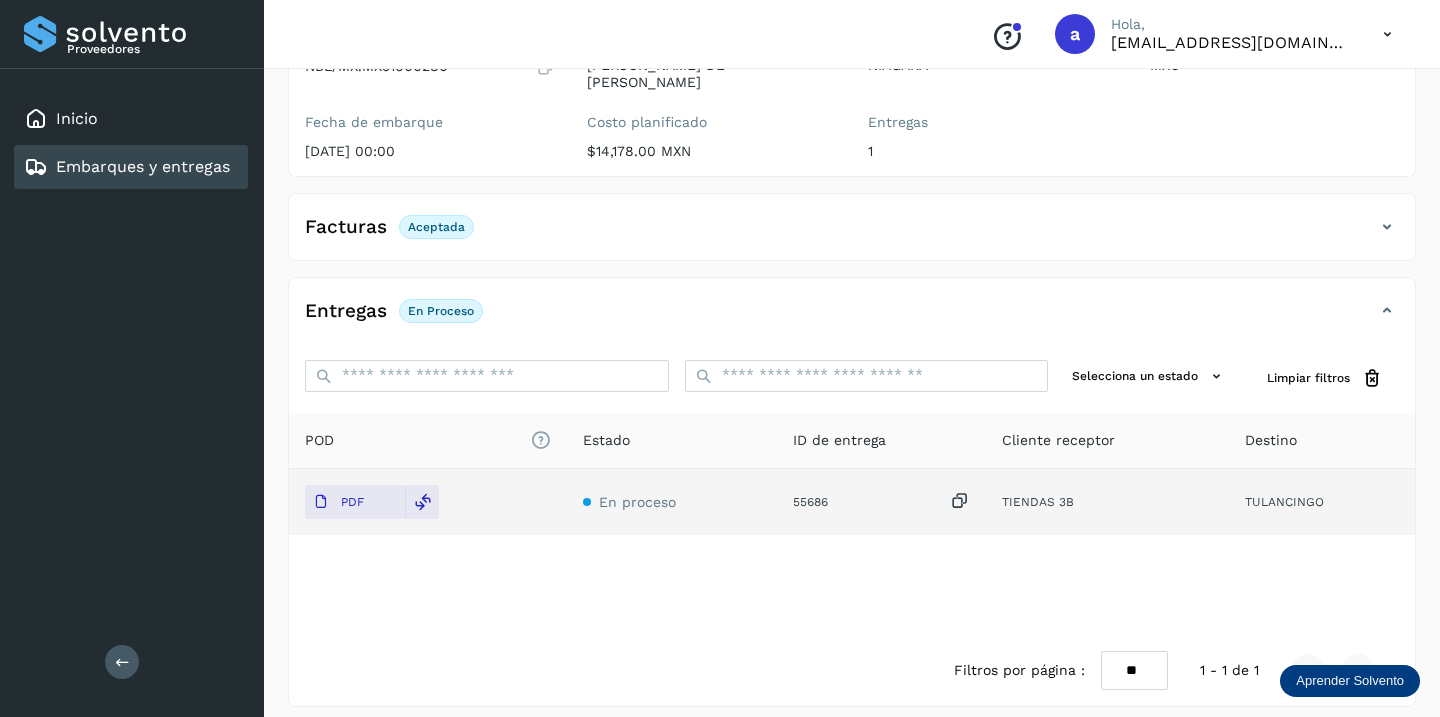 click on "Embarques y entregas" at bounding box center (143, 166) 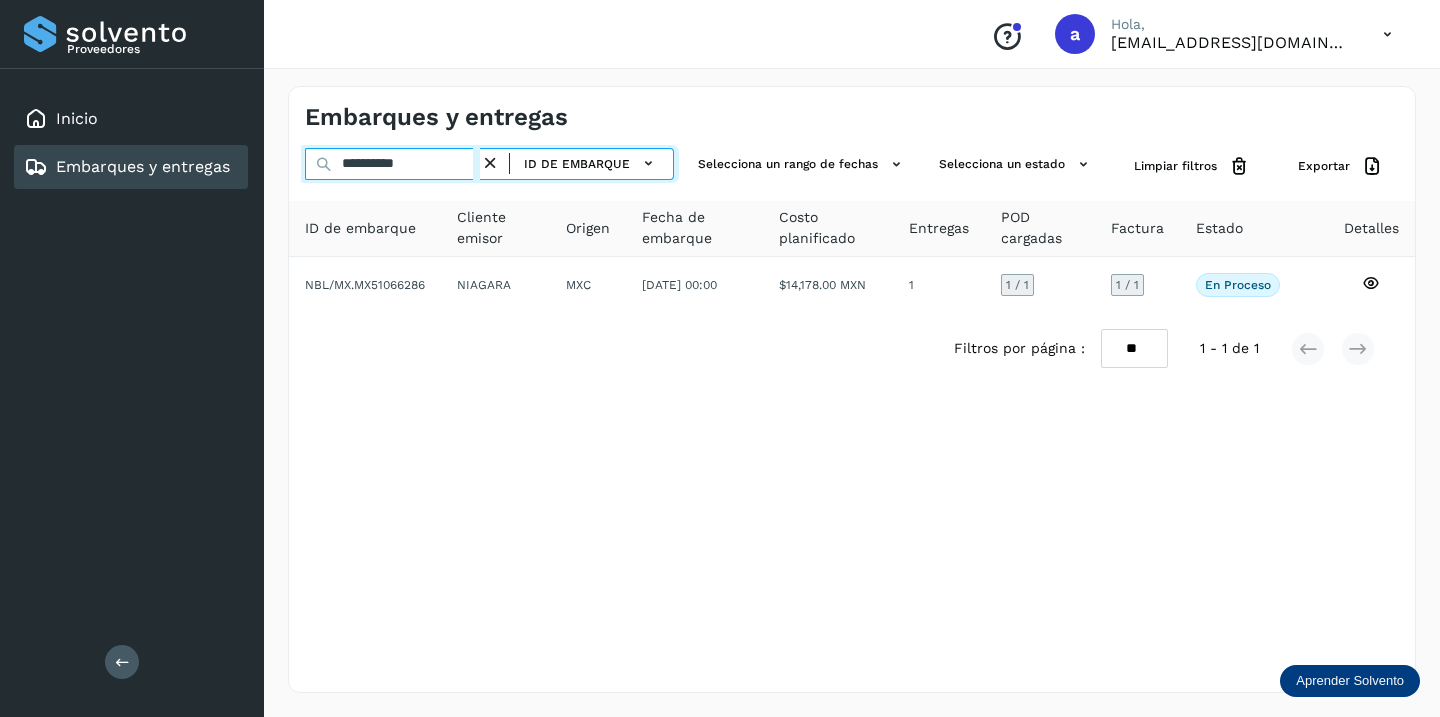 drag, startPoint x: 437, startPoint y: 169, endPoint x: 194, endPoint y: 151, distance: 243.66576 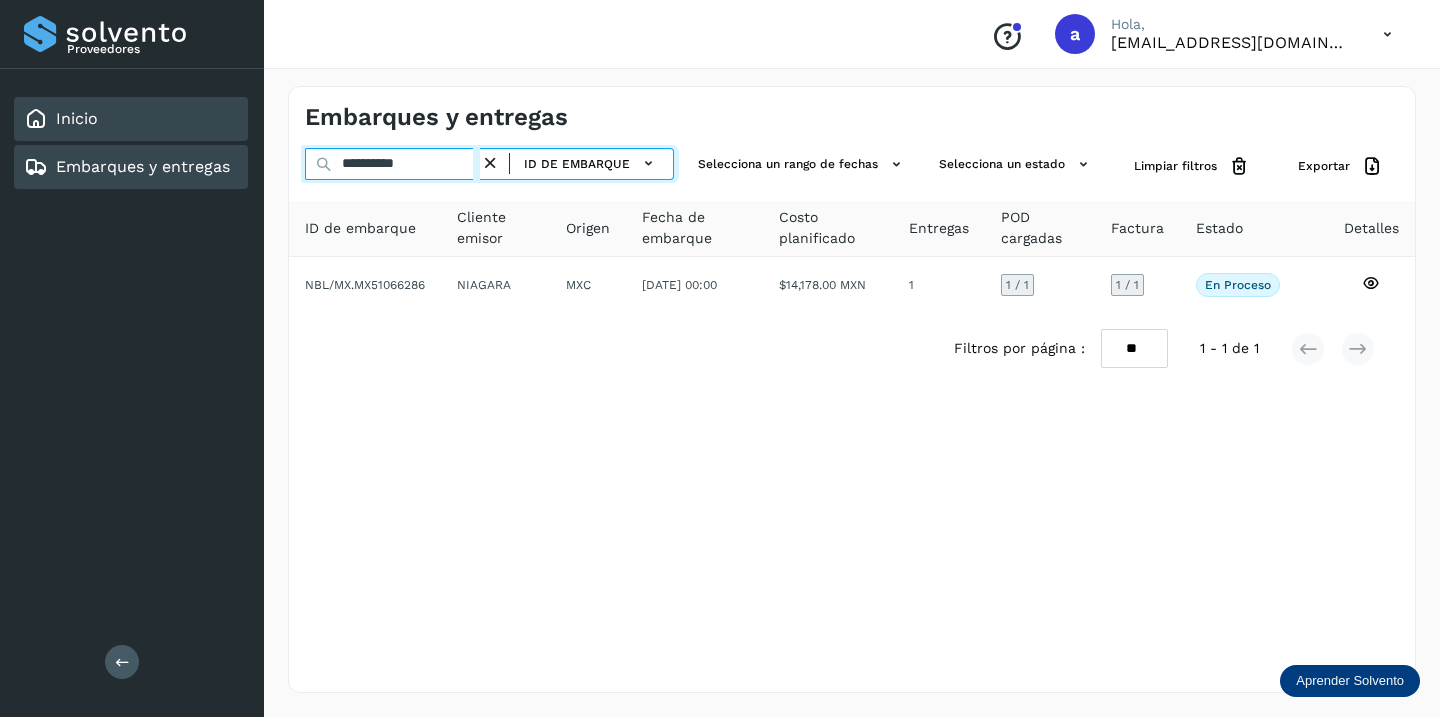 paste 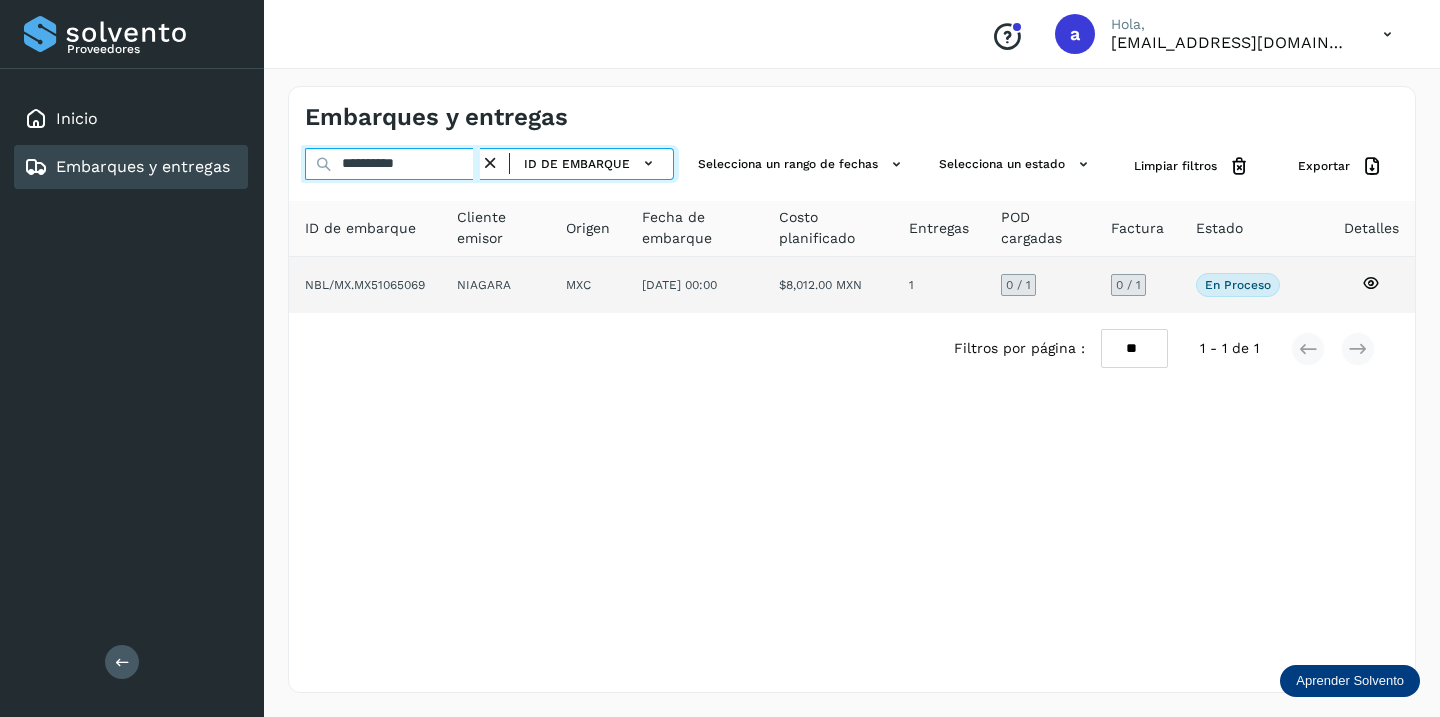 type on "**********" 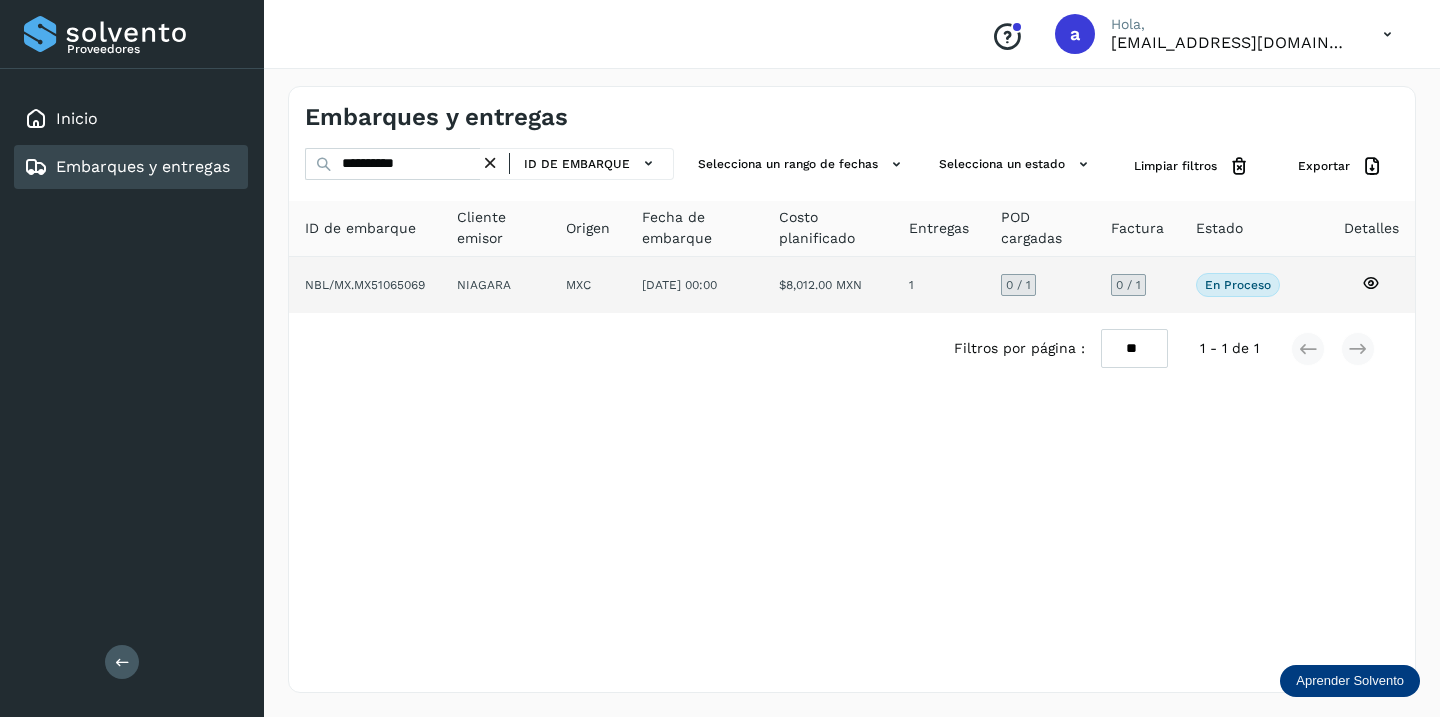 click on "0 / 1" at bounding box center [1128, 285] 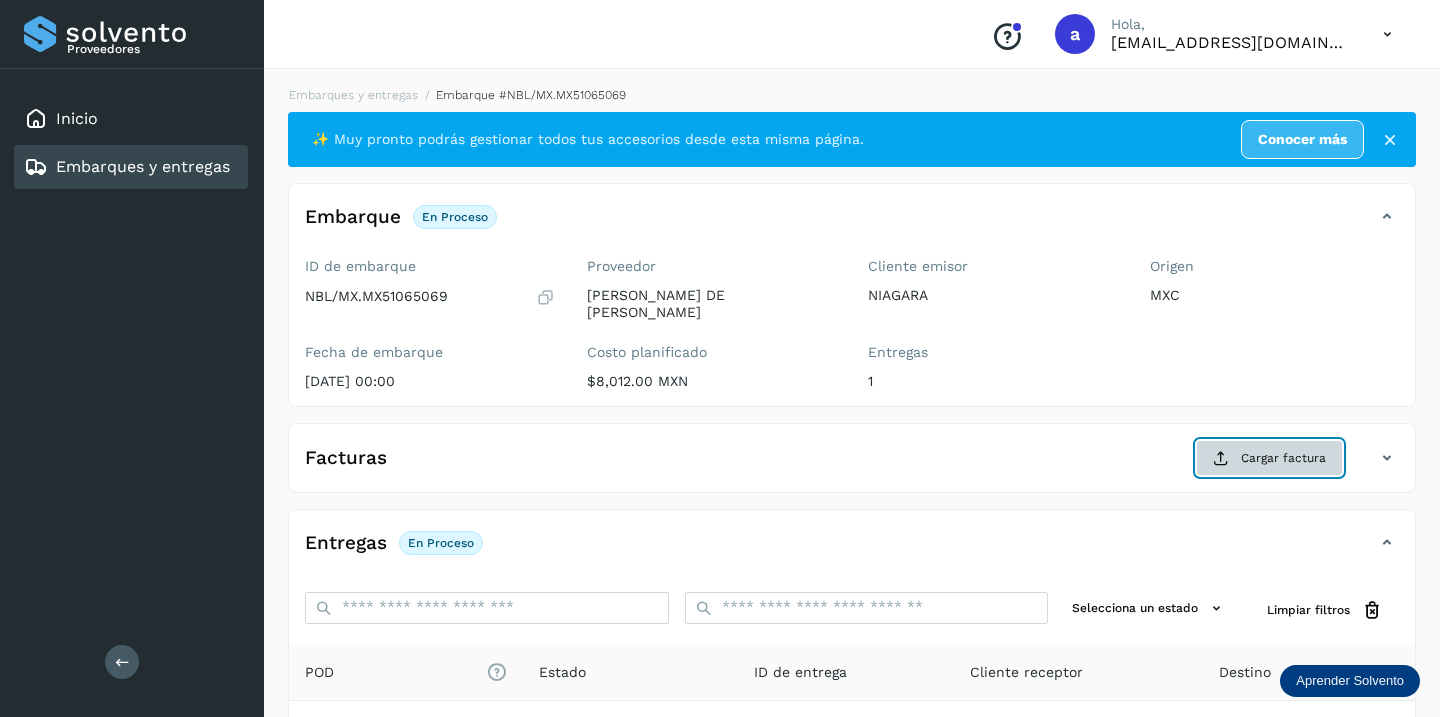 click on "Cargar factura" 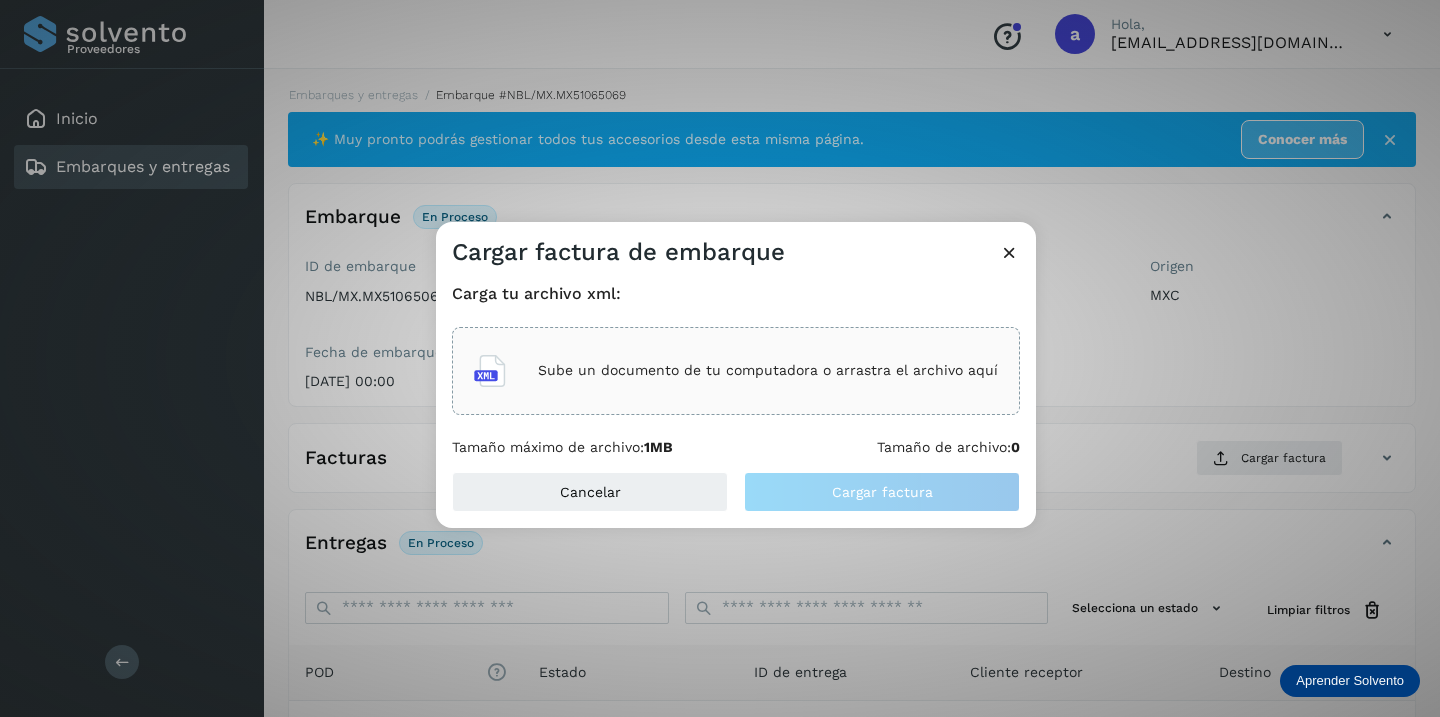 click on "Sube un documento de tu computadora o arrastra el archivo aquí" at bounding box center [768, 370] 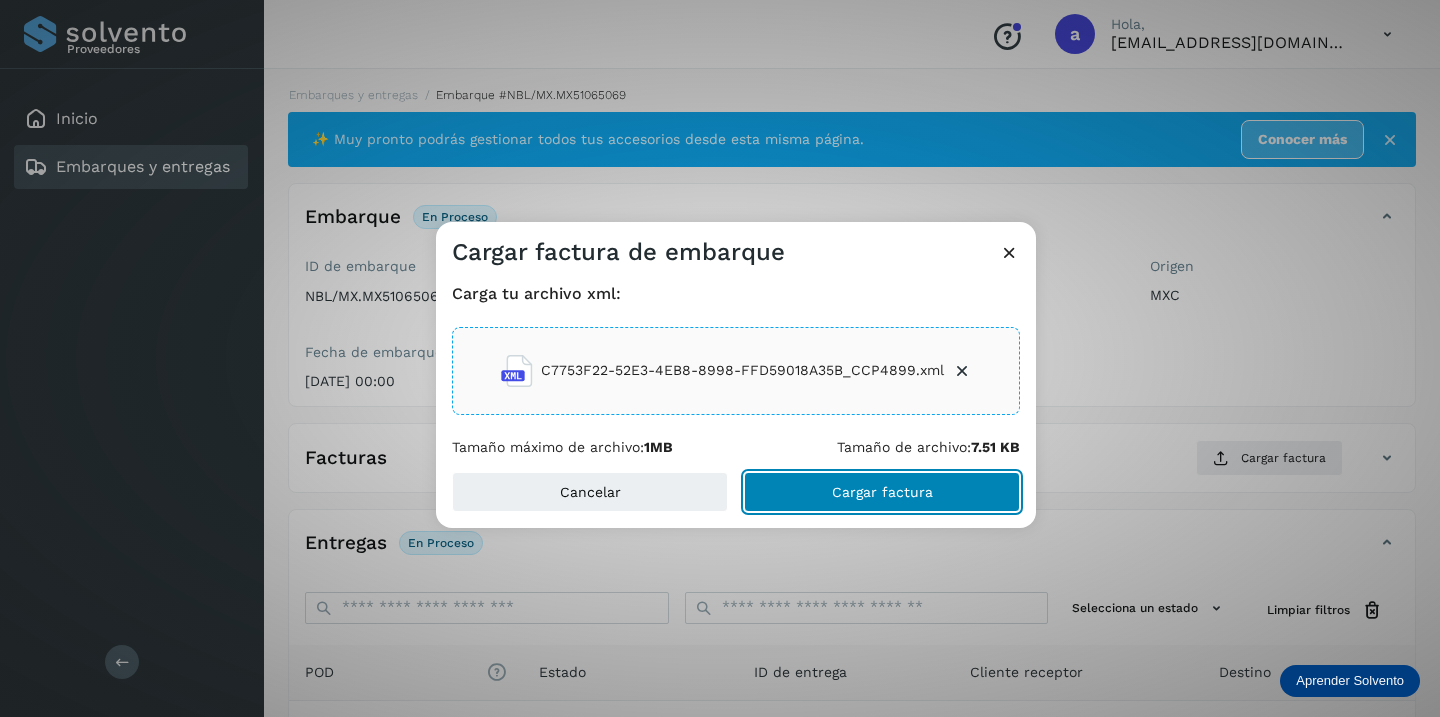 click on "Cargar factura" 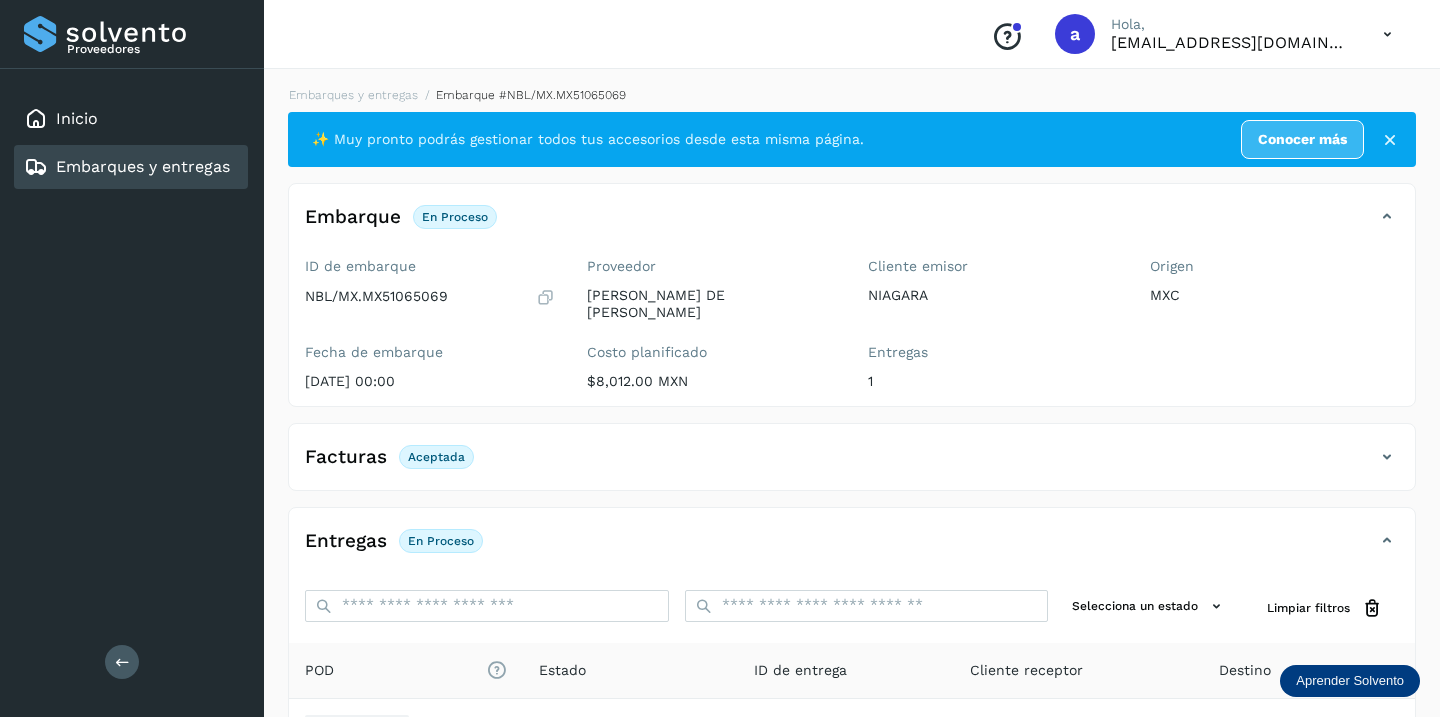 scroll, scrollTop: 230, scrollLeft: 0, axis: vertical 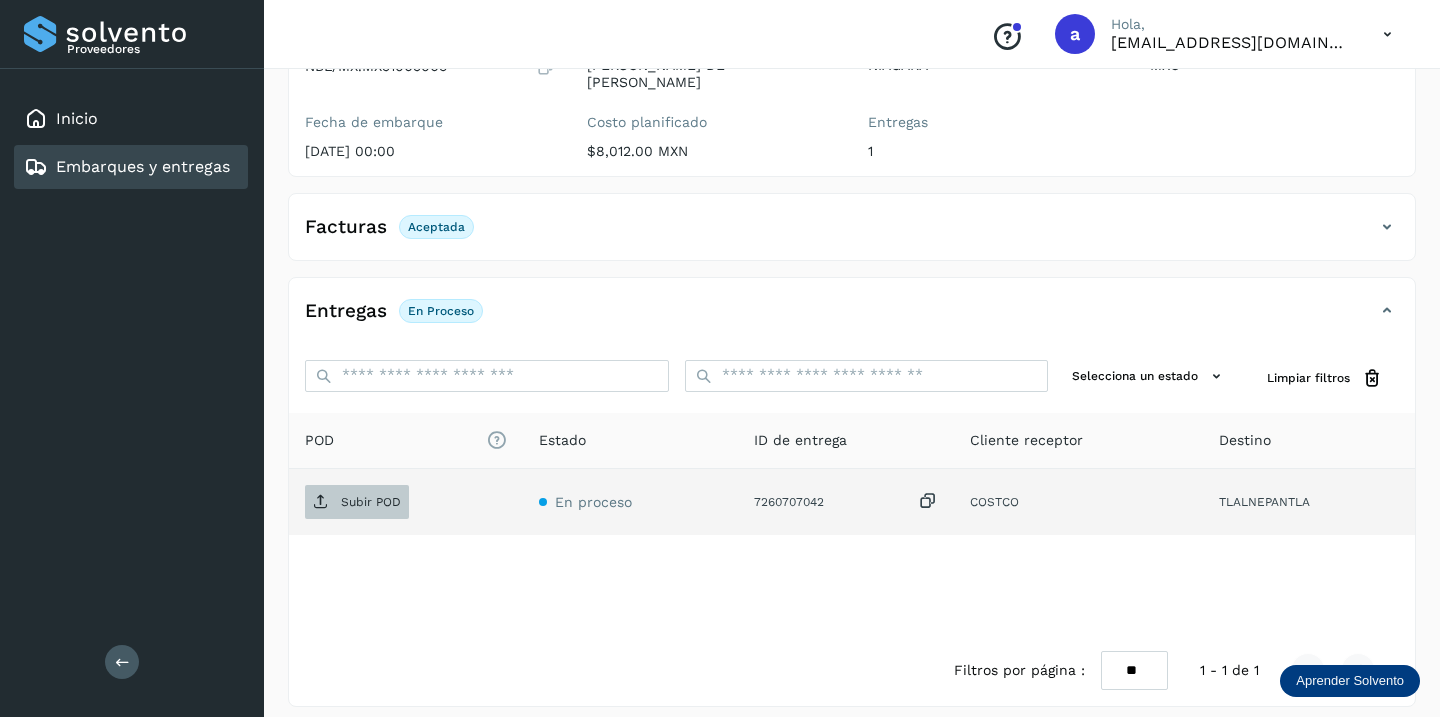 click on "Subir POD" at bounding box center (371, 502) 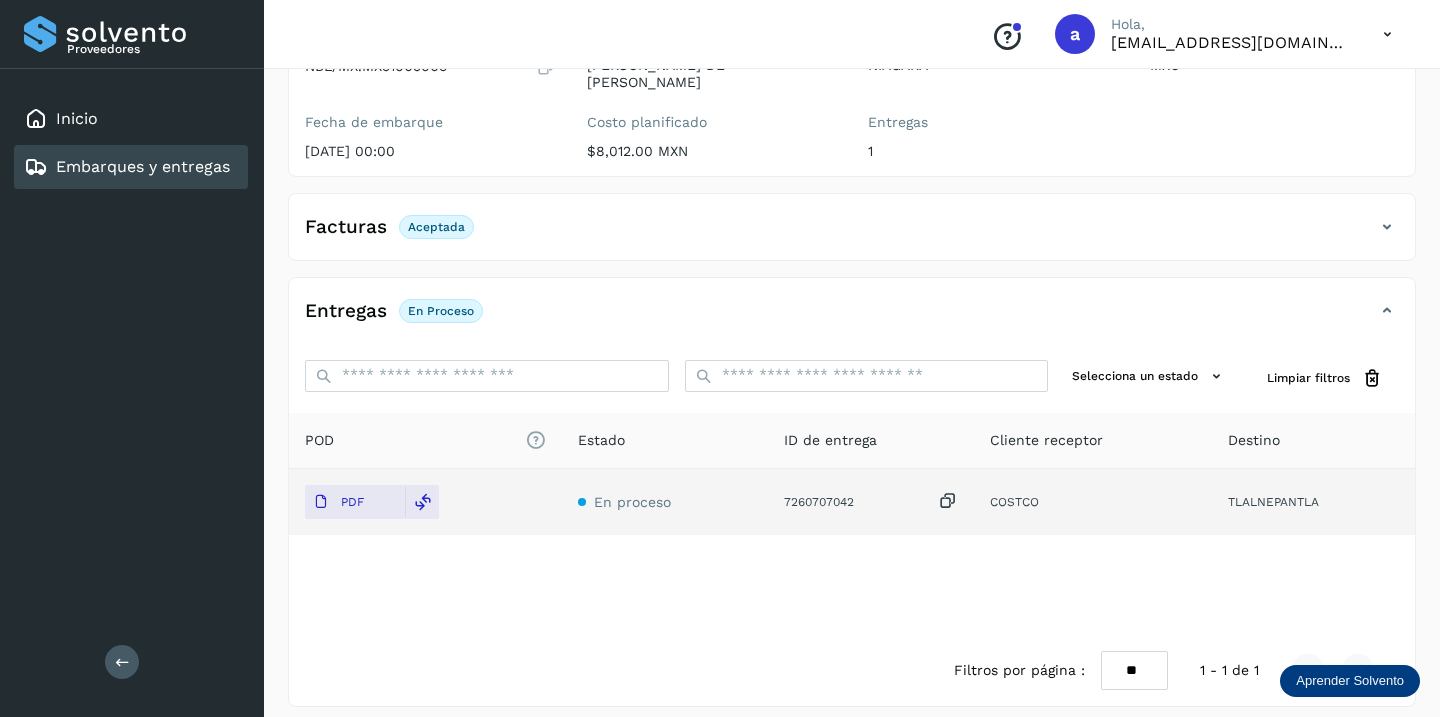 click on "Embarques y entregas" at bounding box center [143, 166] 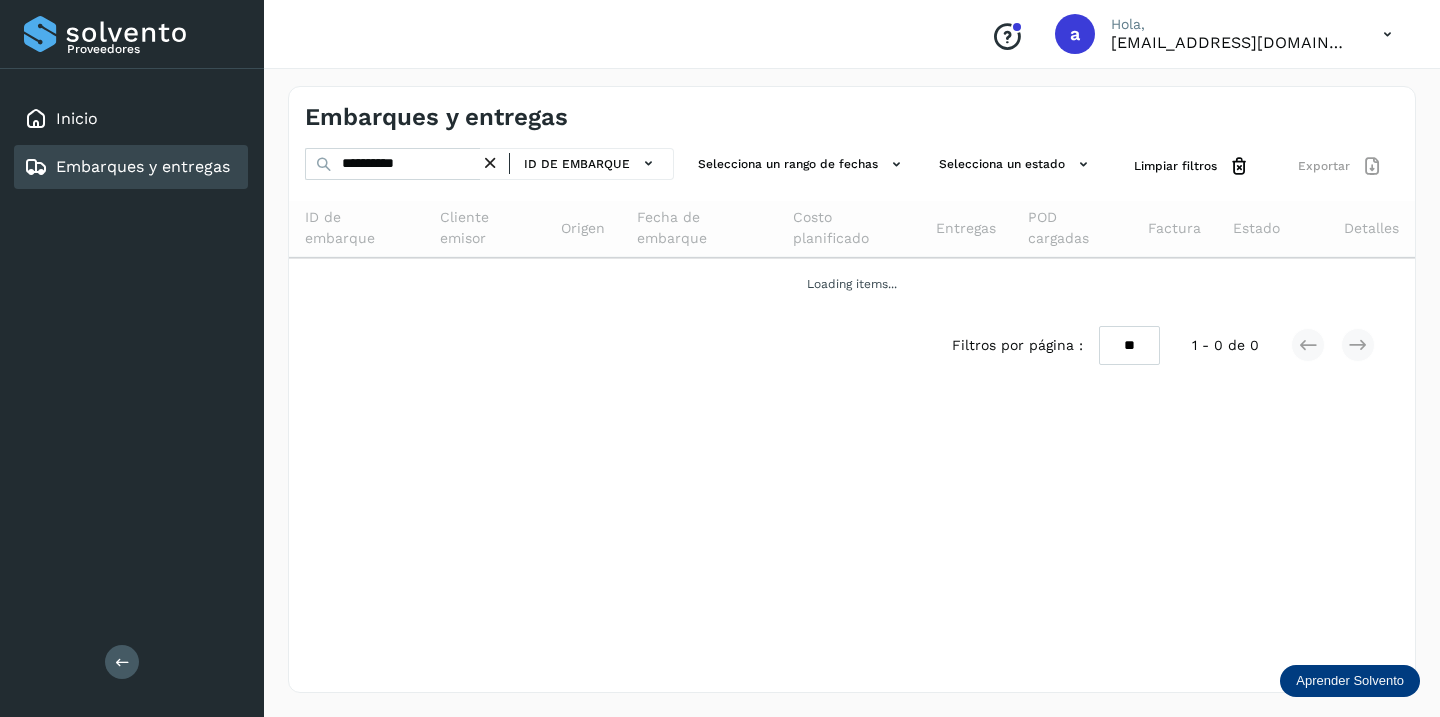 scroll, scrollTop: 0, scrollLeft: 0, axis: both 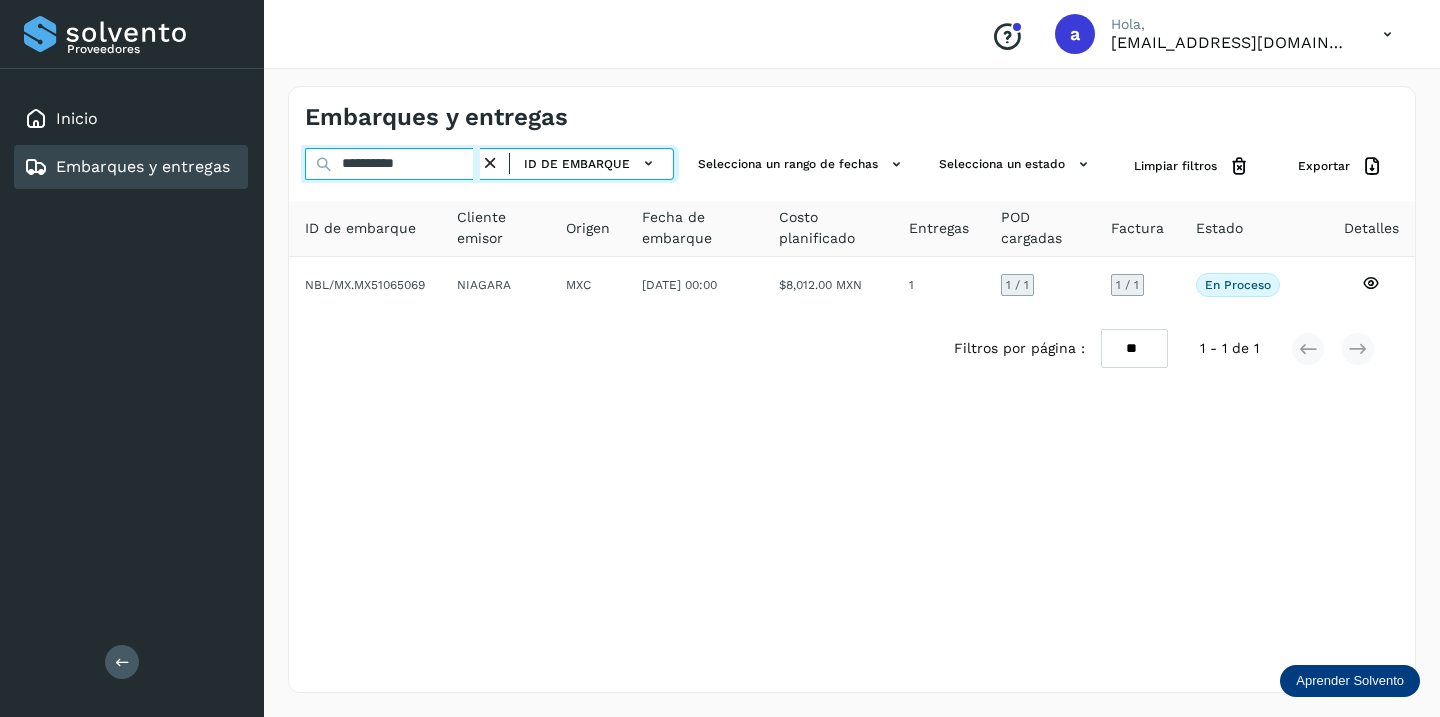 drag, startPoint x: 463, startPoint y: 158, endPoint x: 224, endPoint y: 162, distance: 239.03348 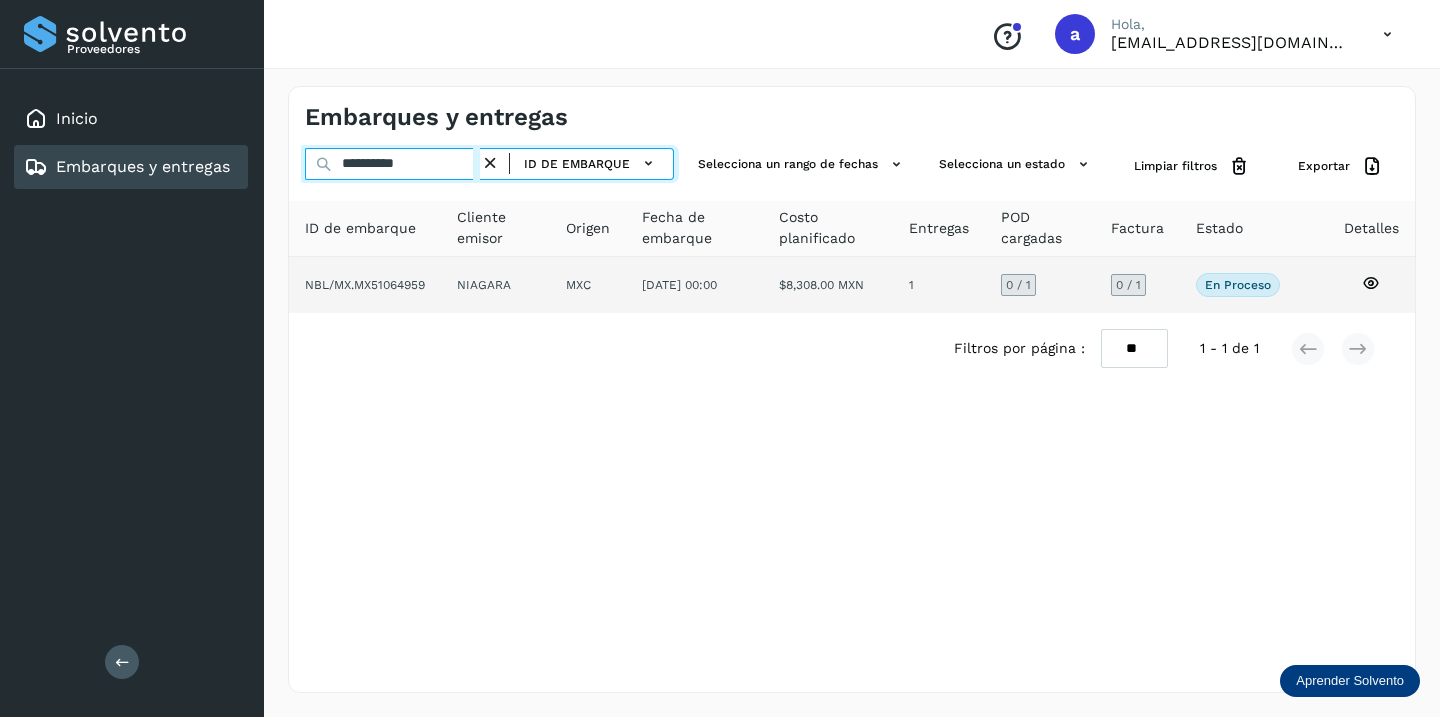 type on "**********" 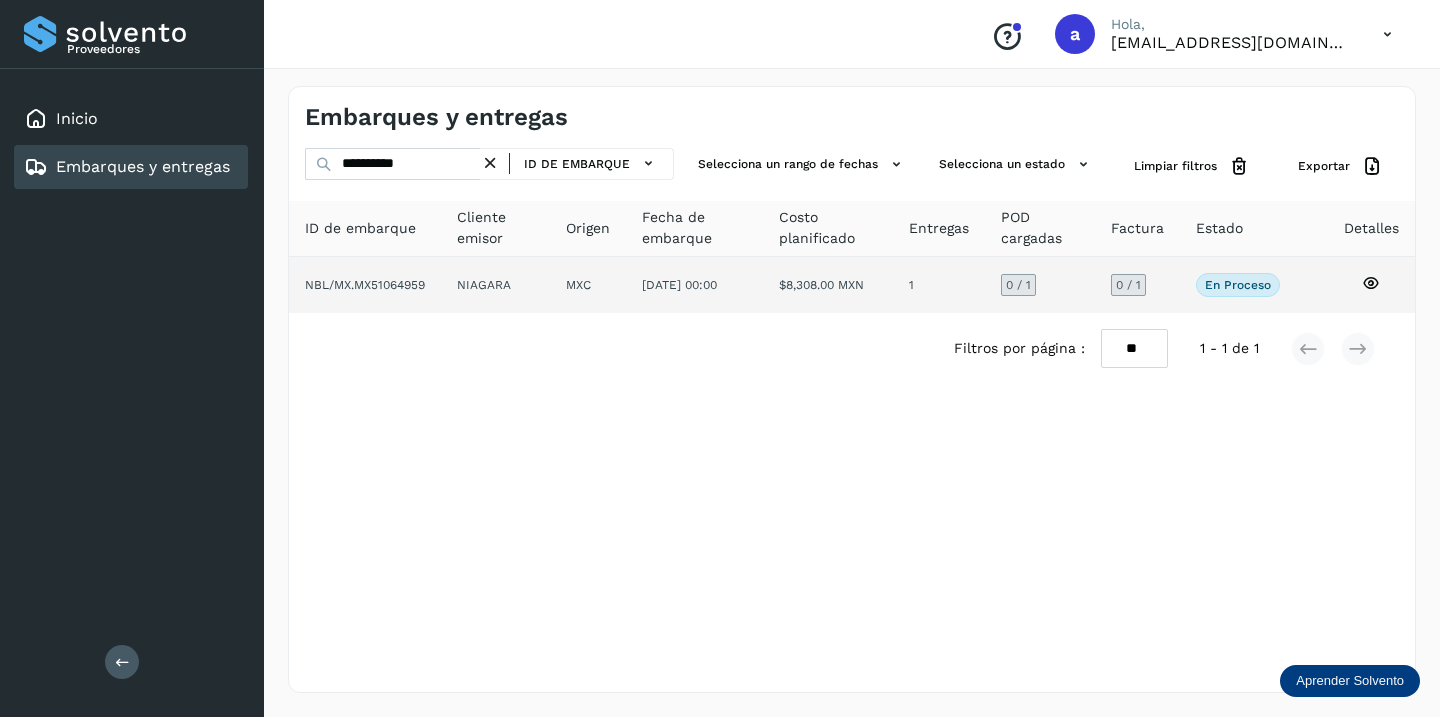 click on "0 / 1" at bounding box center (1128, 285) 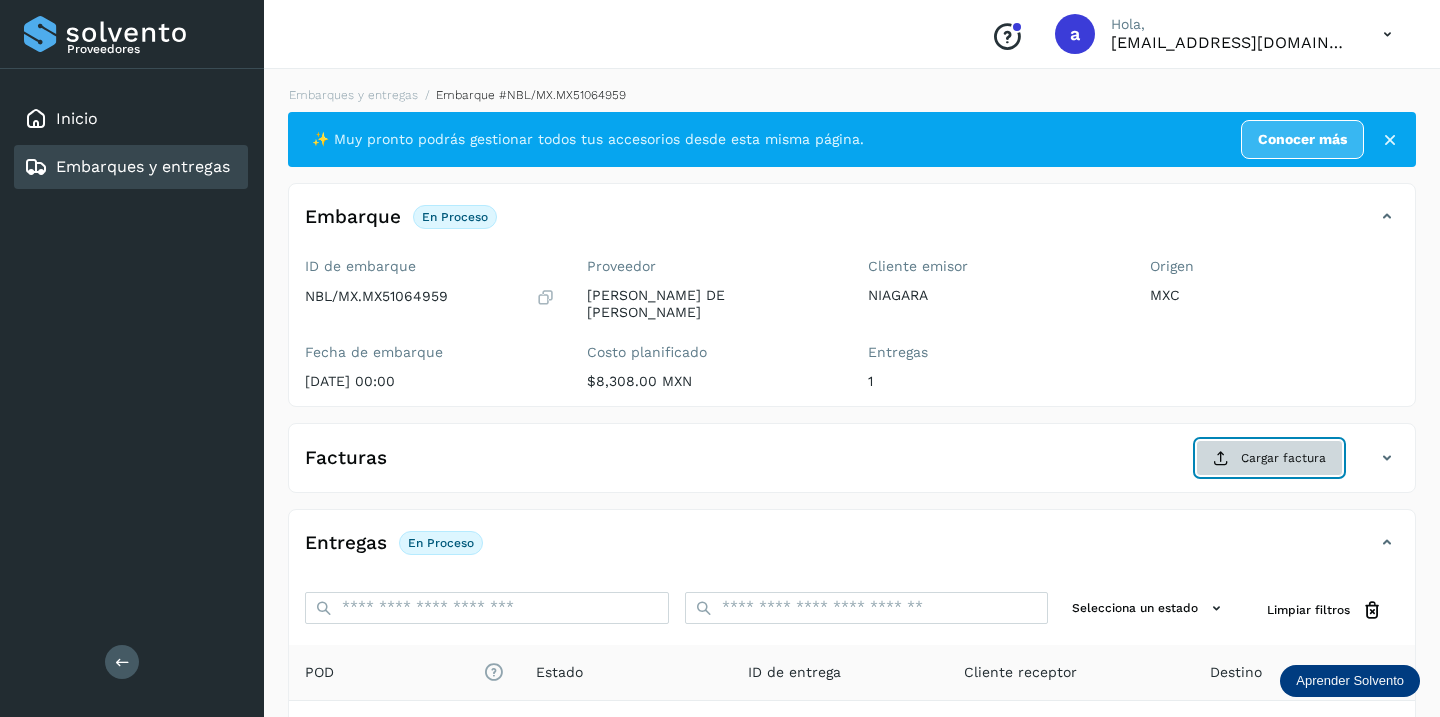 click on "Cargar factura" at bounding box center [1269, 458] 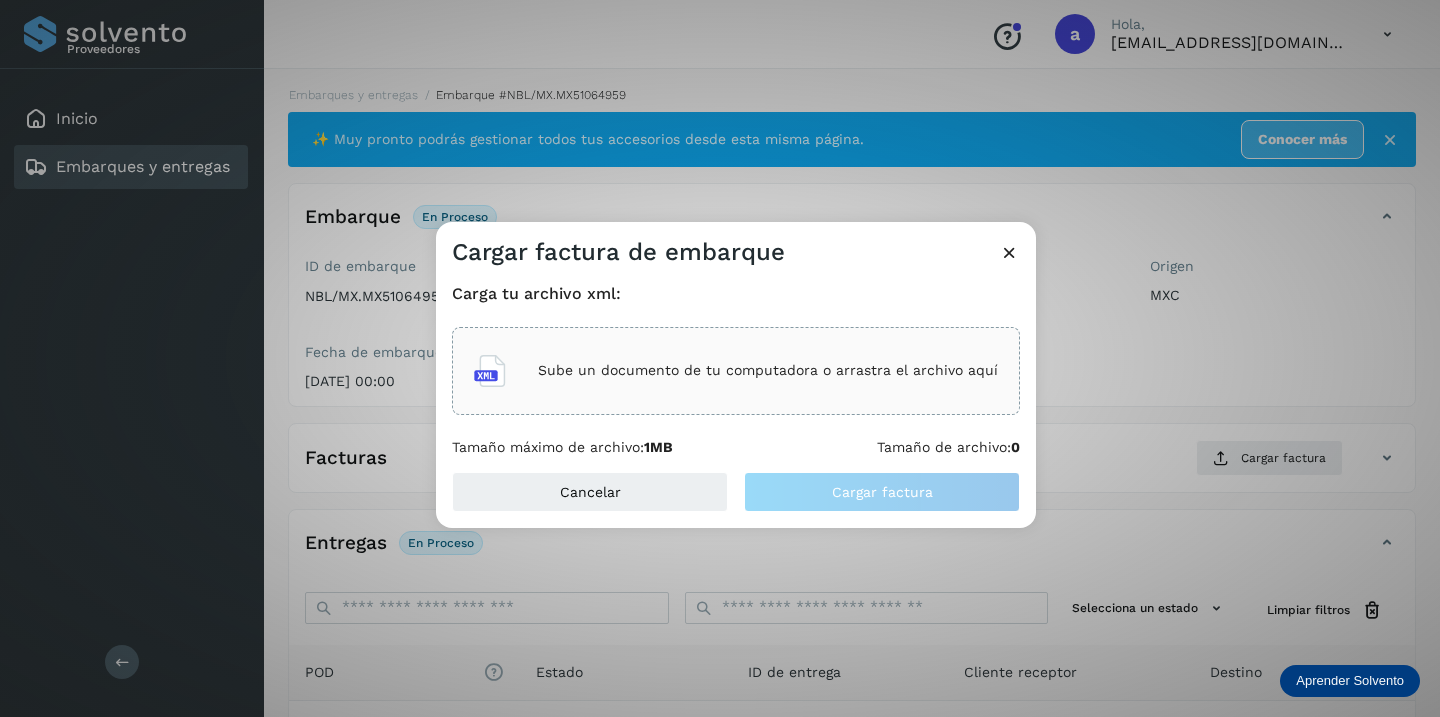 click on "Sube un documento de tu computadora o arrastra el archivo aquí" 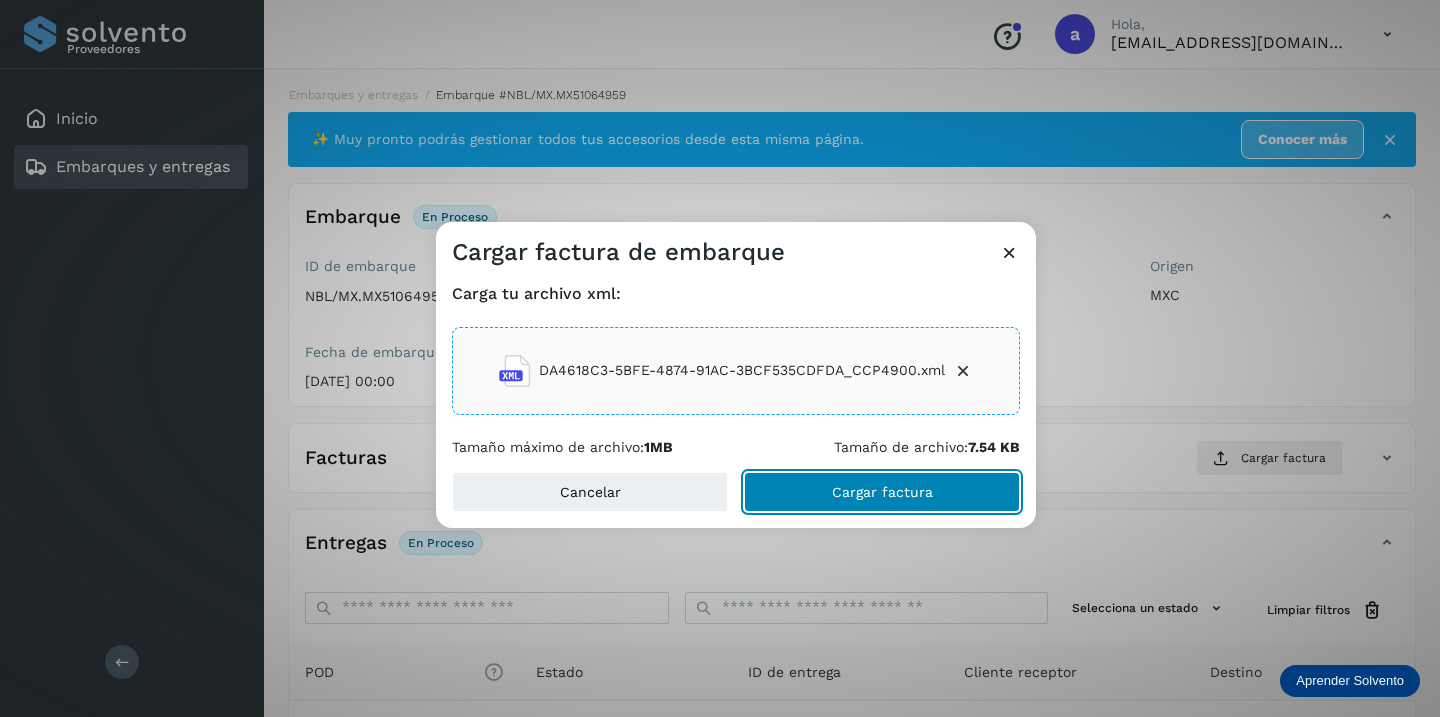 click on "Cargar factura" 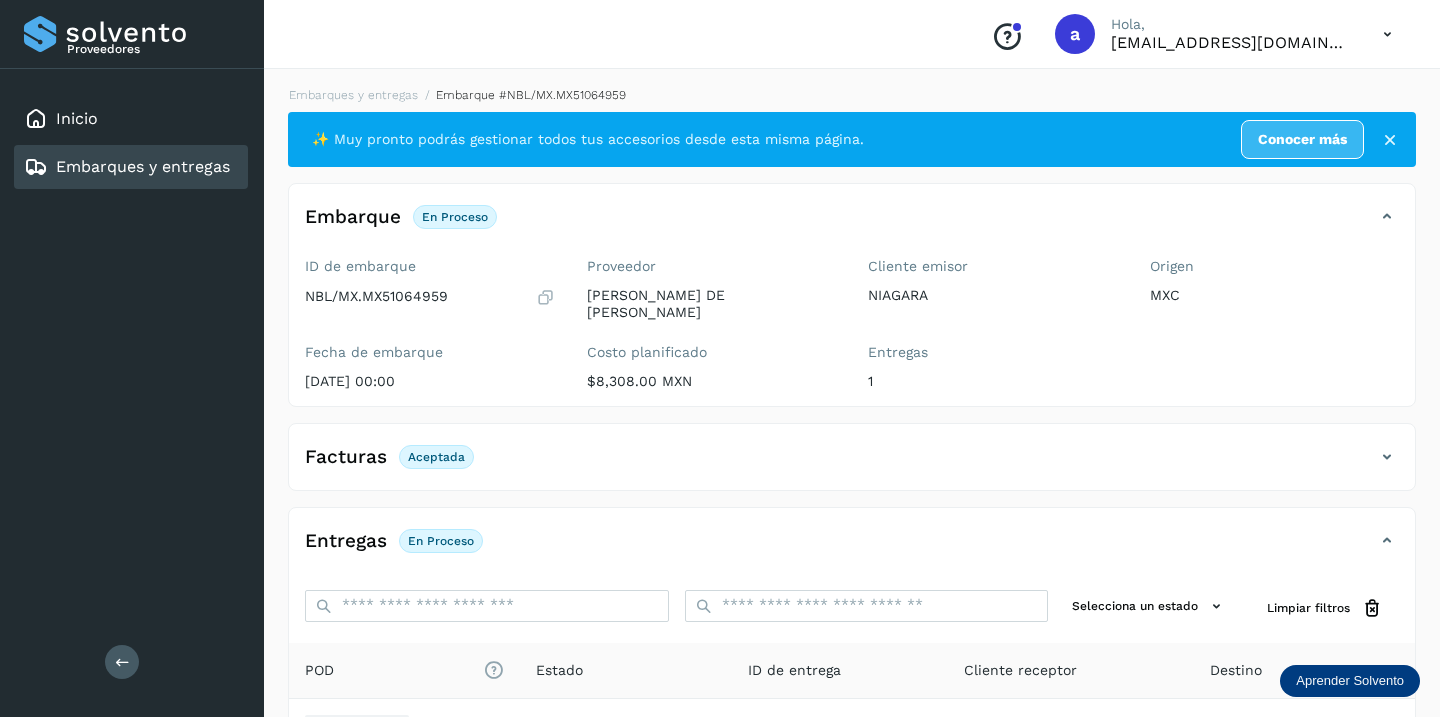 scroll, scrollTop: 230, scrollLeft: 0, axis: vertical 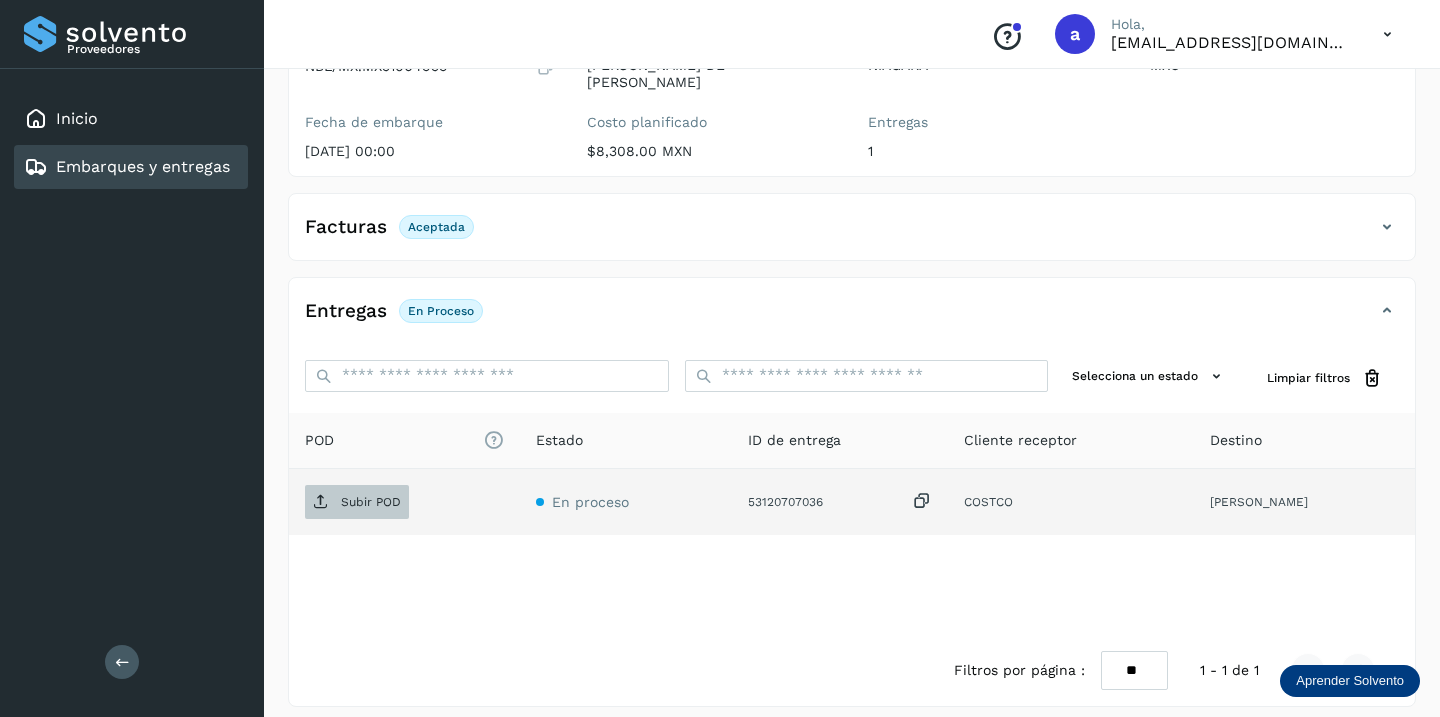 click on "Subir POD" at bounding box center [371, 502] 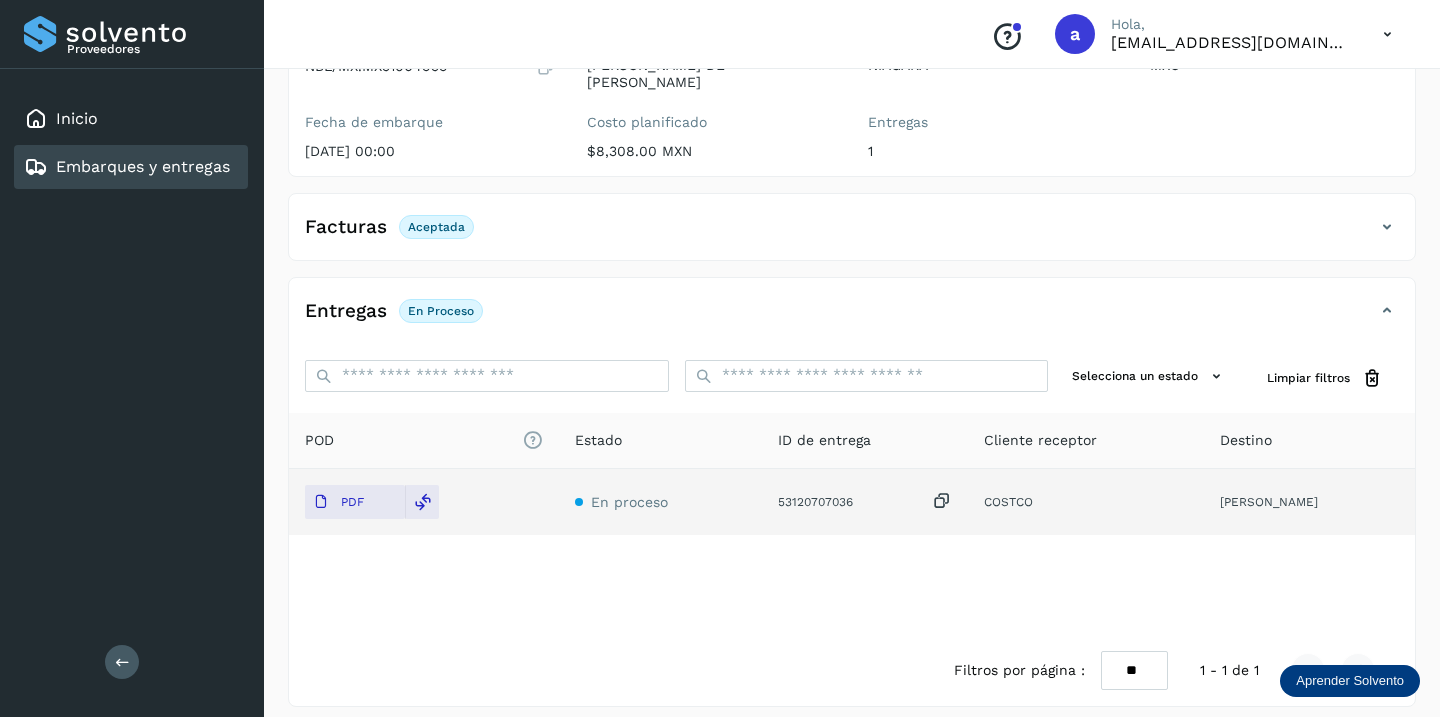 click on "Embarques y entregas" at bounding box center (143, 166) 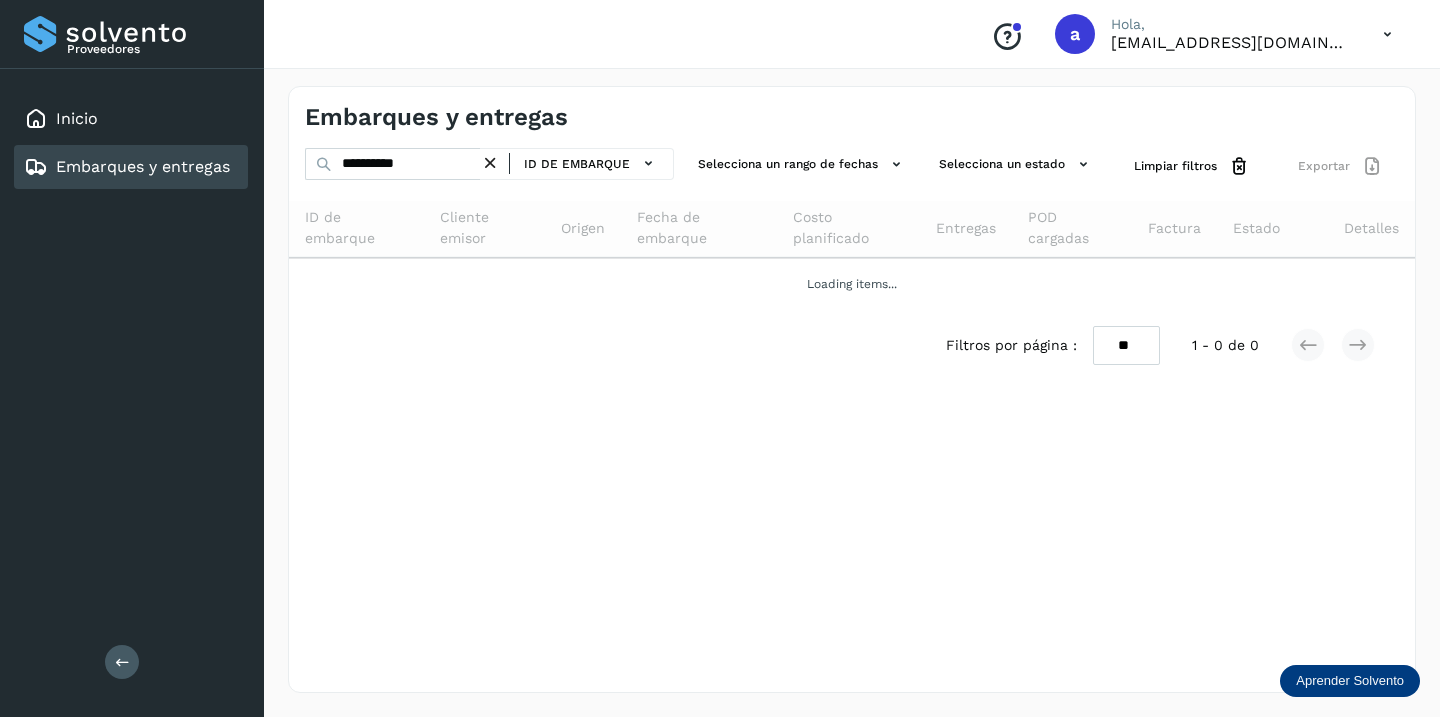 scroll, scrollTop: 0, scrollLeft: 0, axis: both 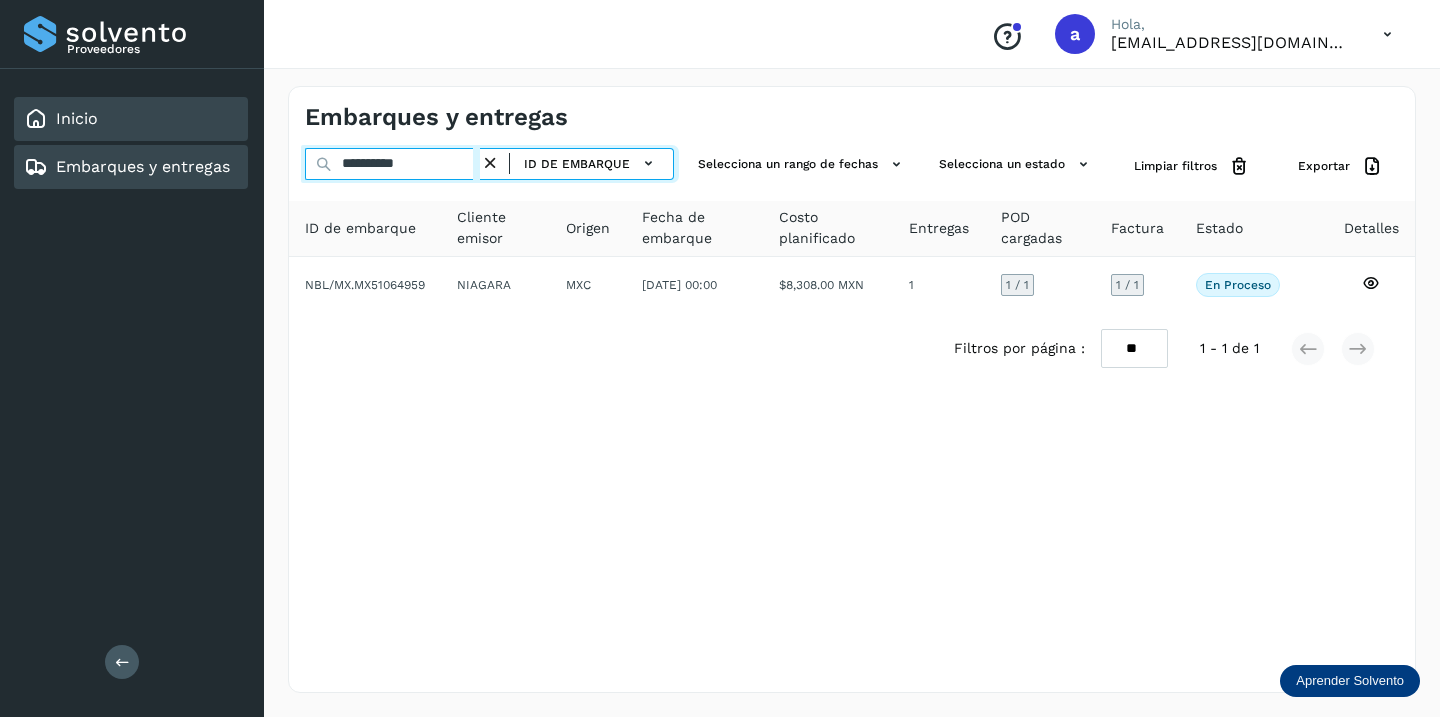 drag, startPoint x: 452, startPoint y: 168, endPoint x: 132, endPoint y: 137, distance: 321.49805 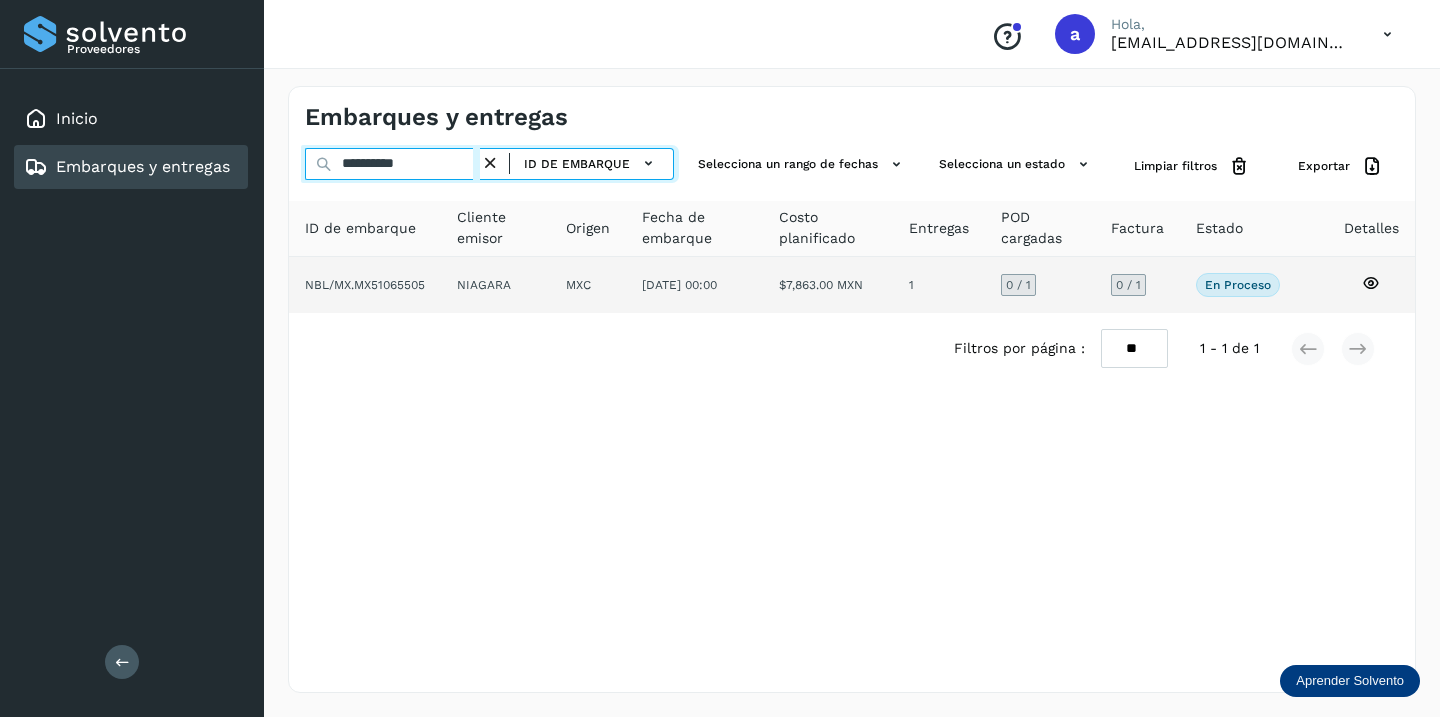 type on "**********" 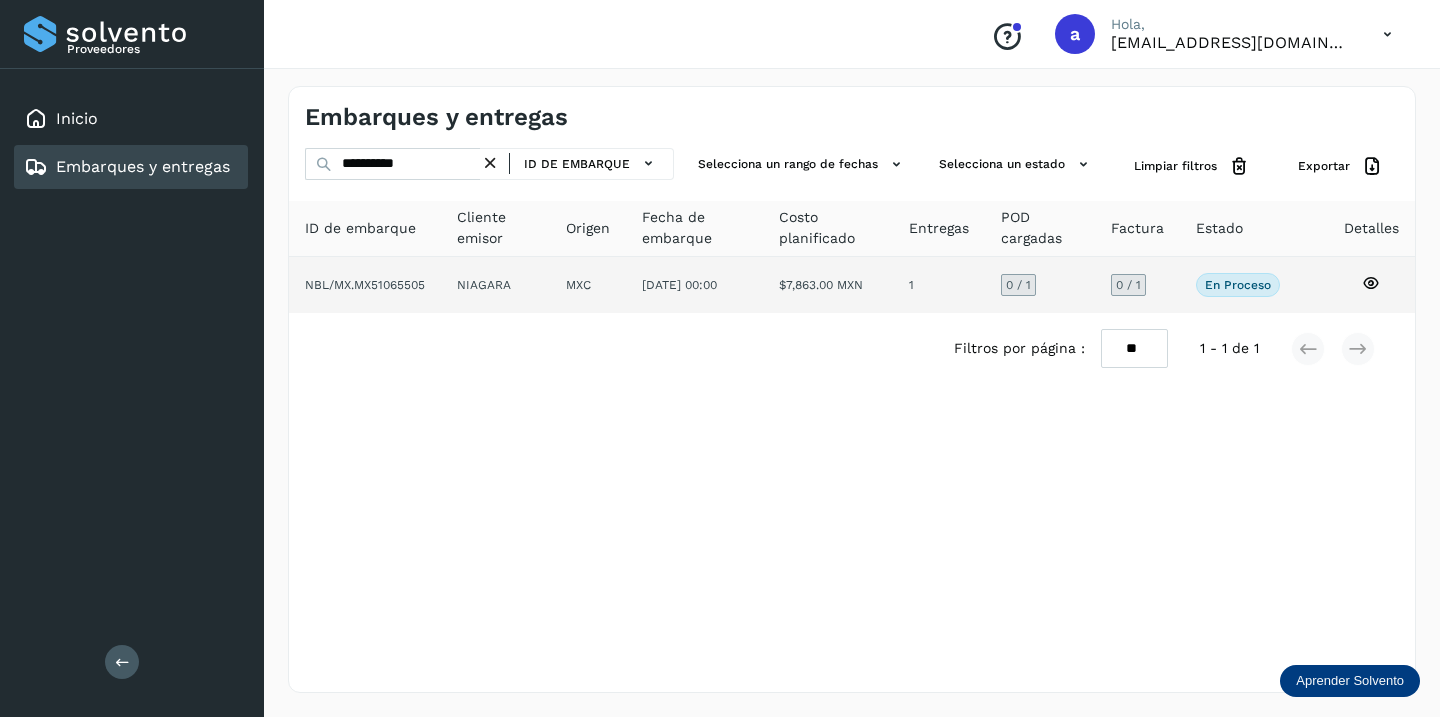 click on "0 / 1" at bounding box center [1128, 285] 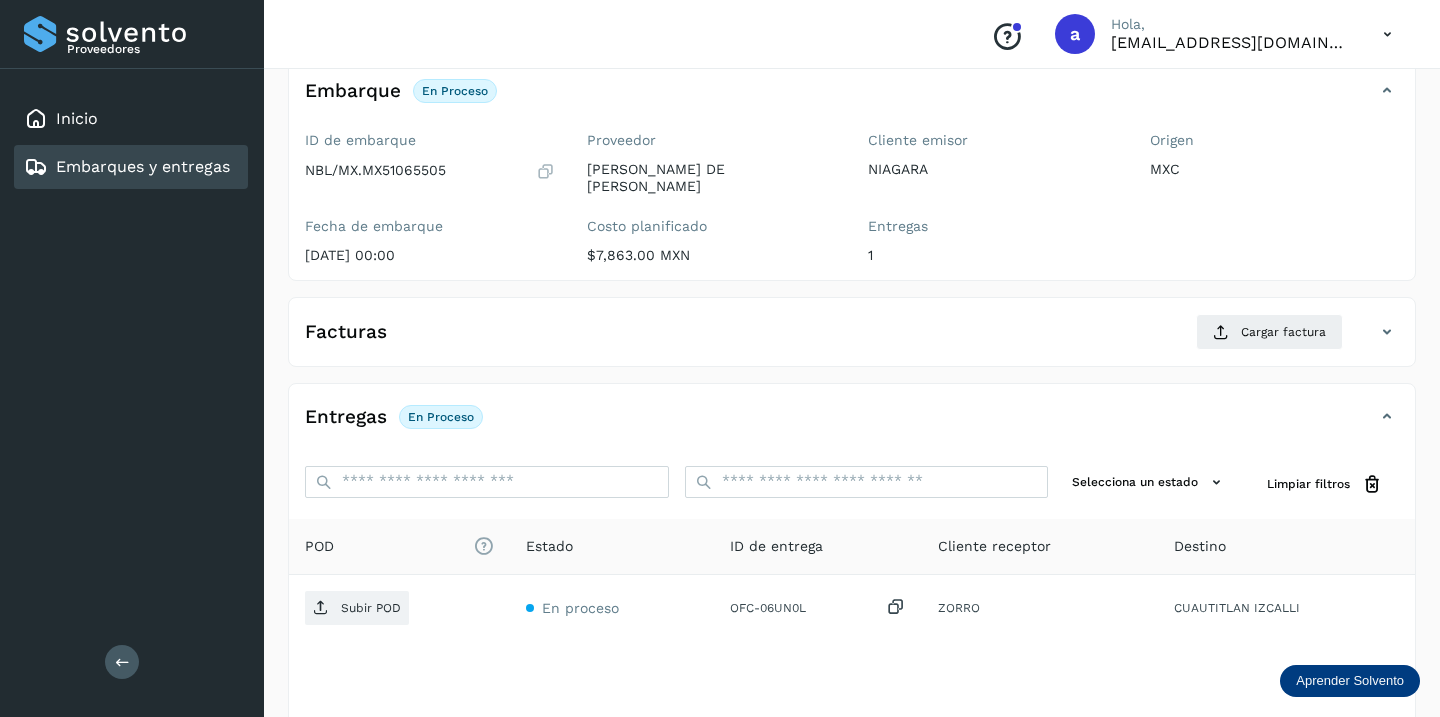scroll, scrollTop: 138, scrollLeft: 0, axis: vertical 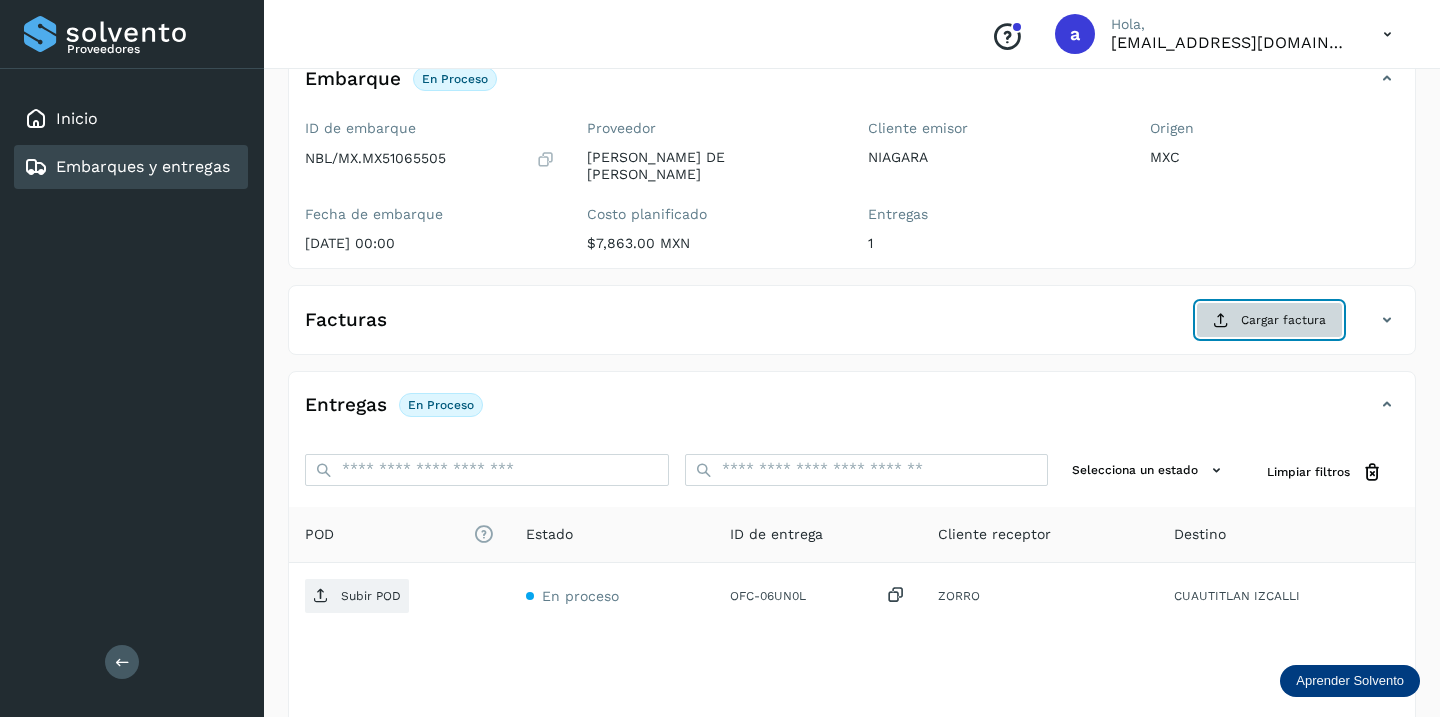 click on "Cargar factura" 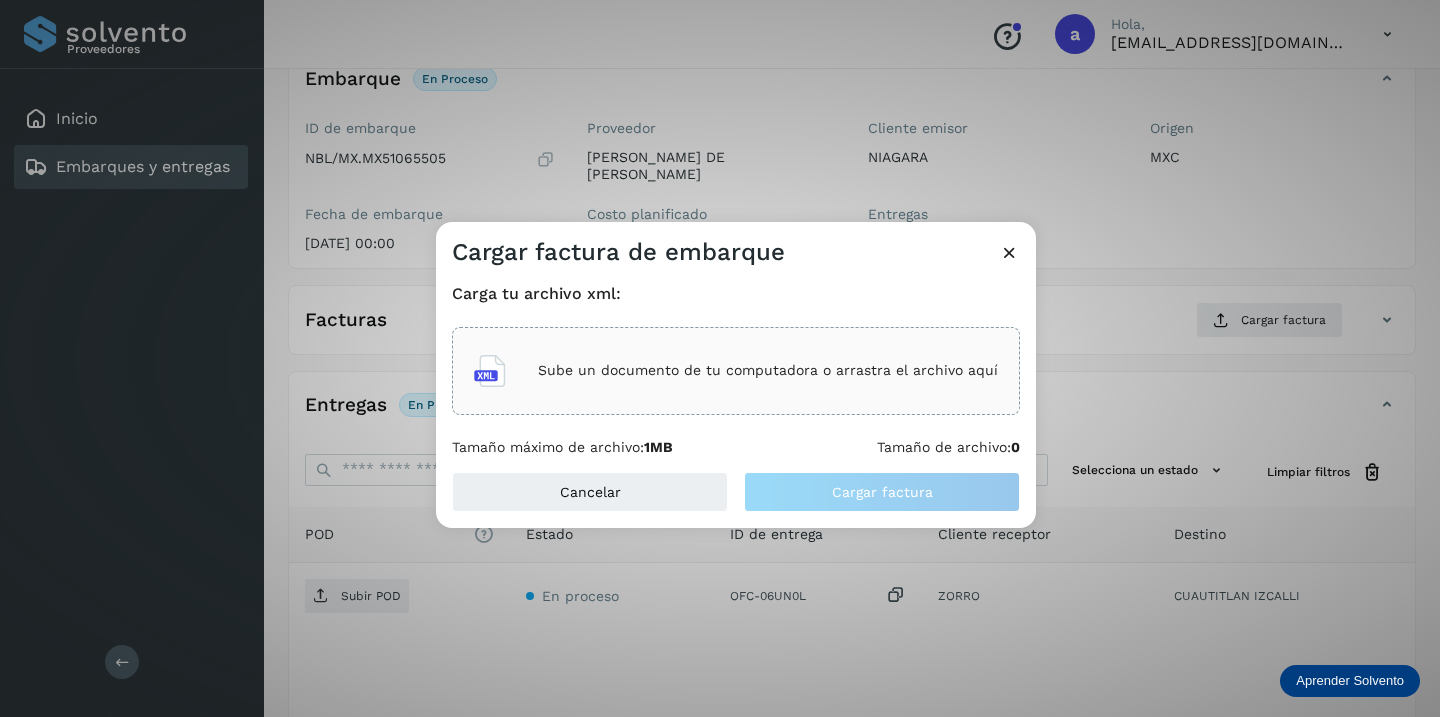click on "Sube un documento de tu computadora o arrastra el archivo aquí" at bounding box center (768, 370) 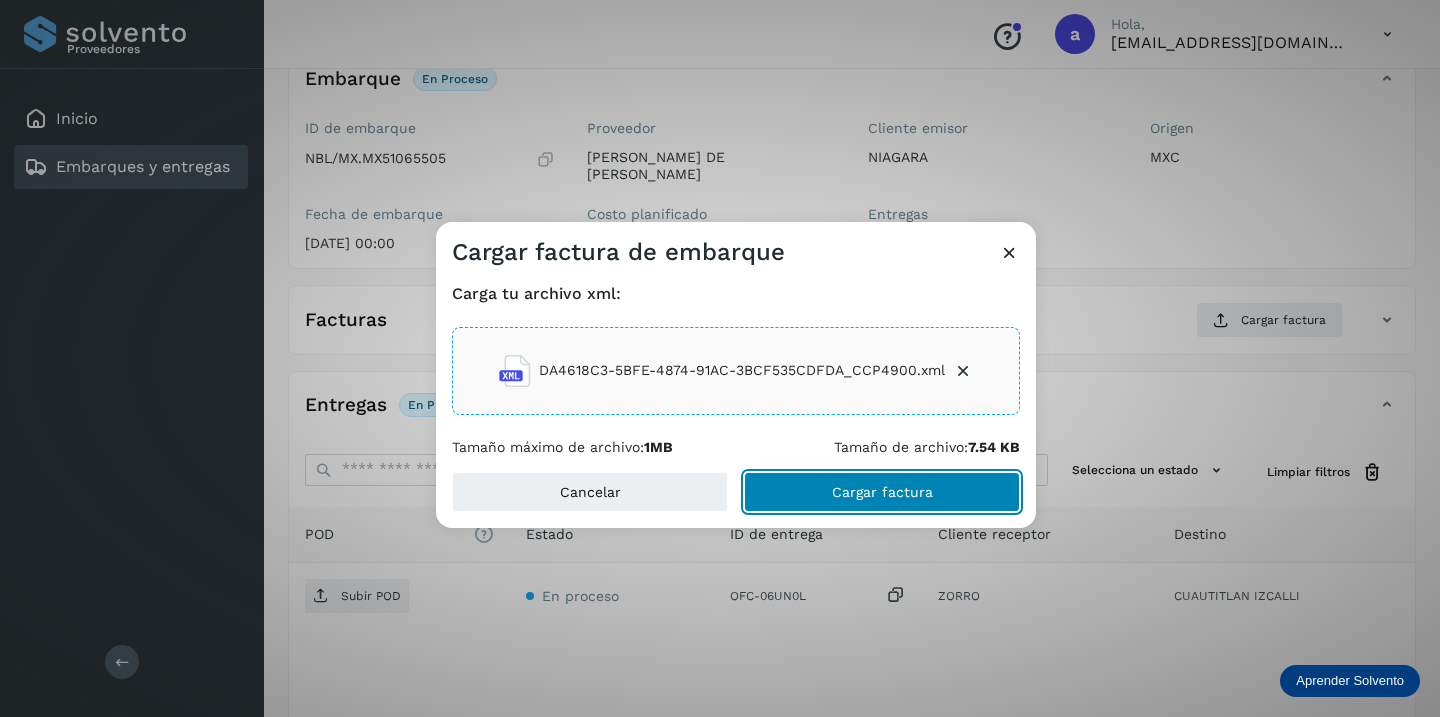 click on "Cargar factura" 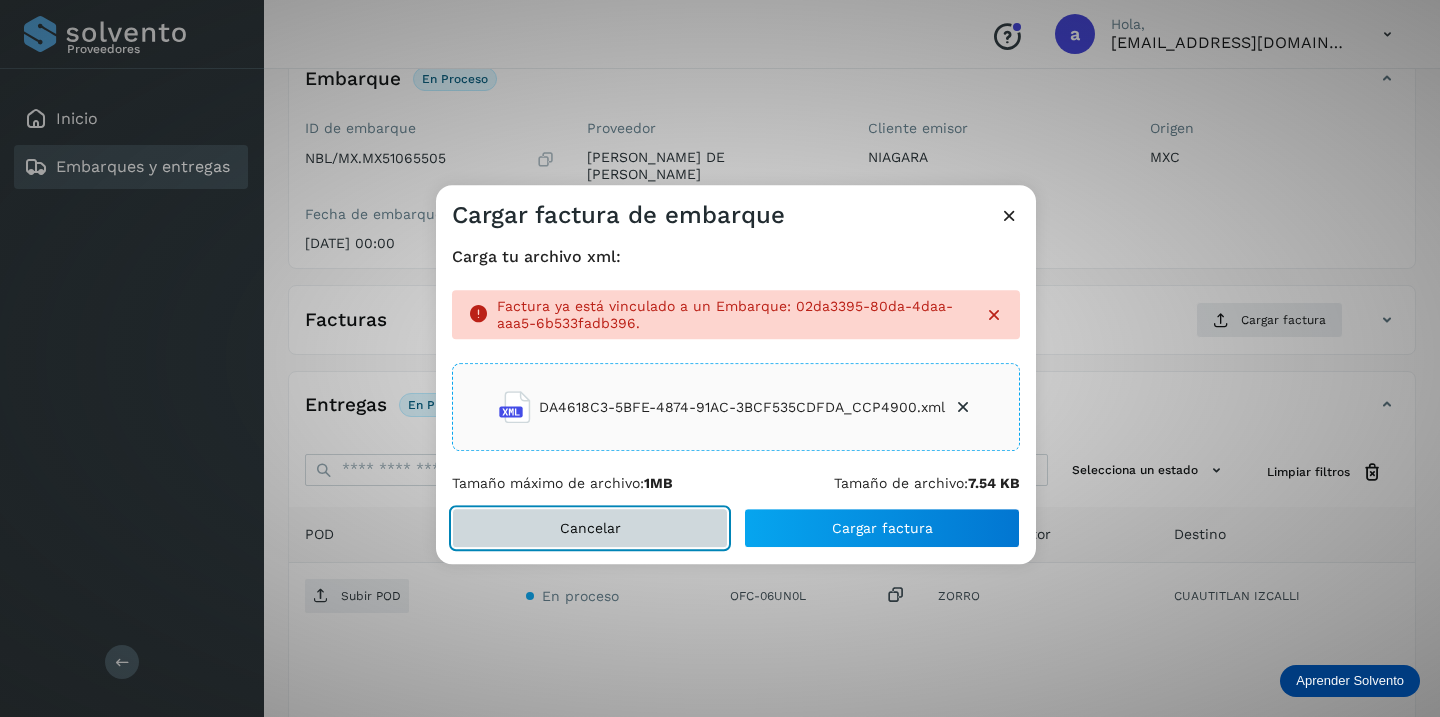 click on "Cancelar" 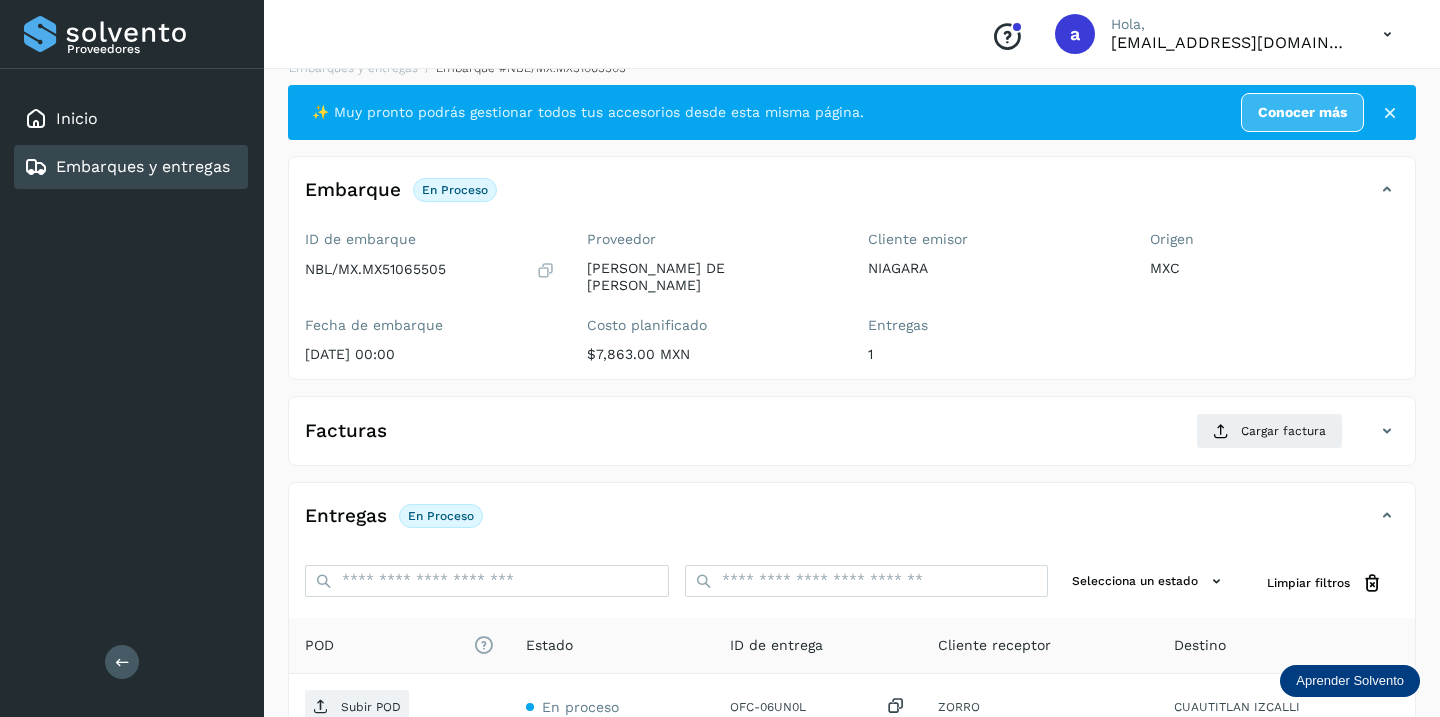scroll, scrollTop: 0, scrollLeft: 0, axis: both 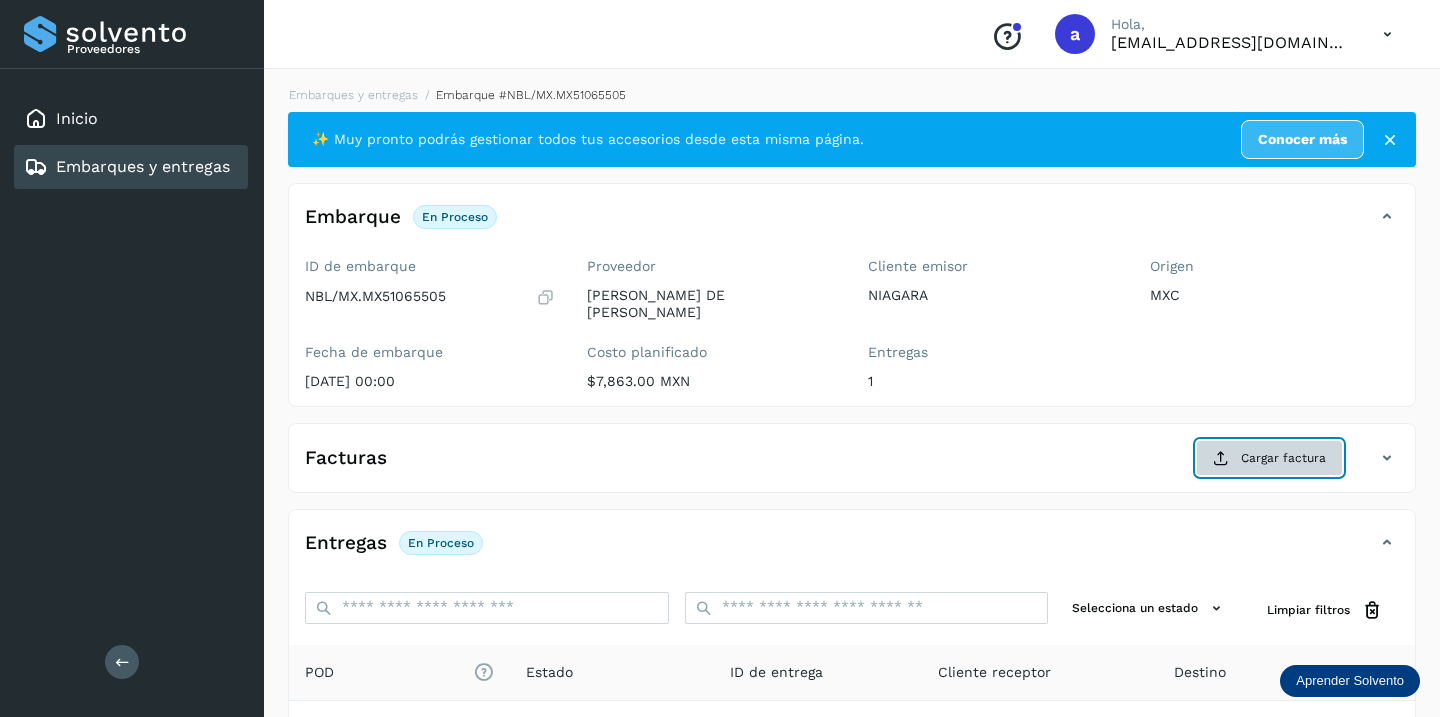 click on "Cargar factura" 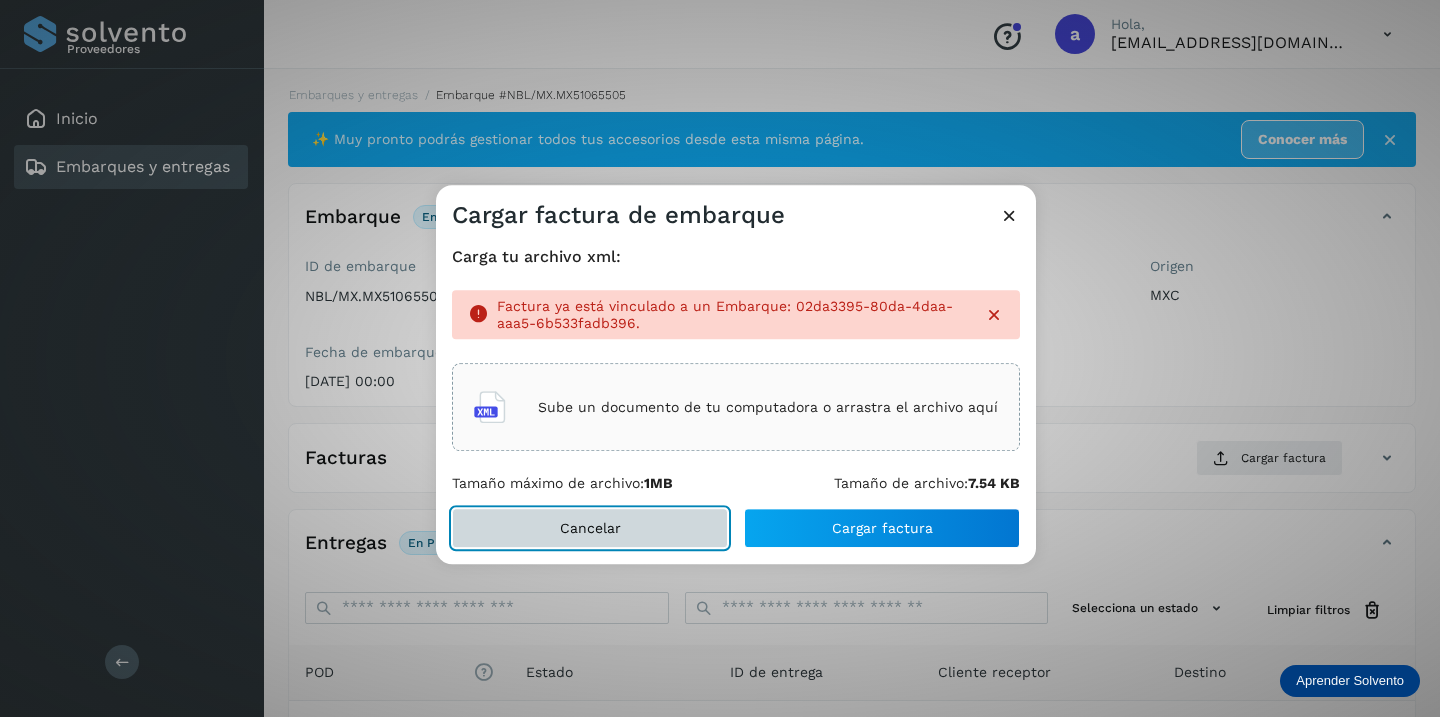 click on "Cancelar" 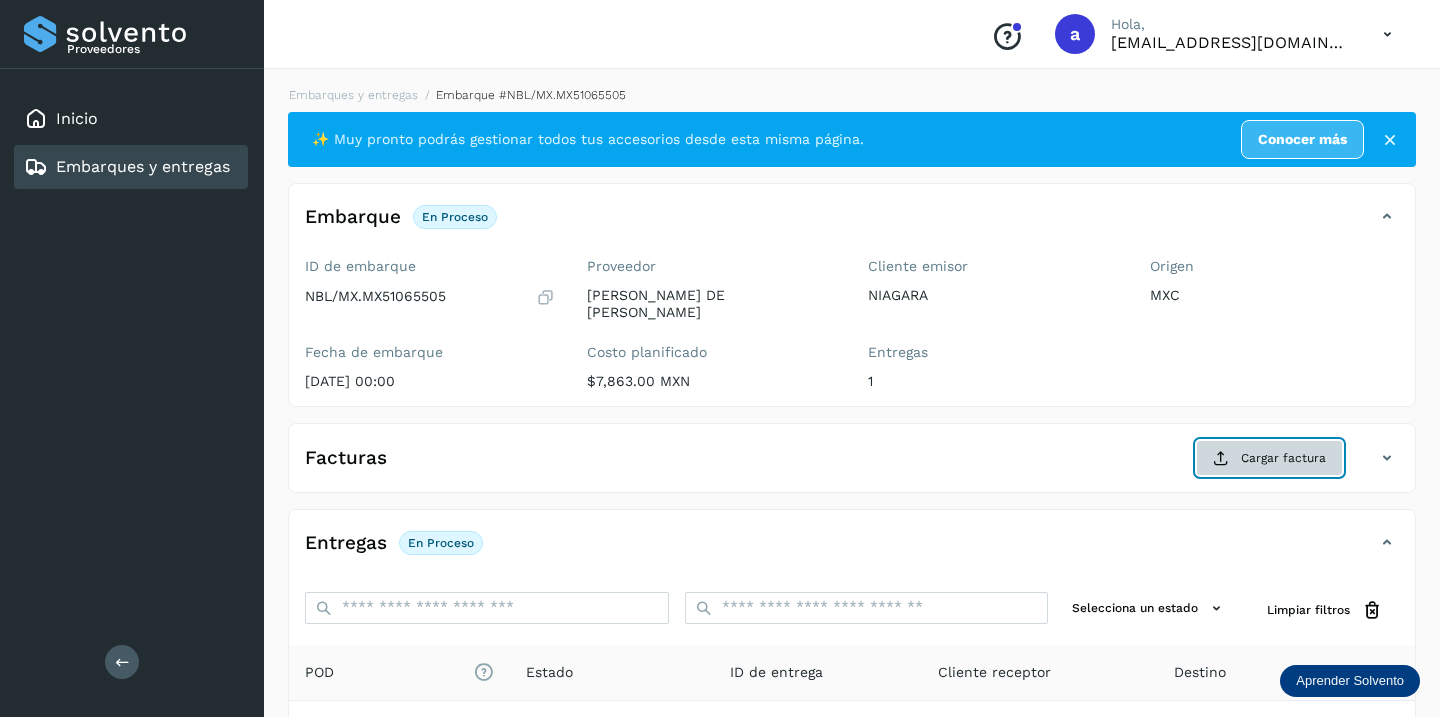 click on "Cargar factura" 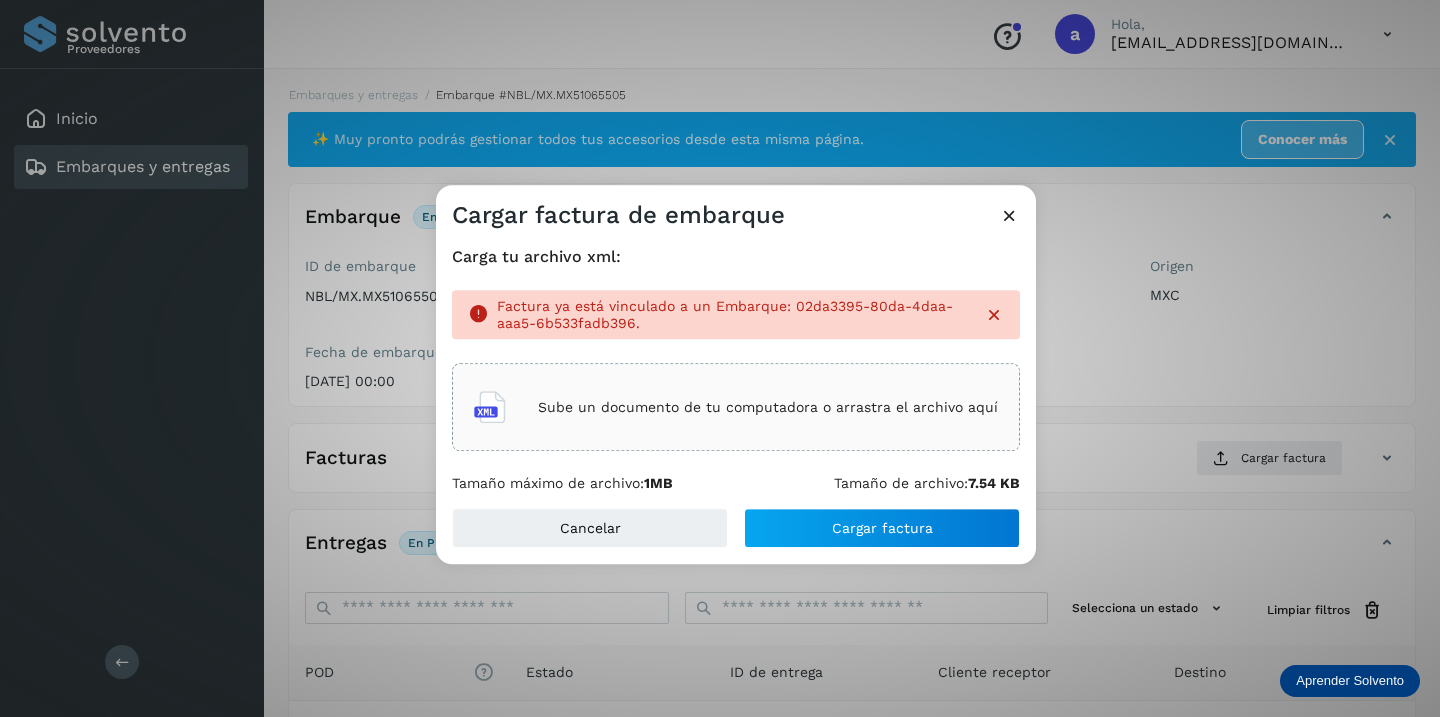 click on "Sube un documento de tu computadora o arrastra el archivo aquí" at bounding box center [768, 407] 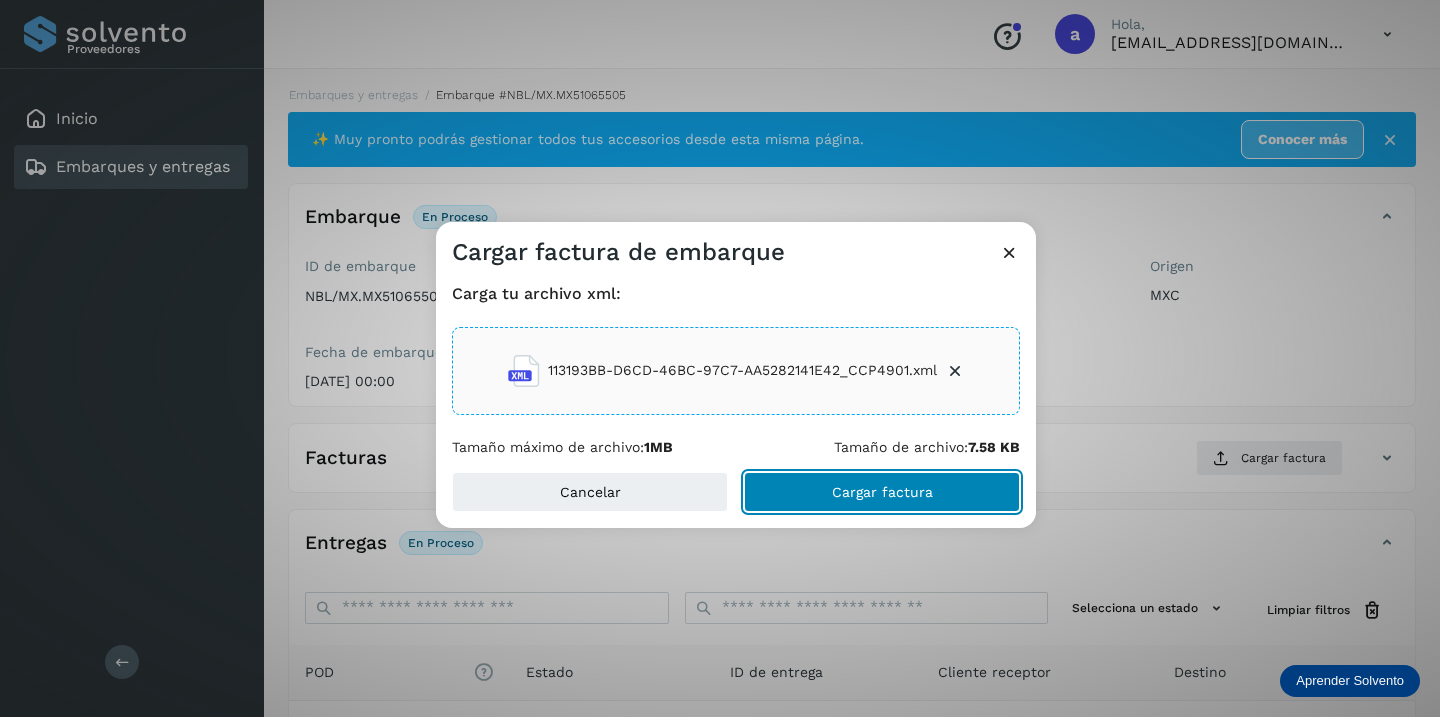 click on "Cargar factura" 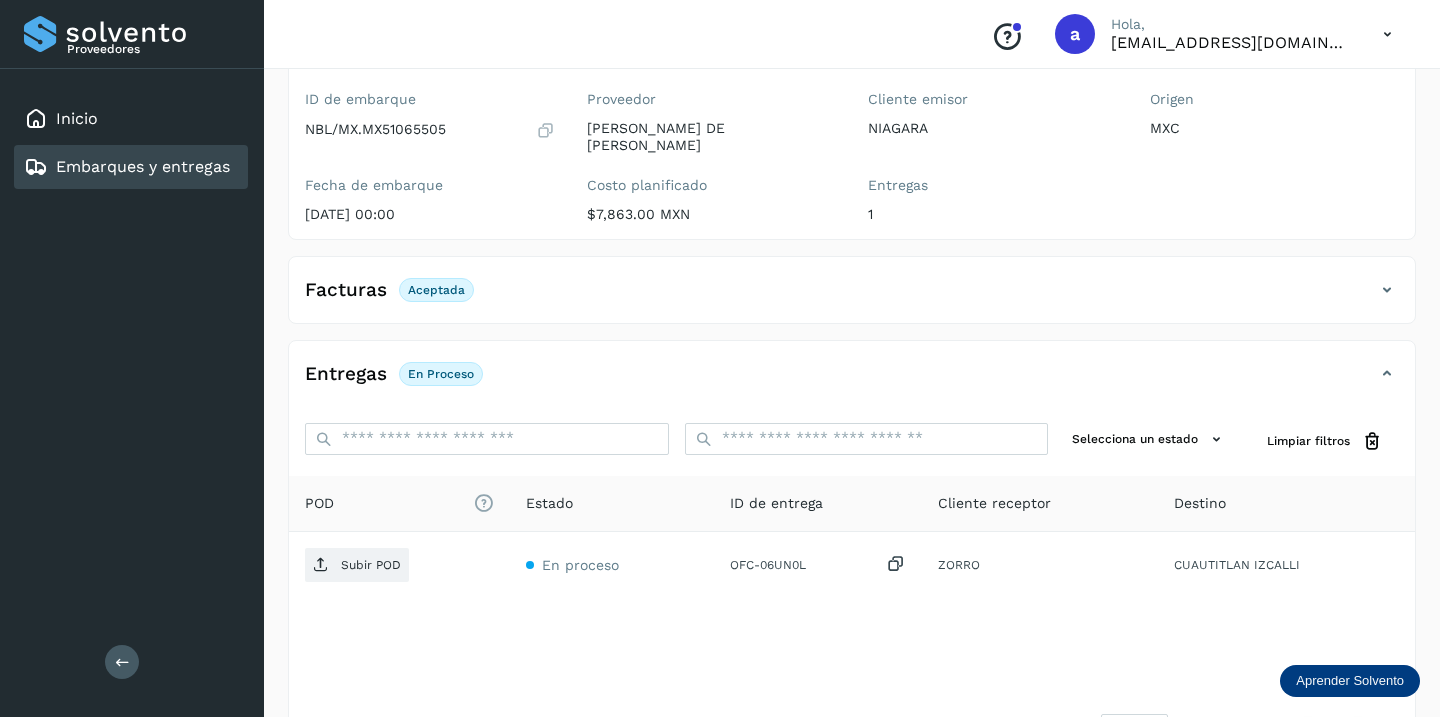 scroll, scrollTop: 230, scrollLeft: 0, axis: vertical 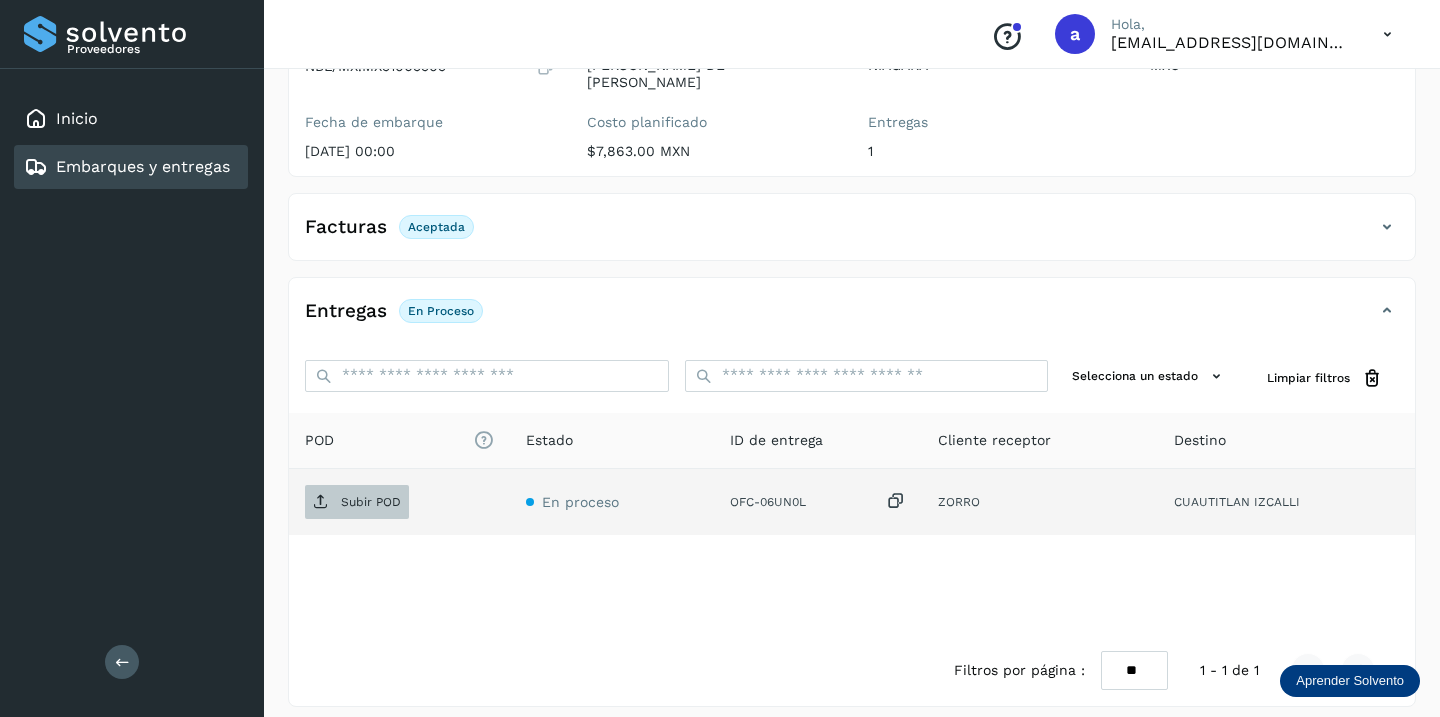 click on "Subir POD" at bounding box center [371, 502] 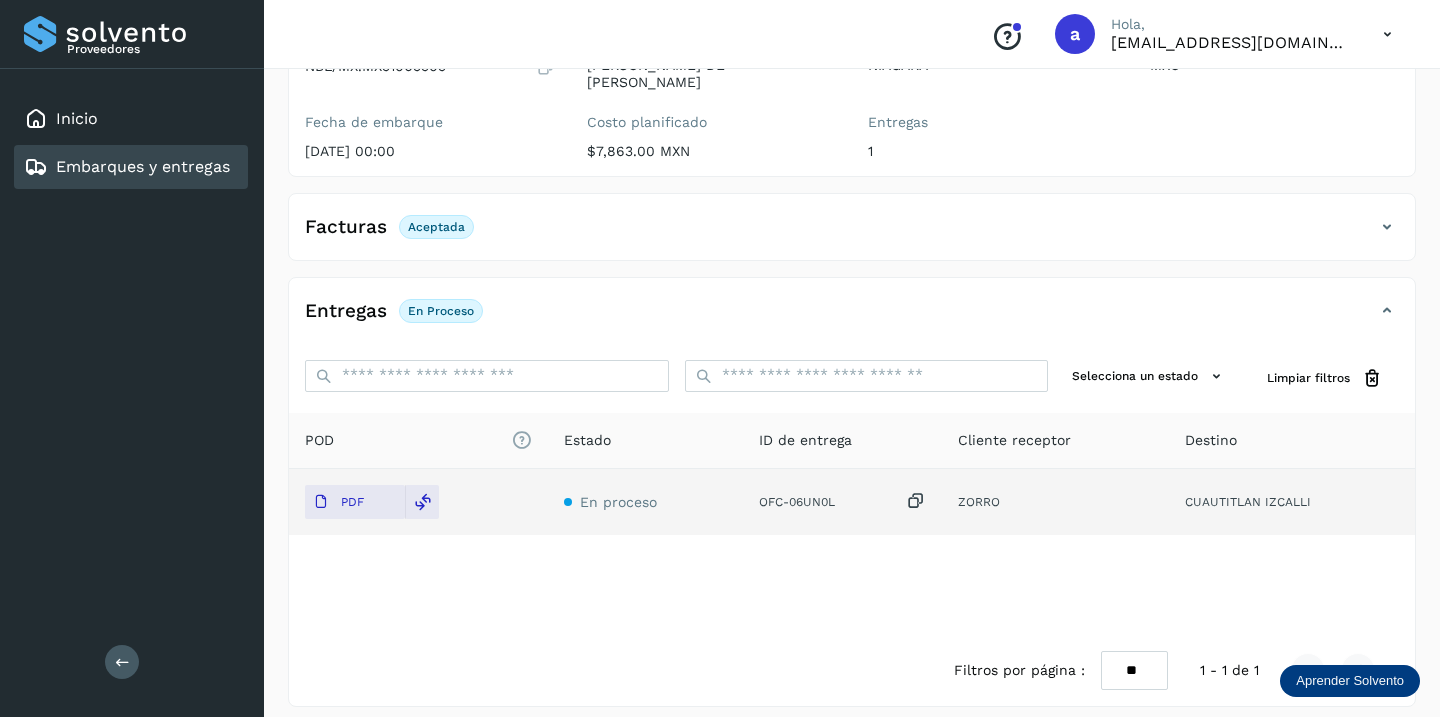 click on "Embarques y entregas" at bounding box center [143, 166] 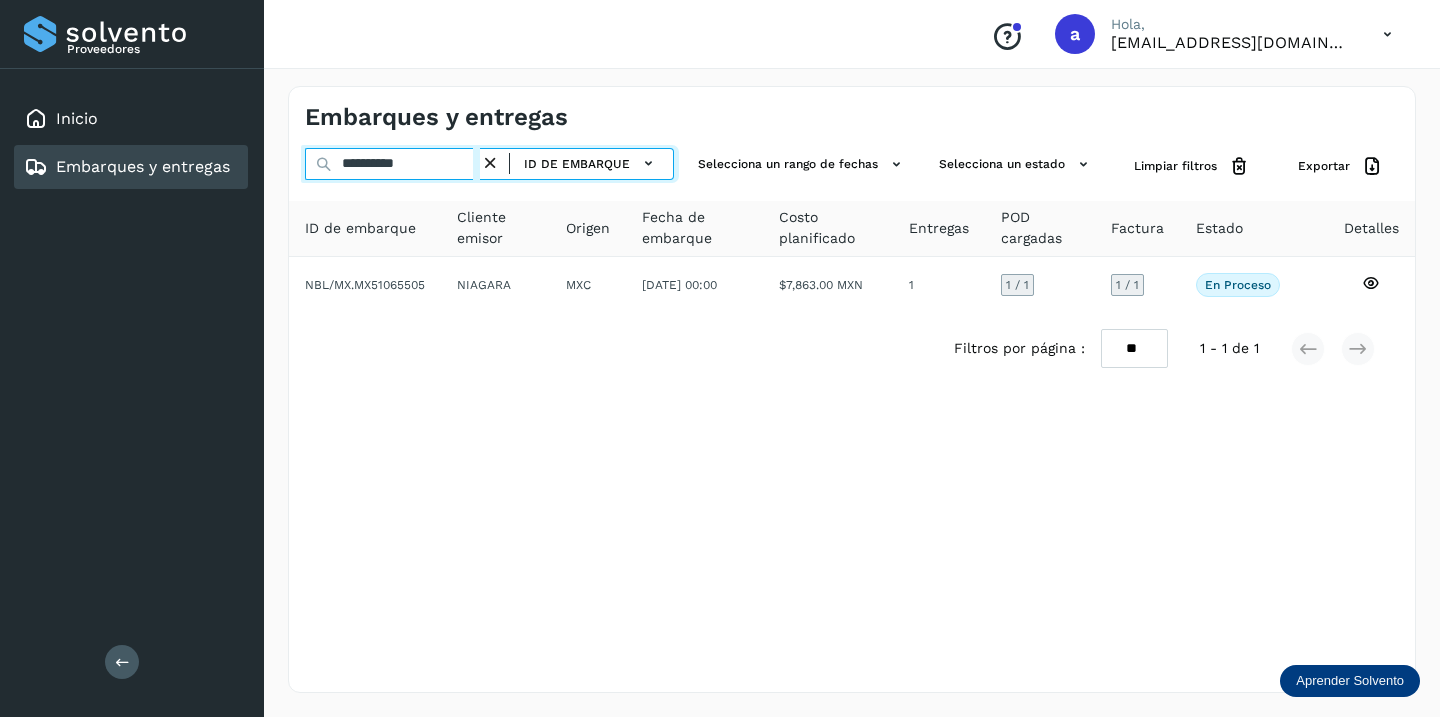 drag, startPoint x: 442, startPoint y: 168, endPoint x: 220, endPoint y: 160, distance: 222.1441 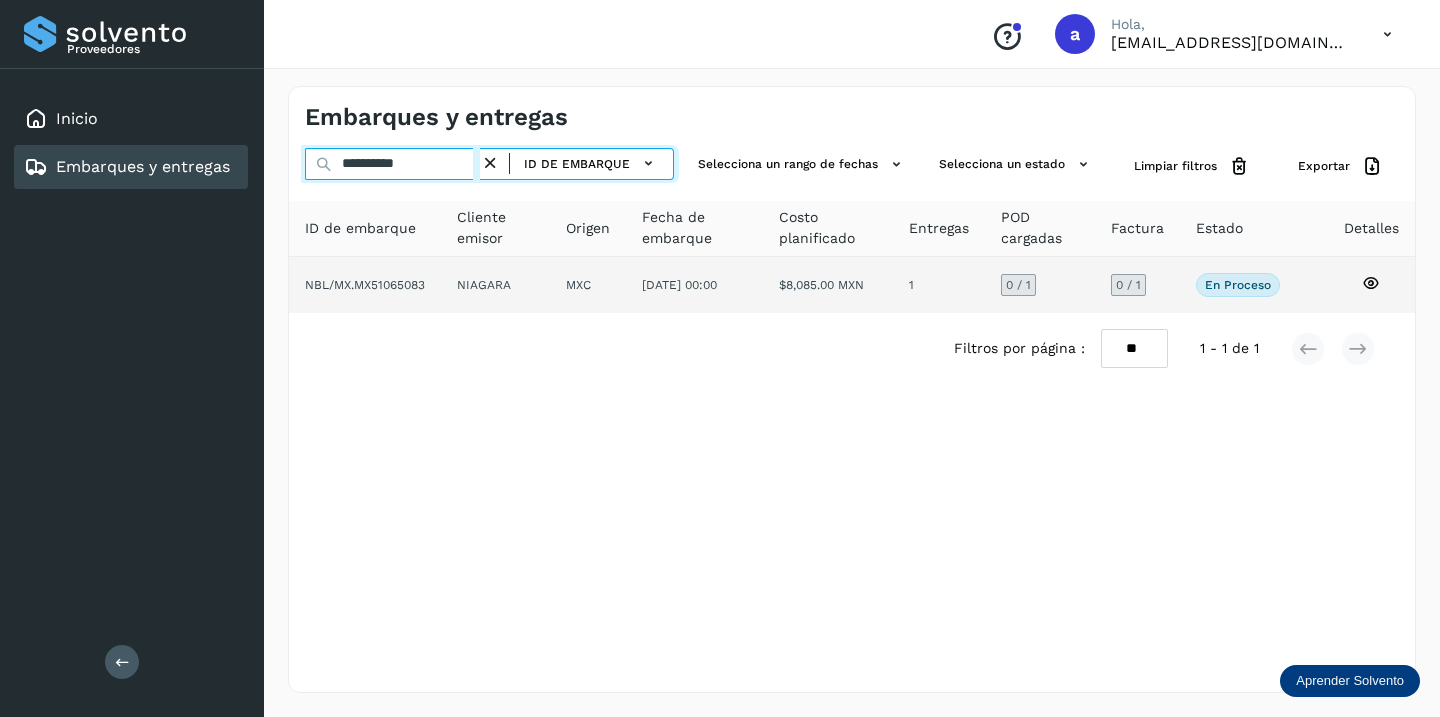 type on "**********" 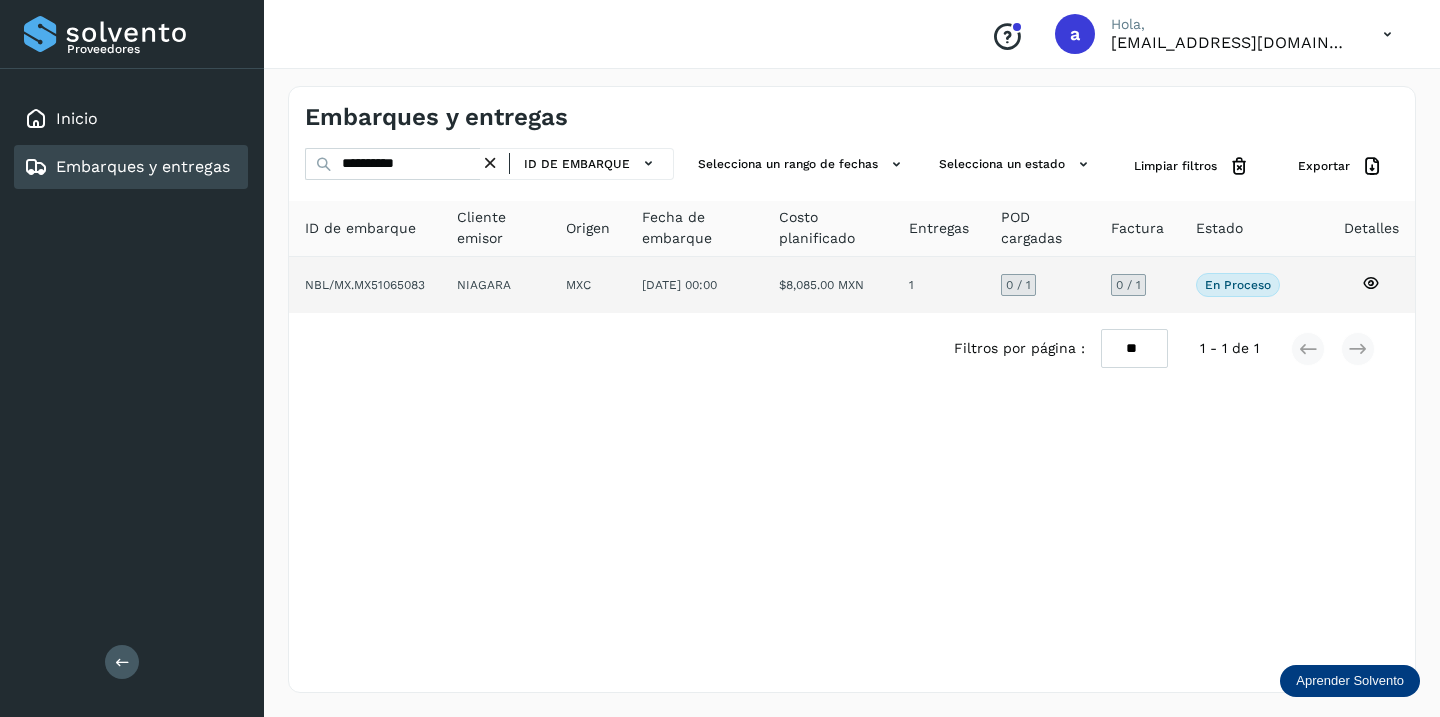 click on "0 / 1" 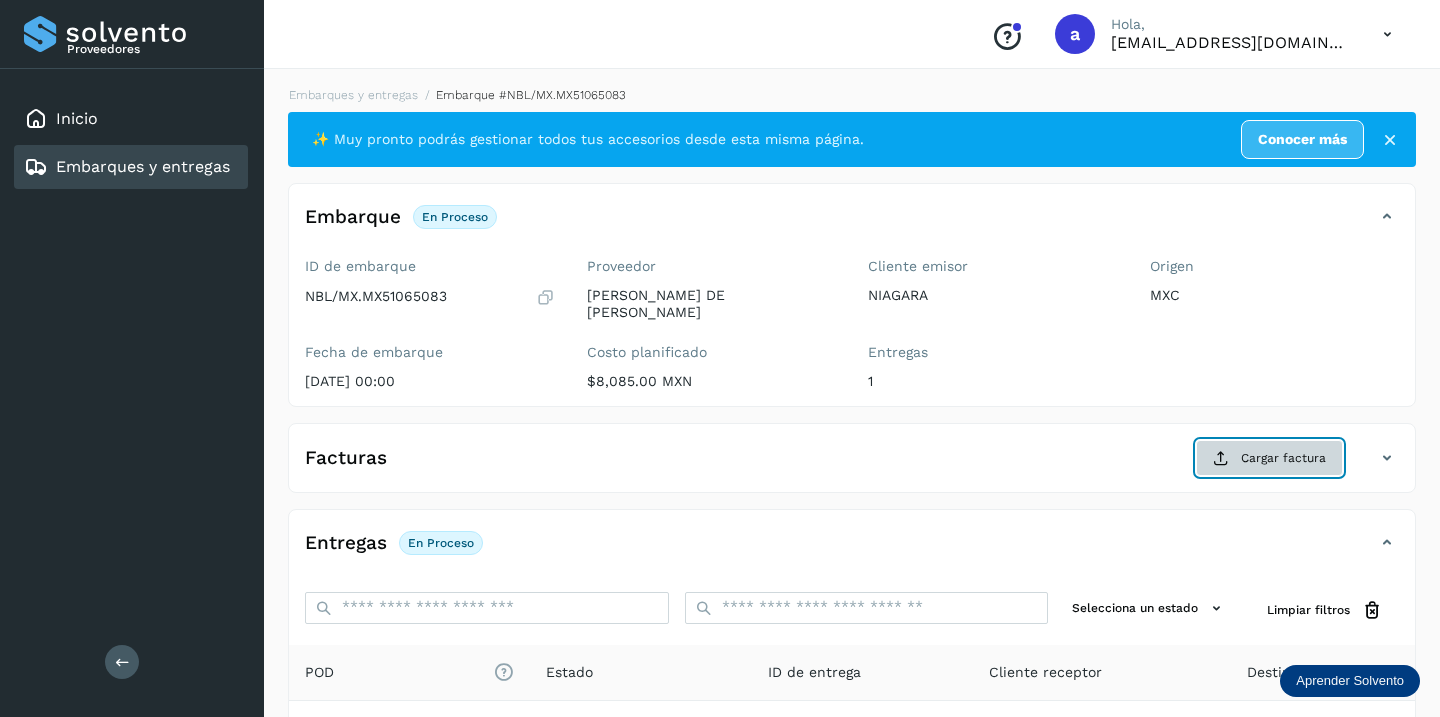 click on "Cargar factura" 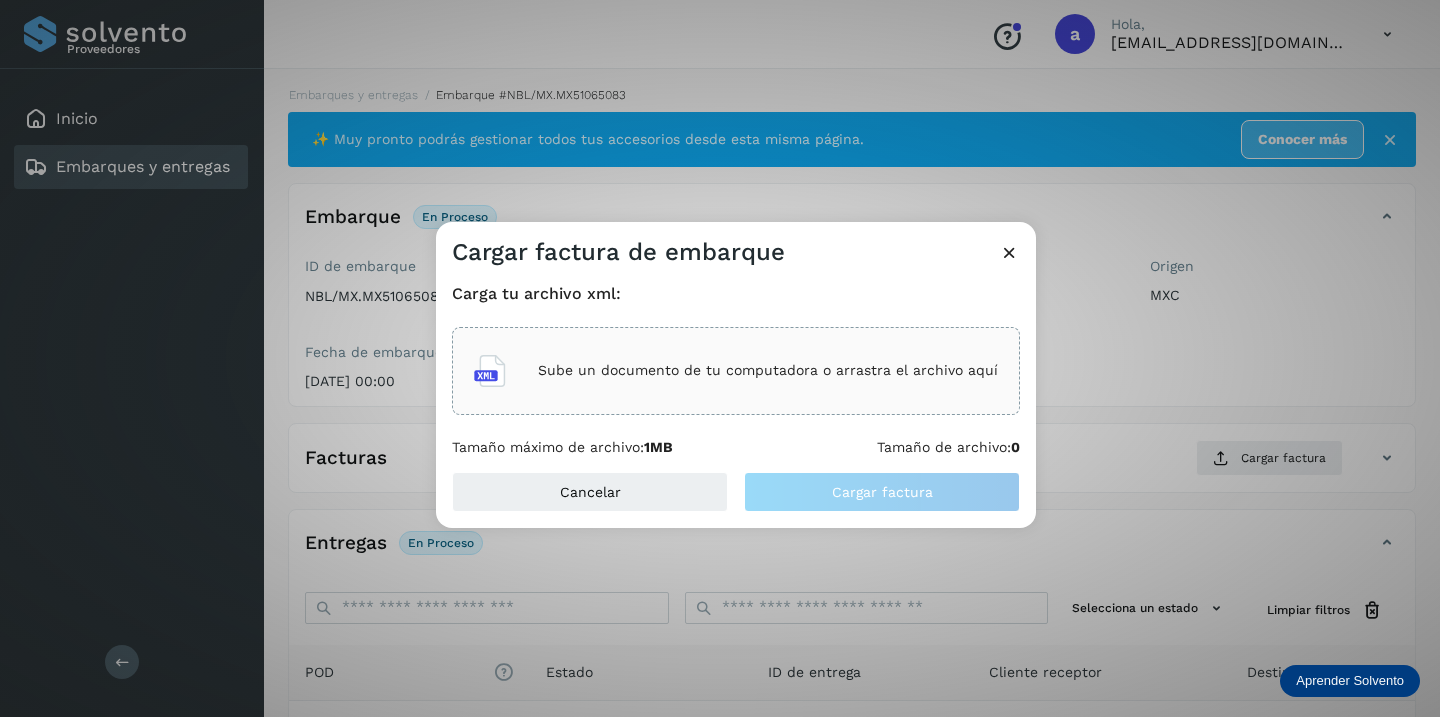 click on "Sube un documento de tu computadora o arrastra el archivo aquí" at bounding box center [768, 370] 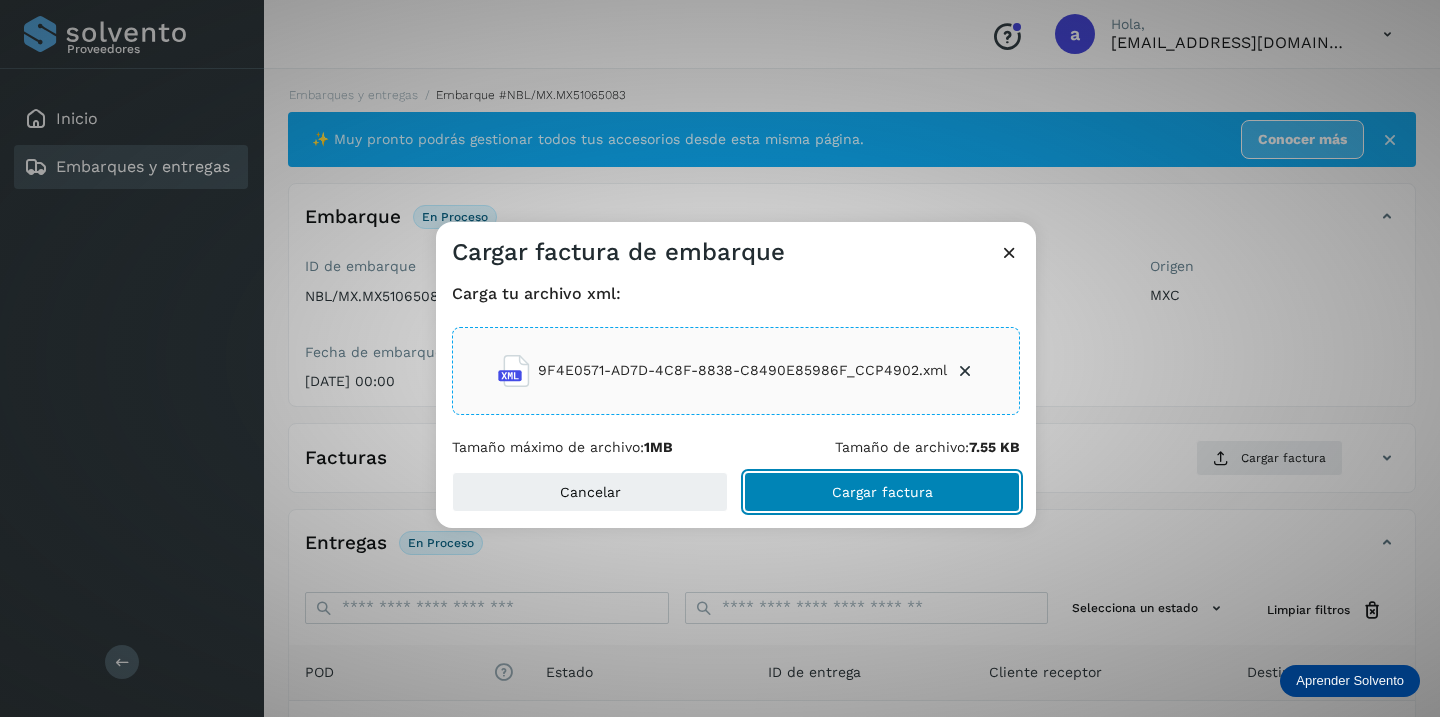 click on "Cargar factura" 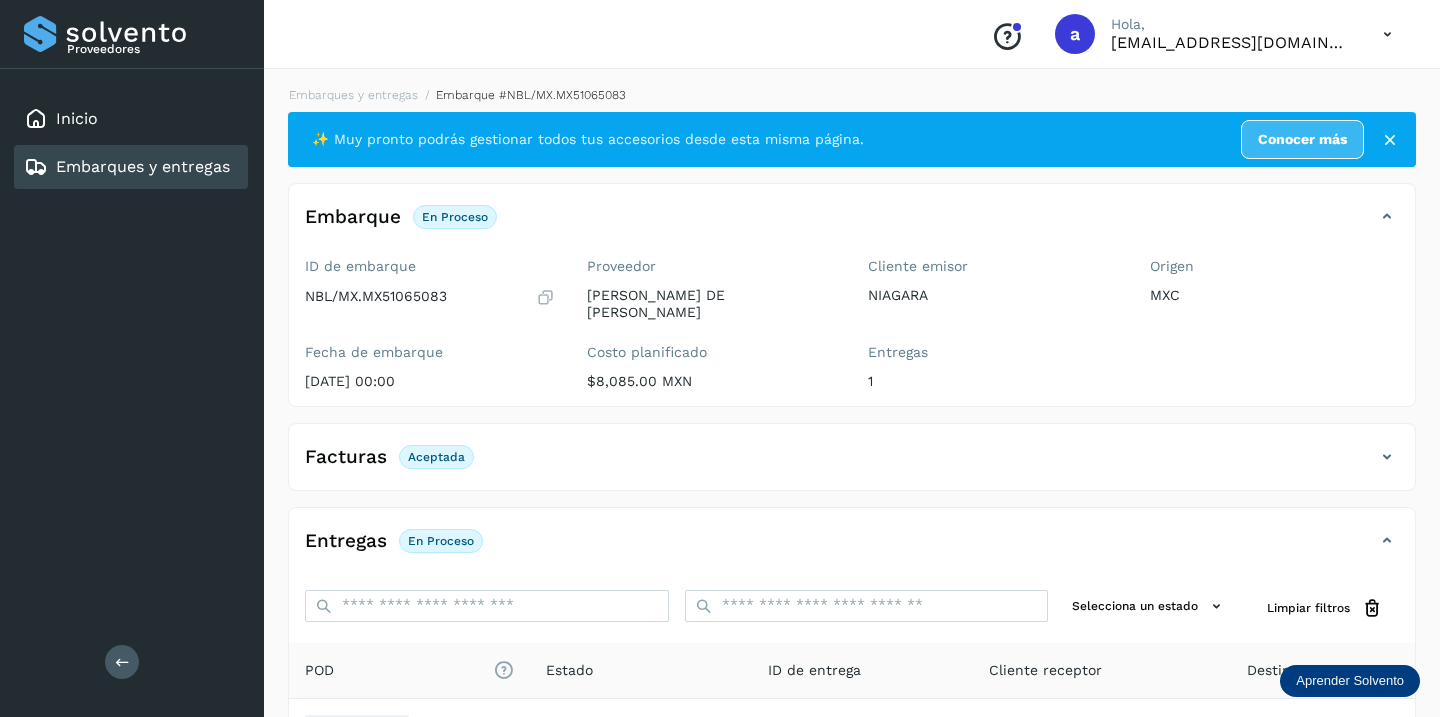 scroll, scrollTop: 230, scrollLeft: 0, axis: vertical 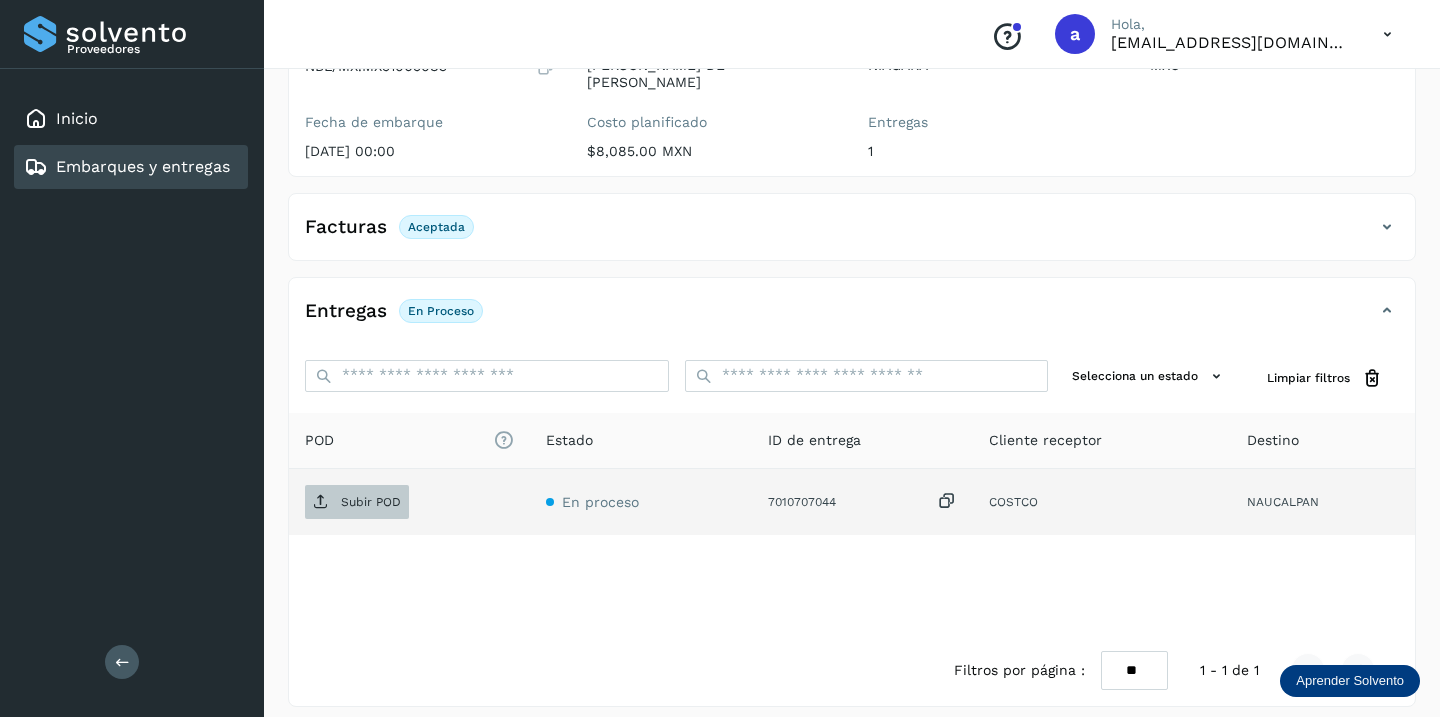click on "Subir POD" at bounding box center (371, 502) 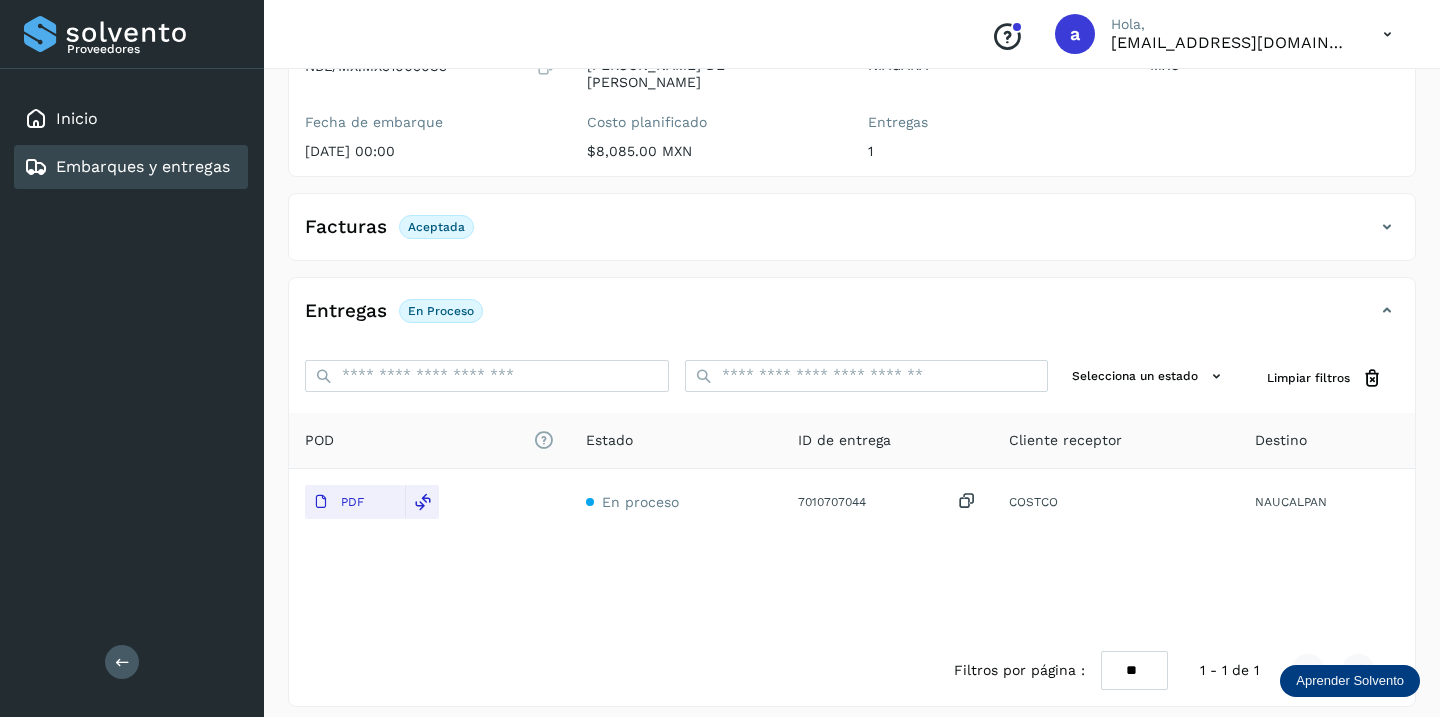 click on "Embarques y entregas" at bounding box center [143, 166] 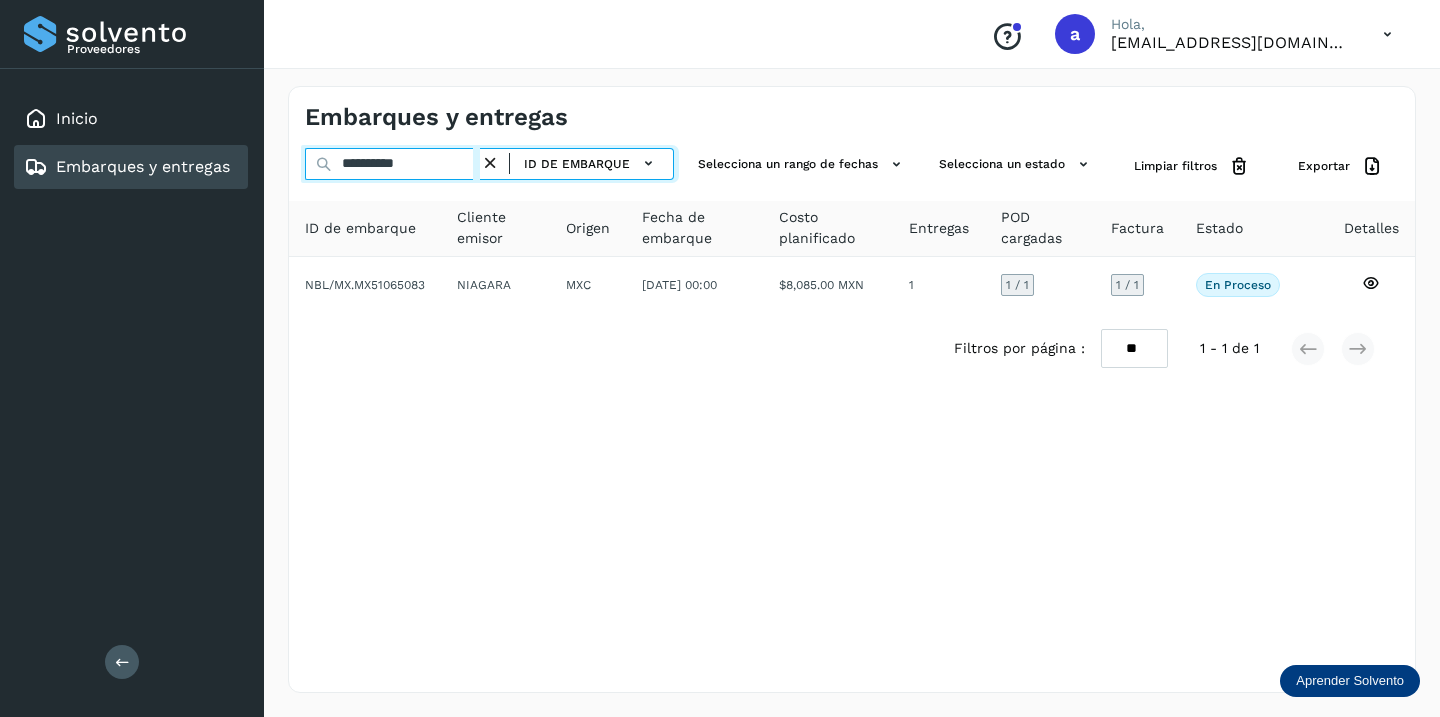 drag, startPoint x: 446, startPoint y: 163, endPoint x: 186, endPoint y: 142, distance: 260.8467 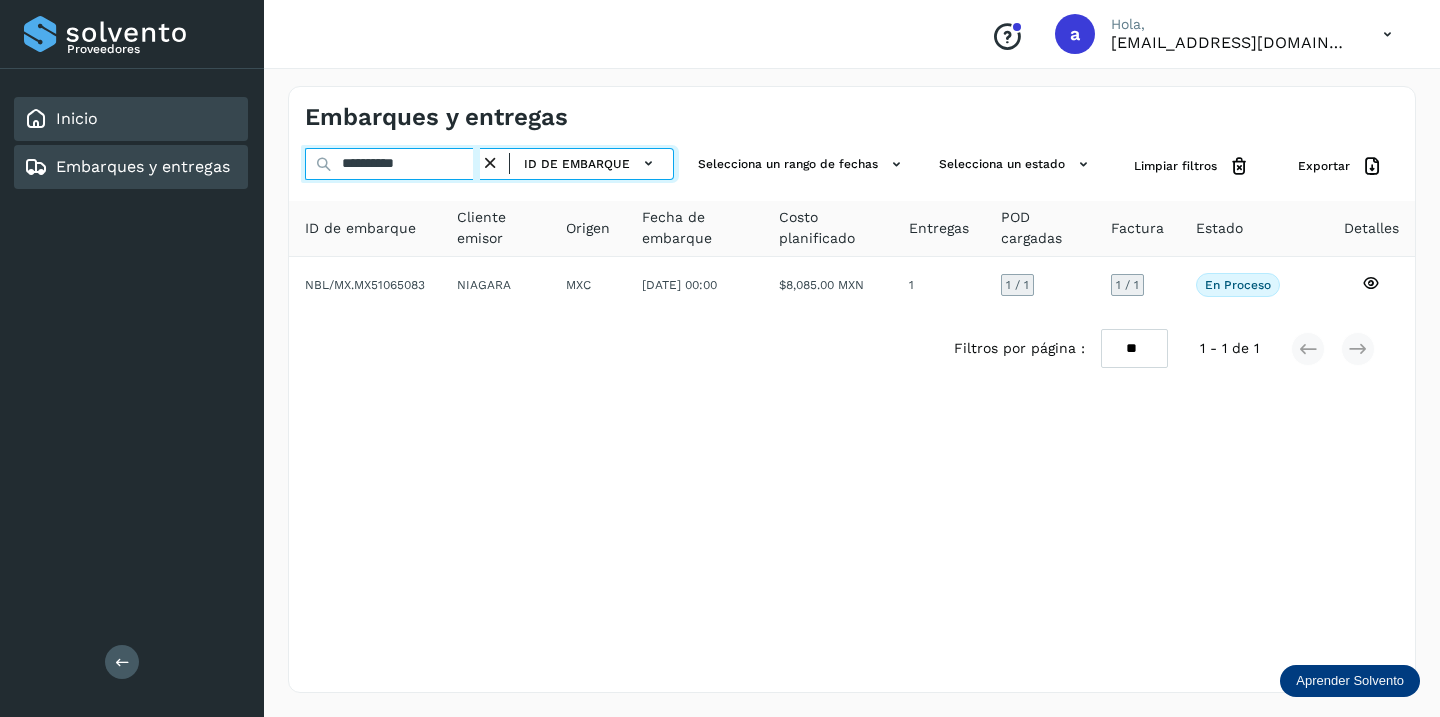 paste 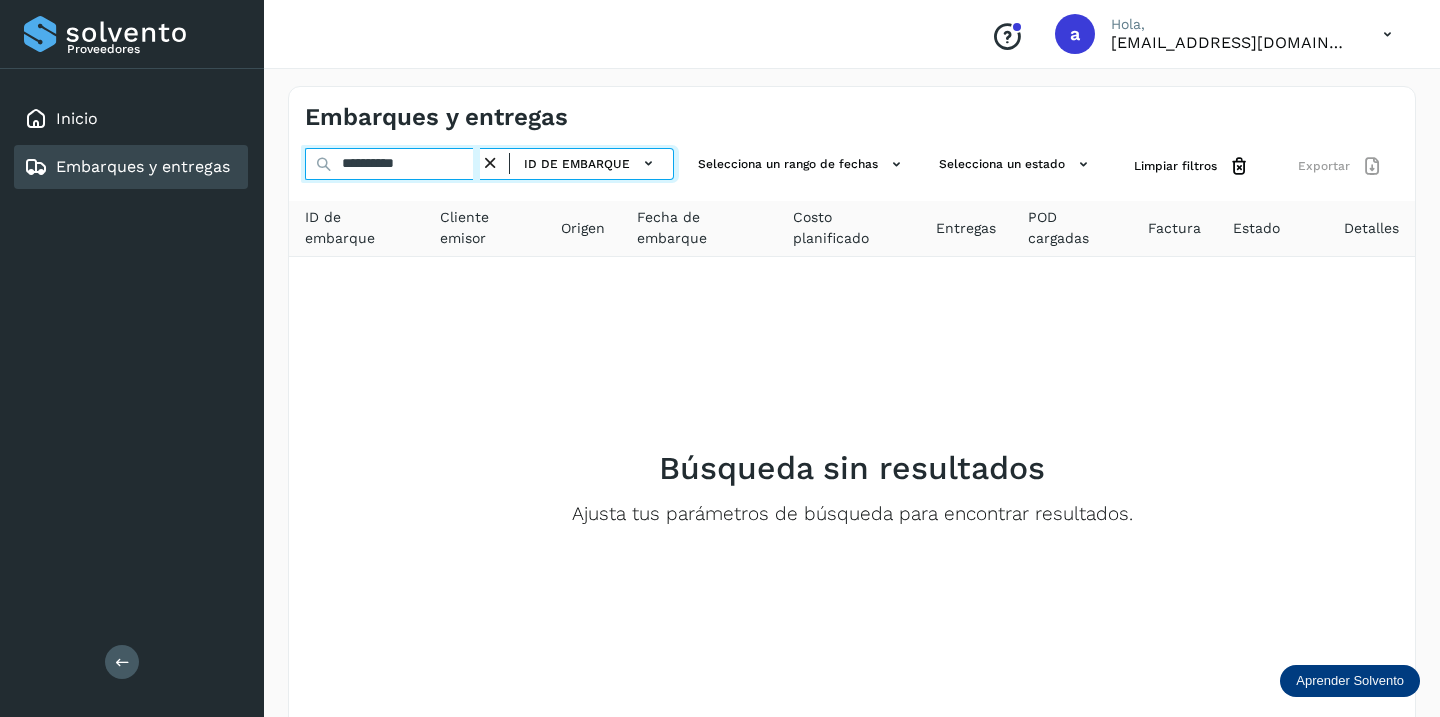 drag, startPoint x: 431, startPoint y: 170, endPoint x: 149, endPoint y: 185, distance: 282.39865 